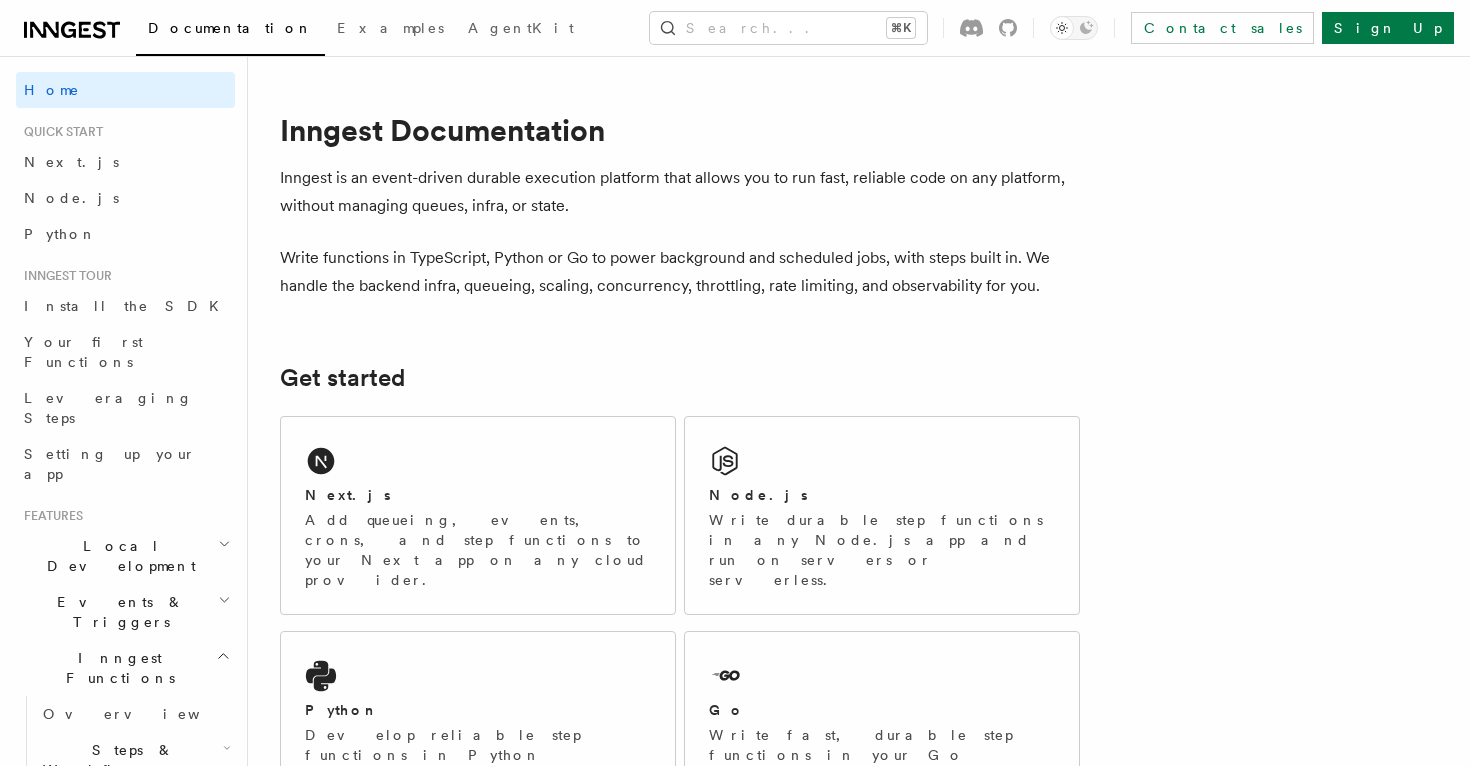 scroll, scrollTop: 0, scrollLeft: 0, axis: both 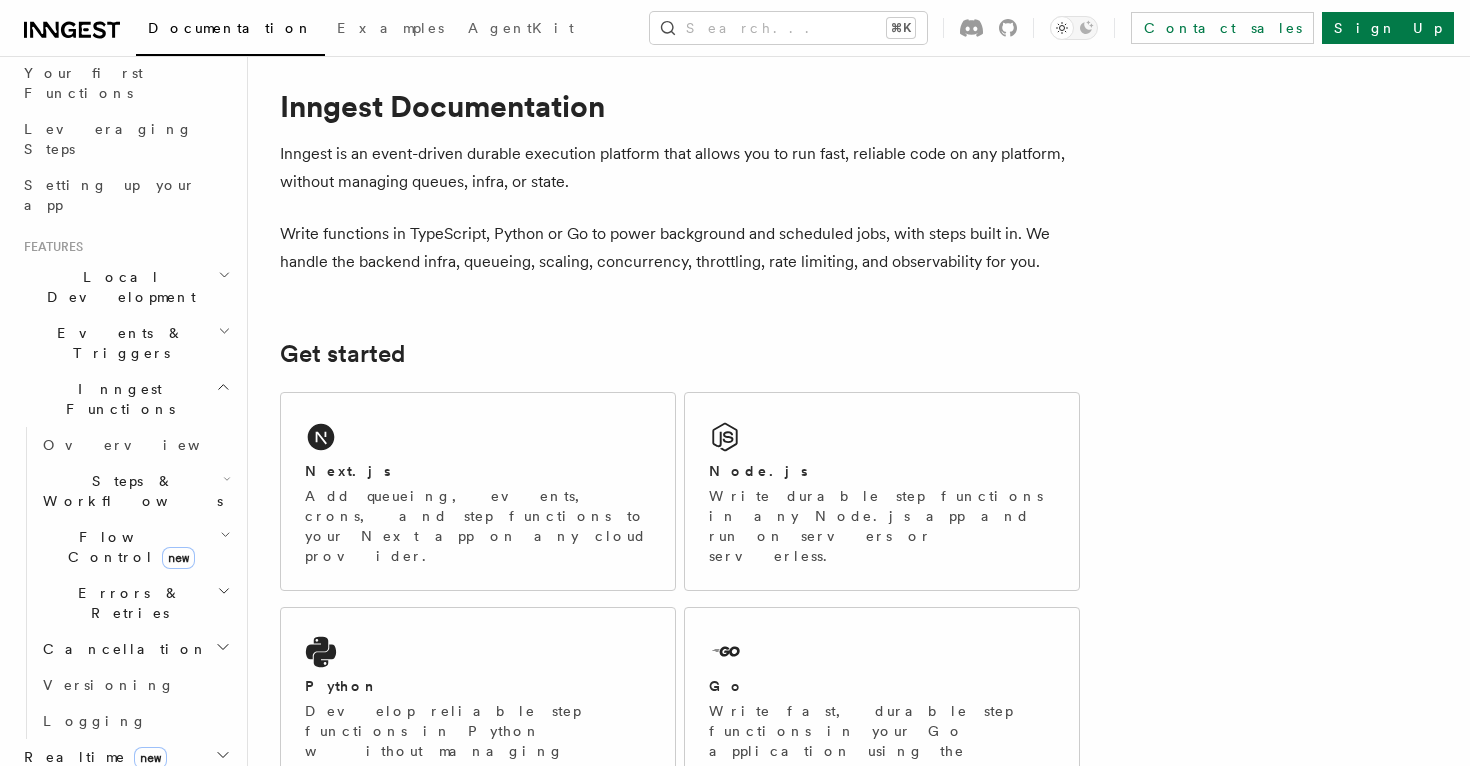 click on "Steps & Workflows" at bounding box center [135, 491] 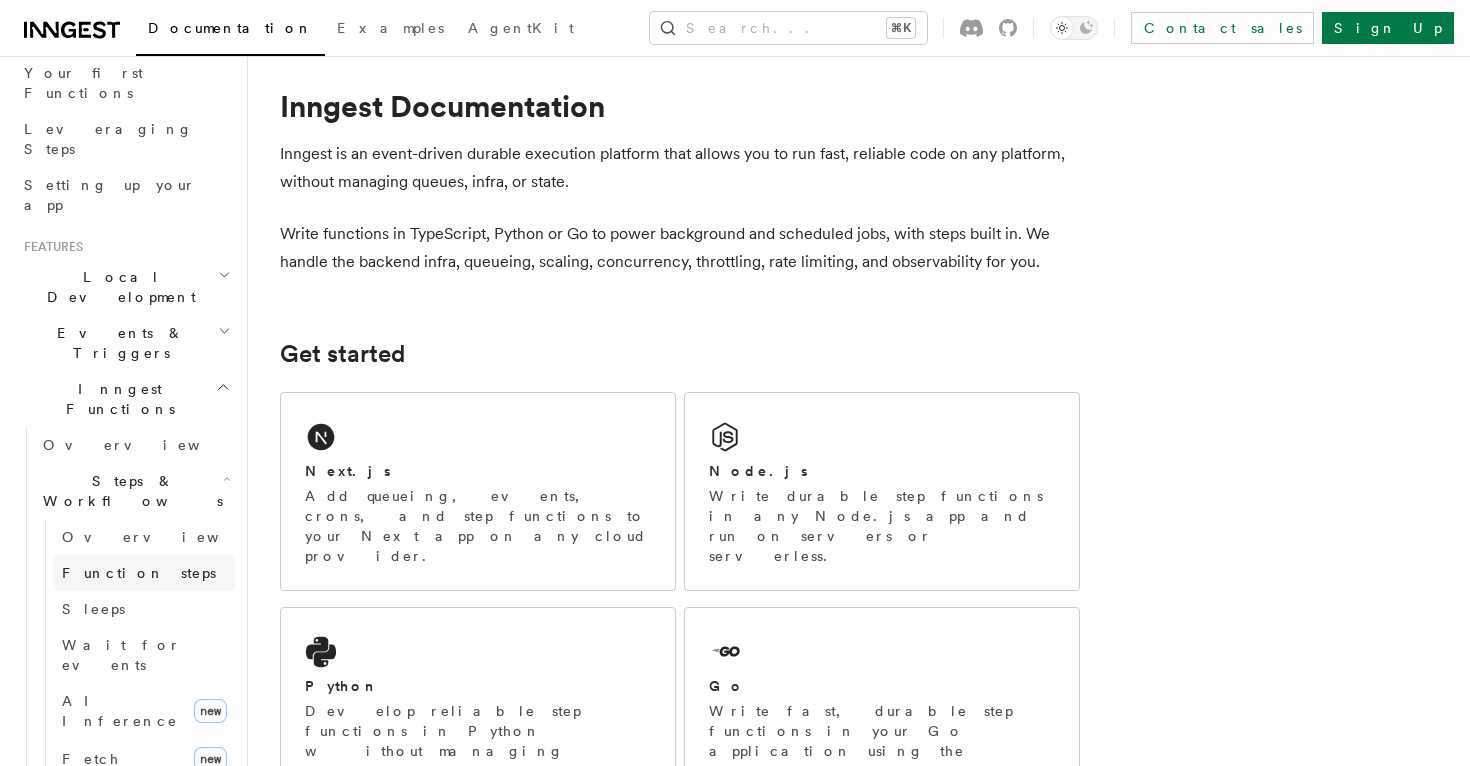 click on "Function steps" at bounding box center [139, 573] 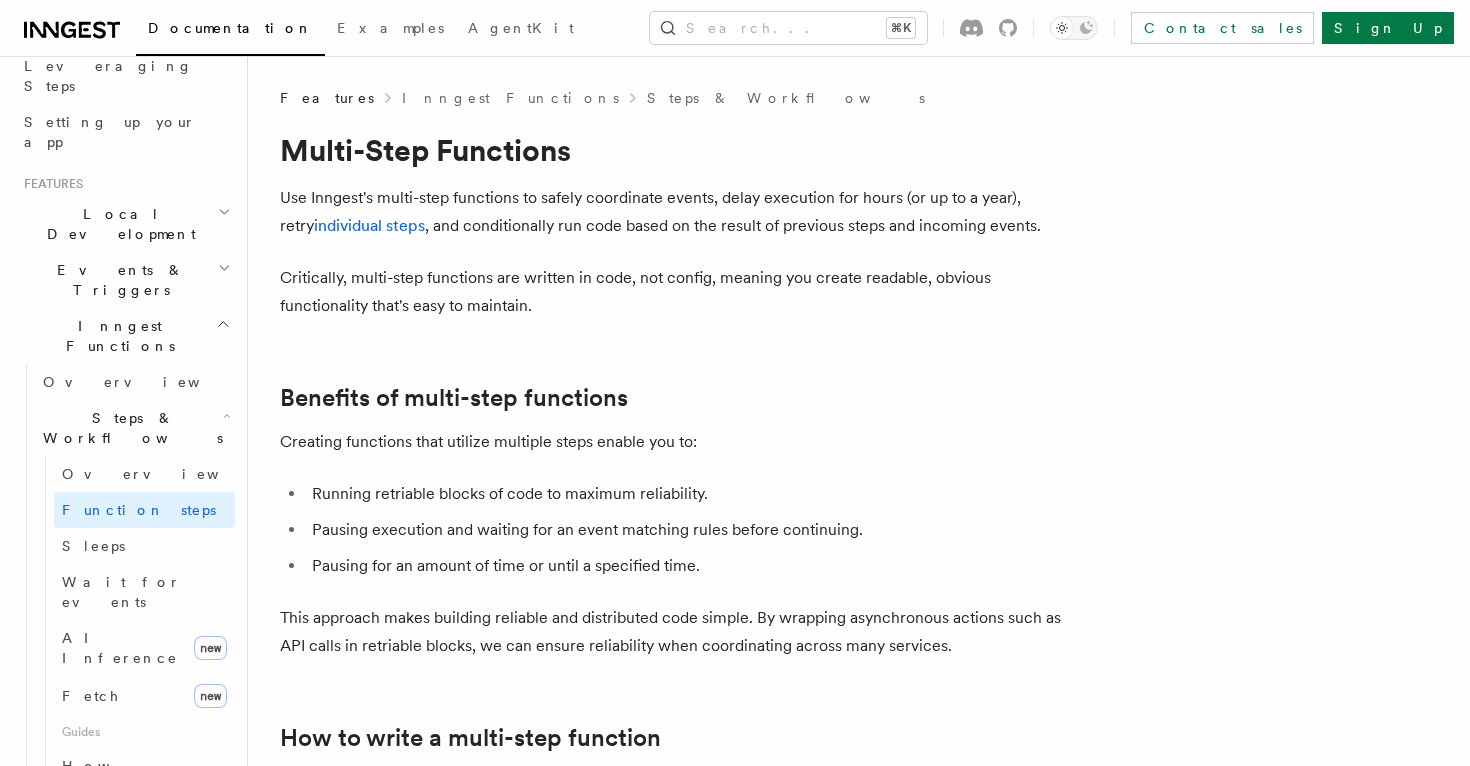 scroll, scrollTop: 333, scrollLeft: 0, axis: vertical 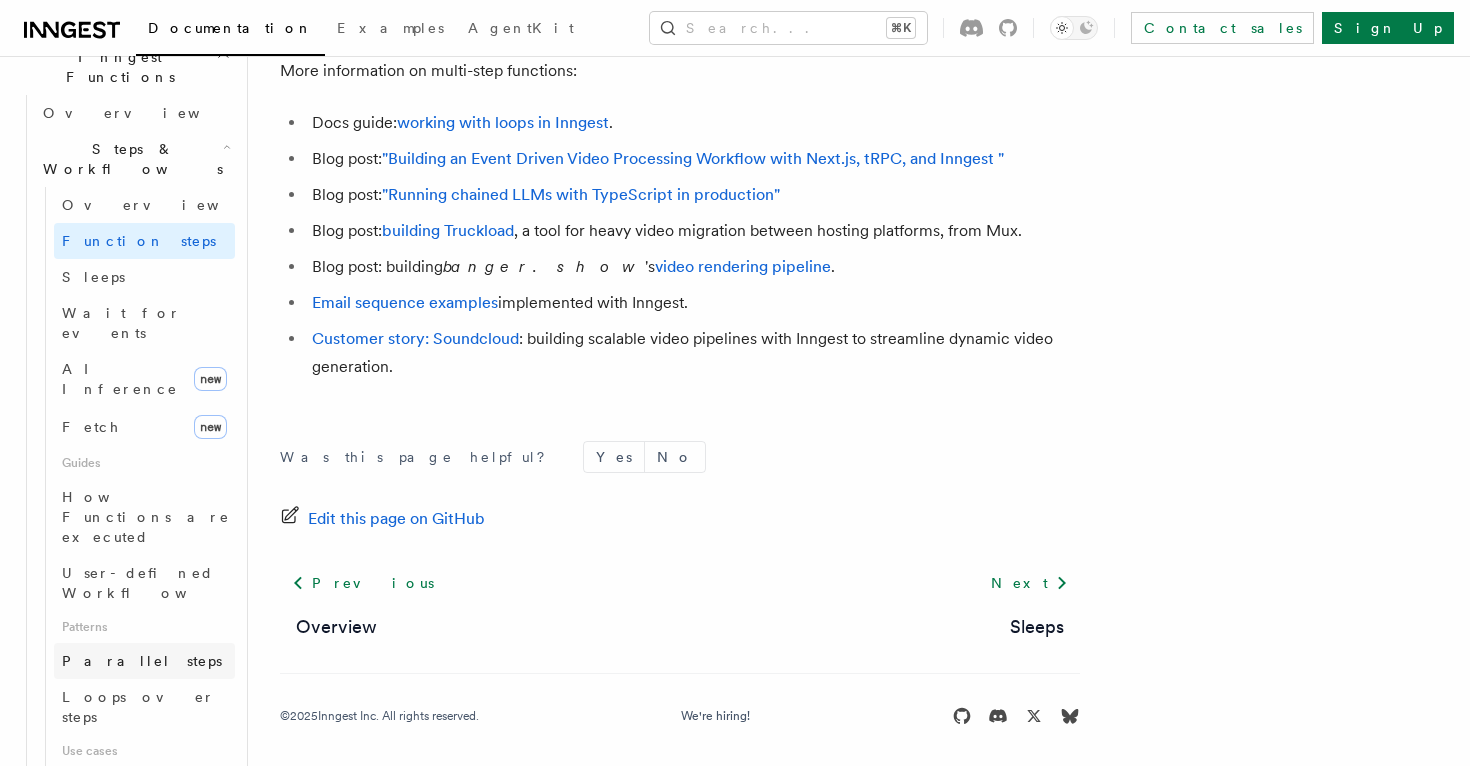 click on "Parallel steps" at bounding box center (144, 661) 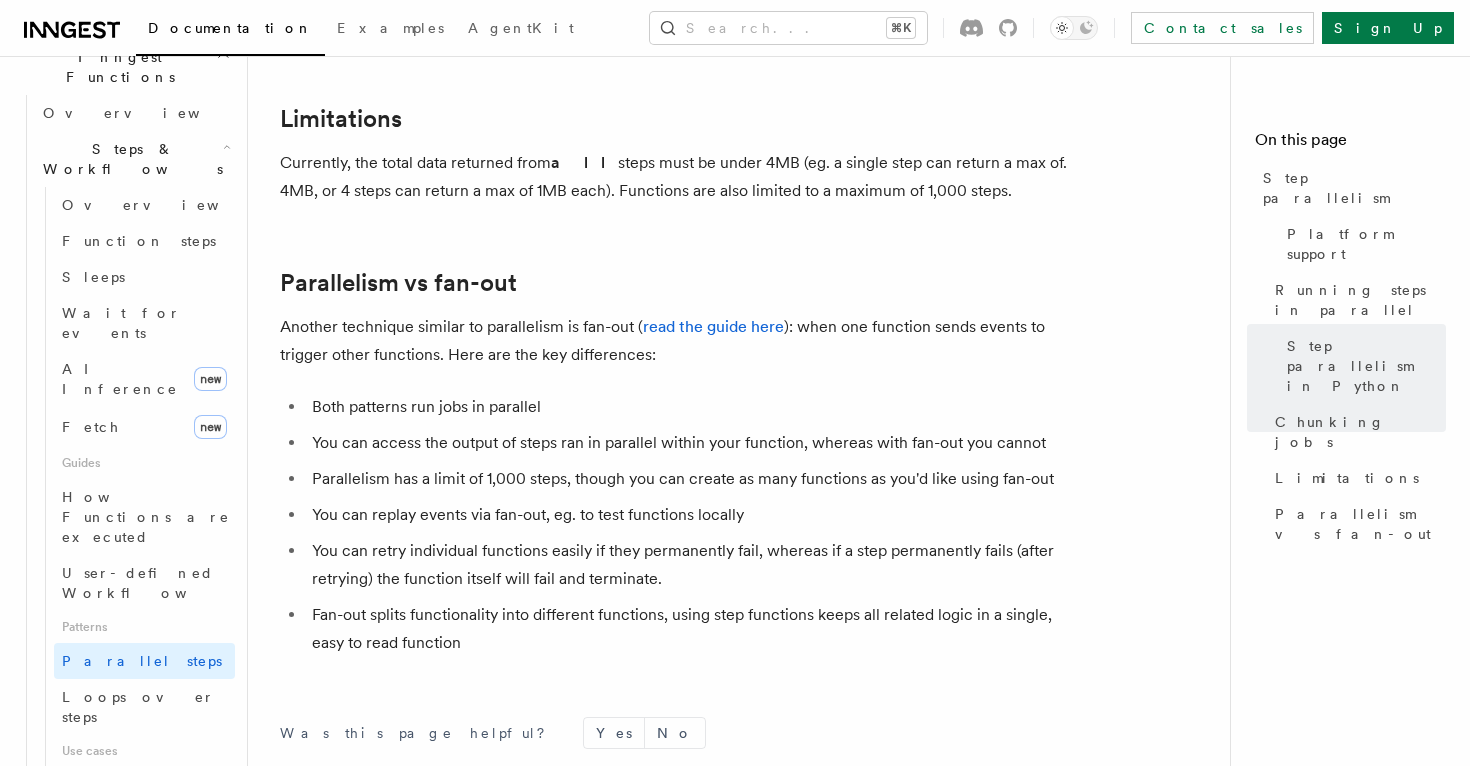 scroll, scrollTop: 3505, scrollLeft: 0, axis: vertical 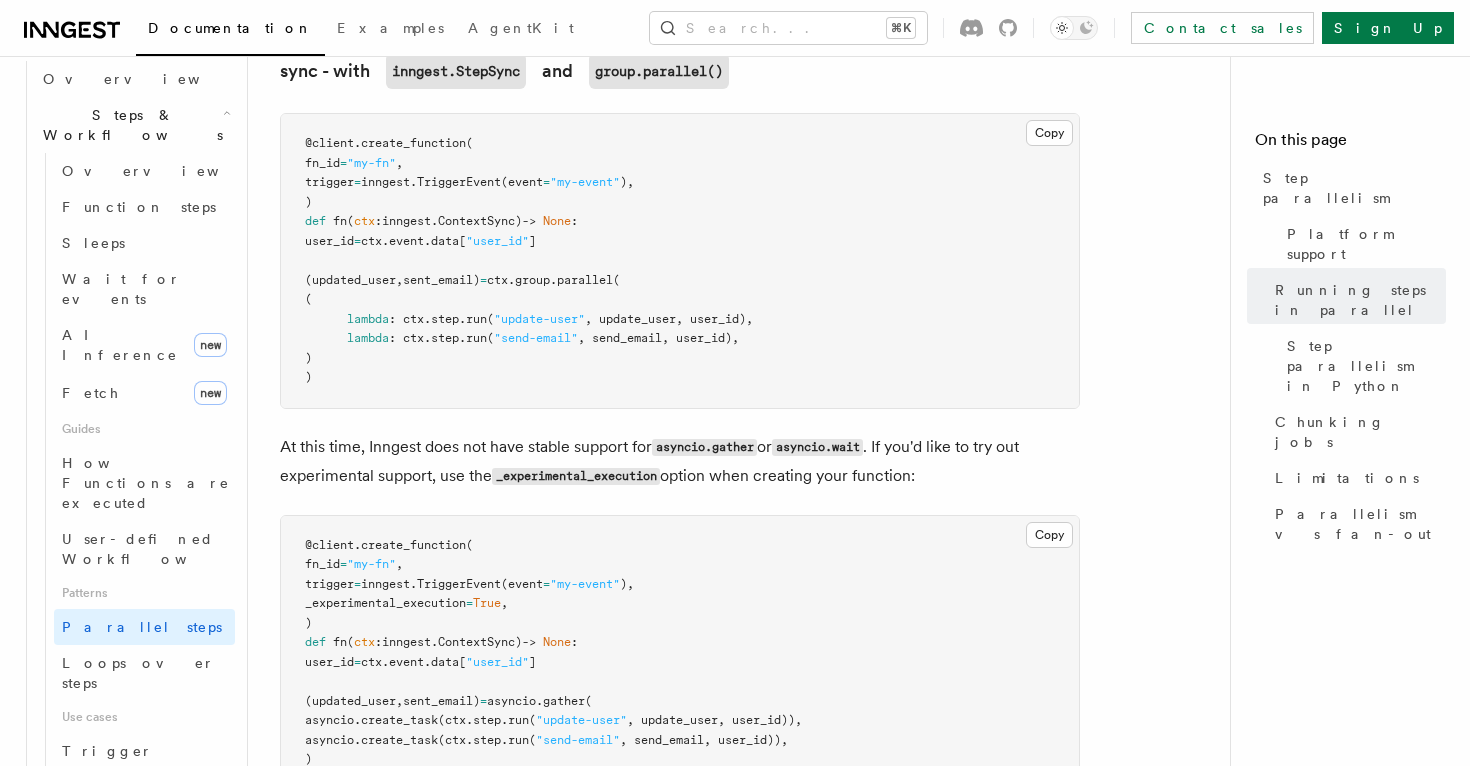 click on "(" at bounding box center (308, 299) 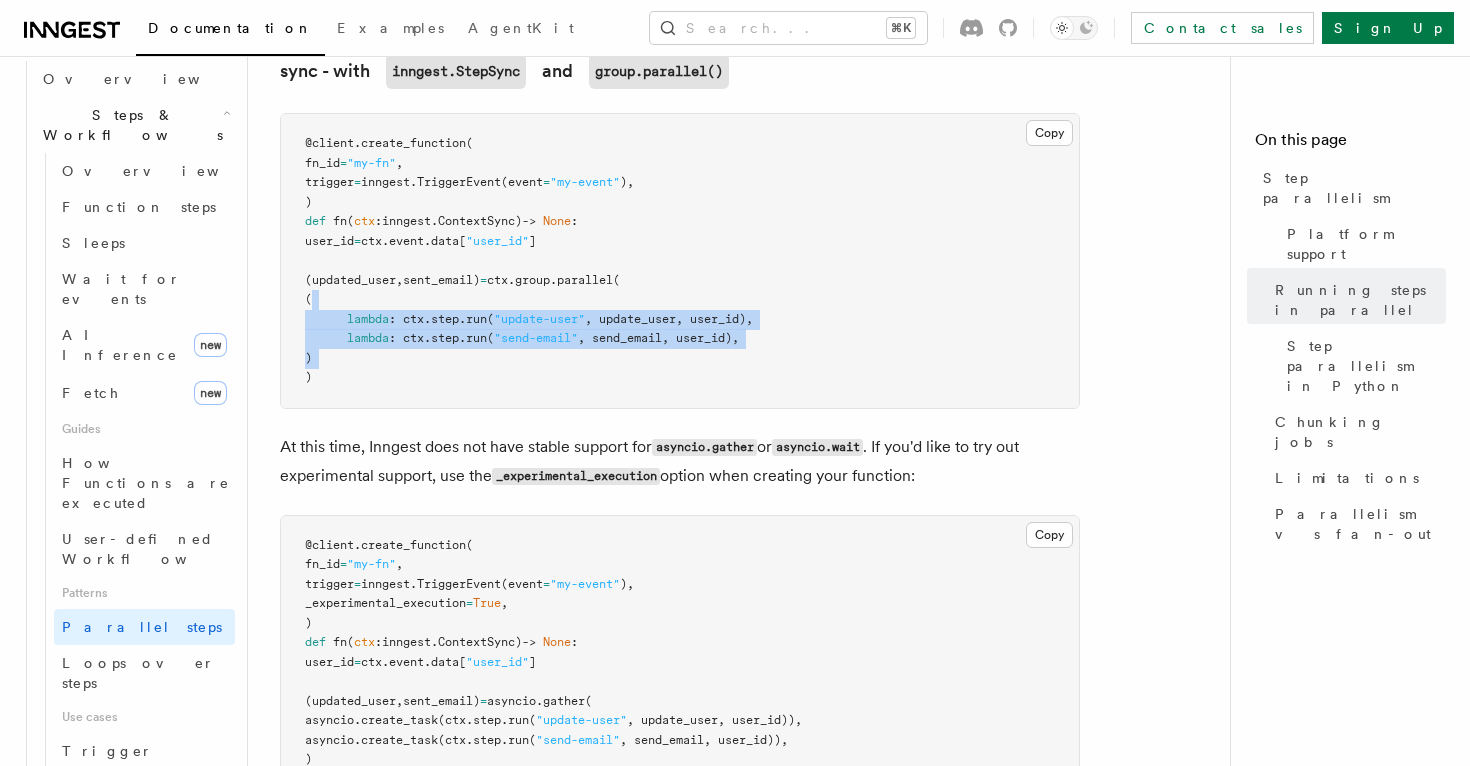 drag, startPoint x: 338, startPoint y: 269, endPoint x: 416, endPoint y: 347, distance: 110.308655 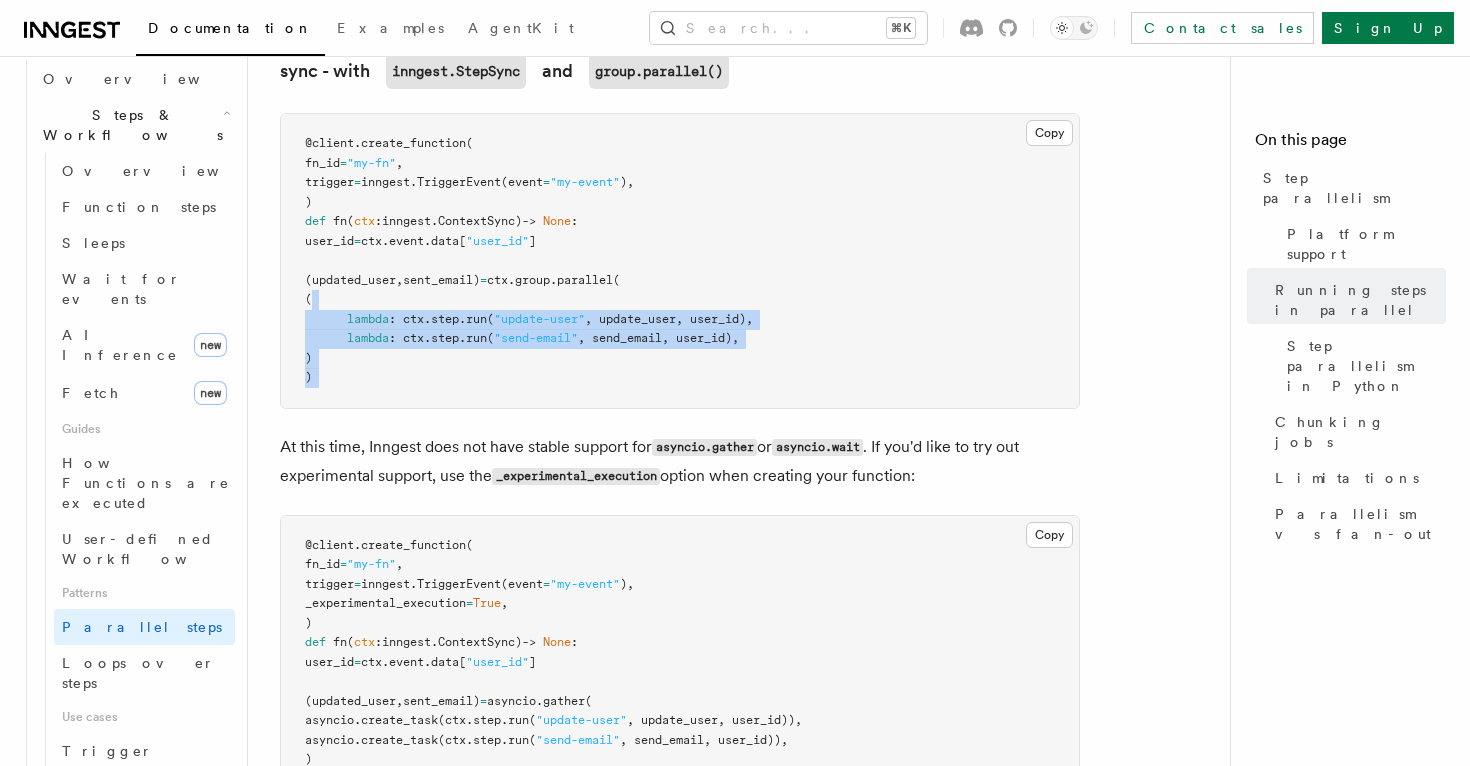 click on "@client . create_function (
fn_id = "my-fn" ,
trigger = inngest. TriggerEvent (event = "my-event" ),
)
def   fn ( ctx :  inngest . ContextSync)  ->   None :
user_id  =  ctx . event . data [ "user_id" ]
(updated_user ,  sent_email)  =  ctx . group . parallel (
(
lambda : ctx.step. run ( "update-user" , update_user, user_id),
lambda : ctx.step. run ( "send-email" , send_email, user_id),
)
)" at bounding box center (680, 261) 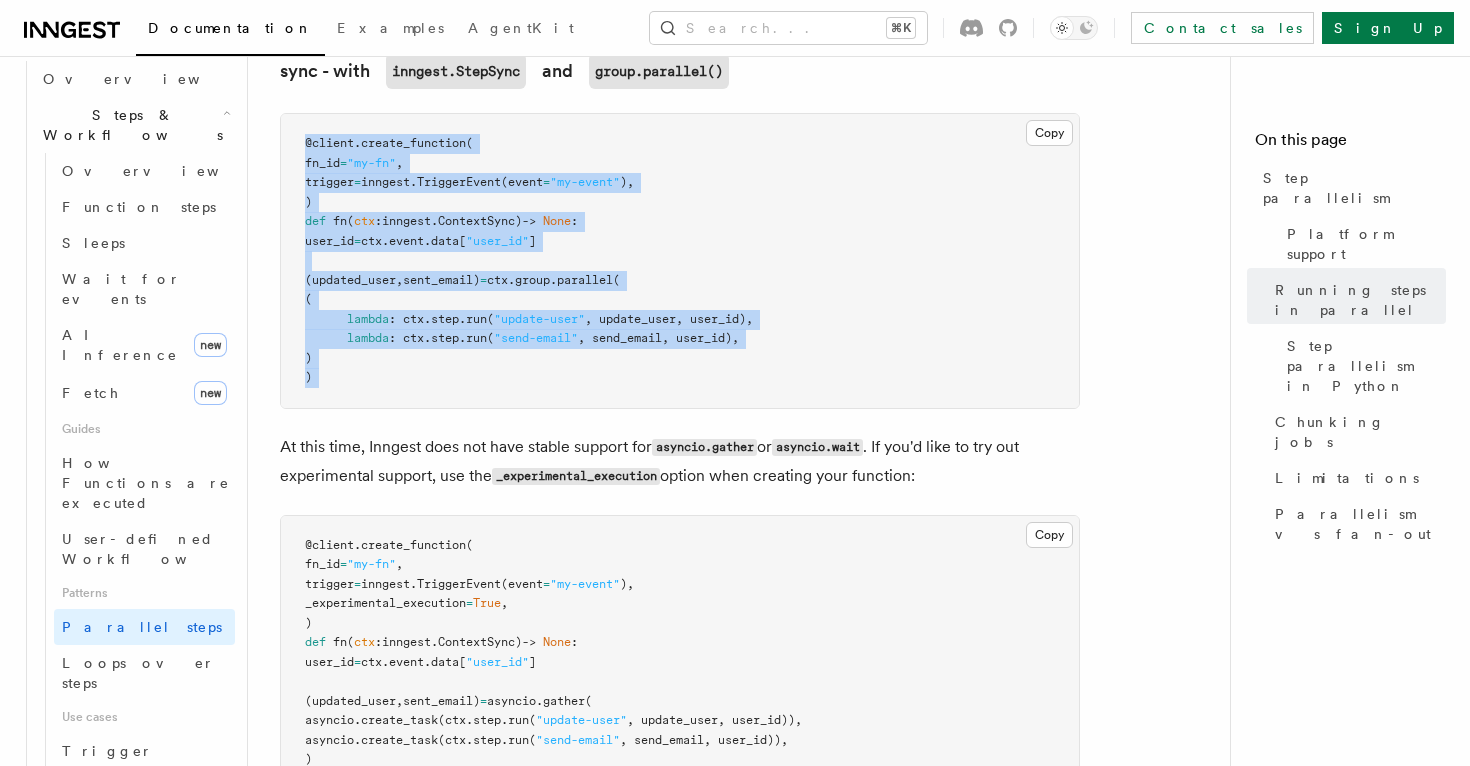 drag, startPoint x: 416, startPoint y: 347, endPoint x: 298, endPoint y: 117, distance: 258.5034 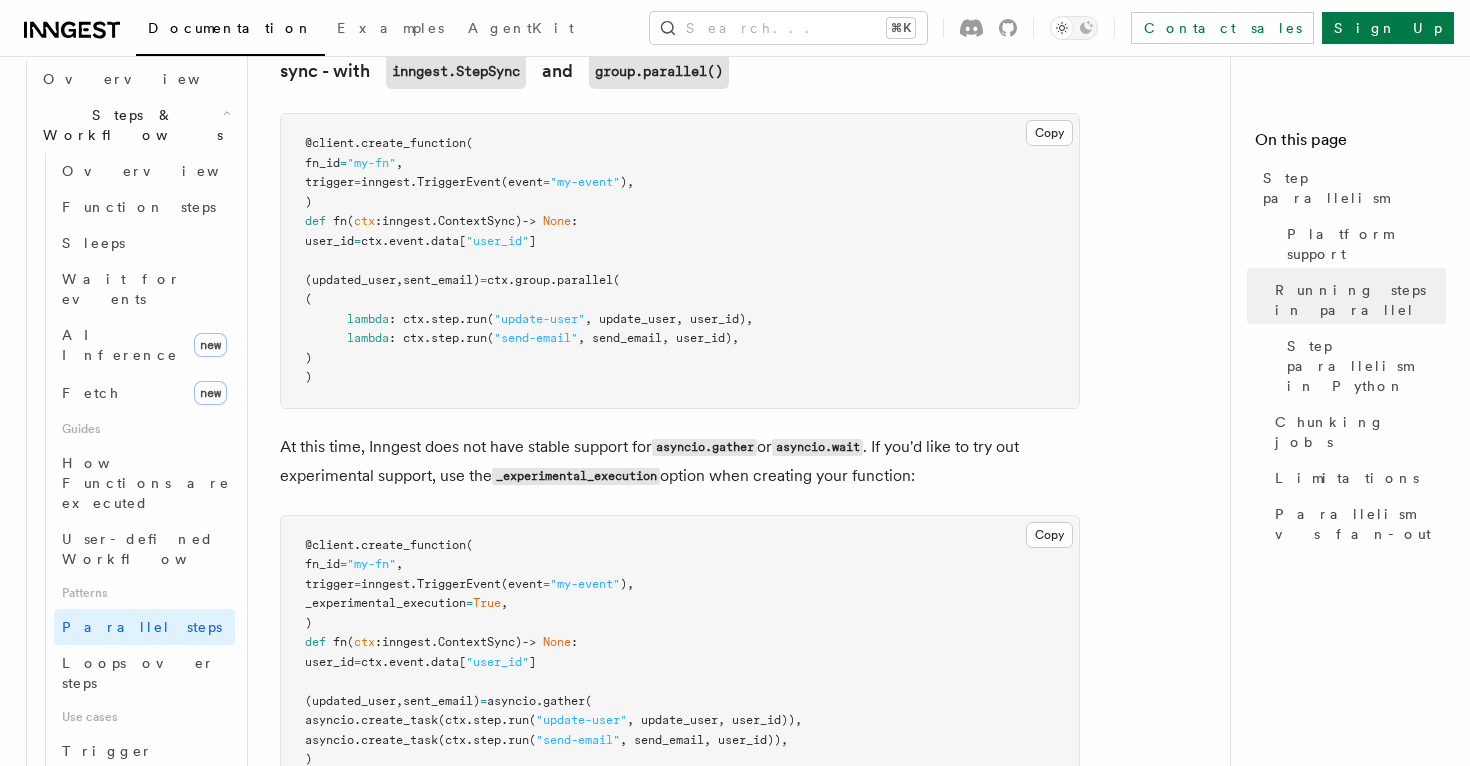 drag, startPoint x: 450, startPoint y: 371, endPoint x: 326, endPoint y: 122, distance: 278.1672 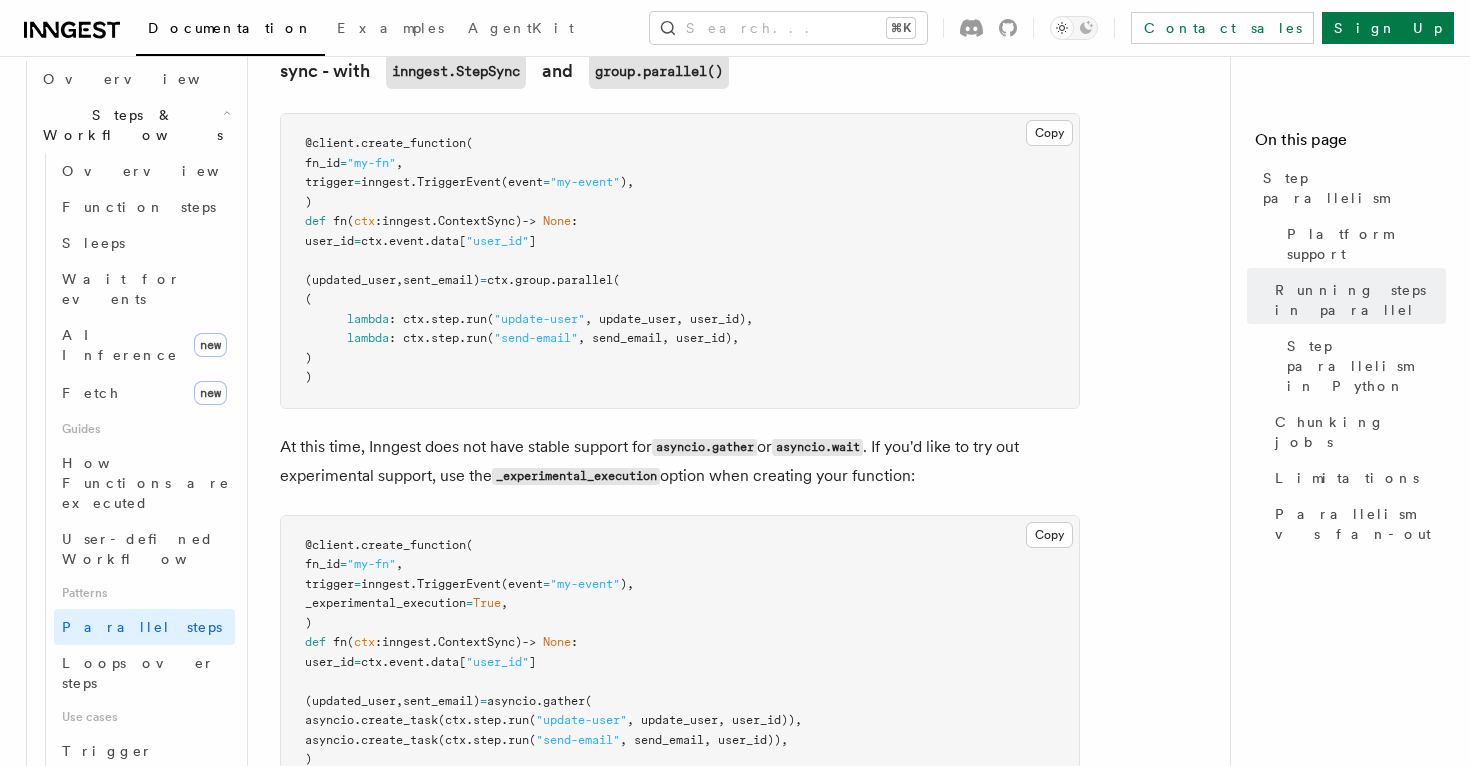 click on ", send_email, user_id)," at bounding box center (658, 338) 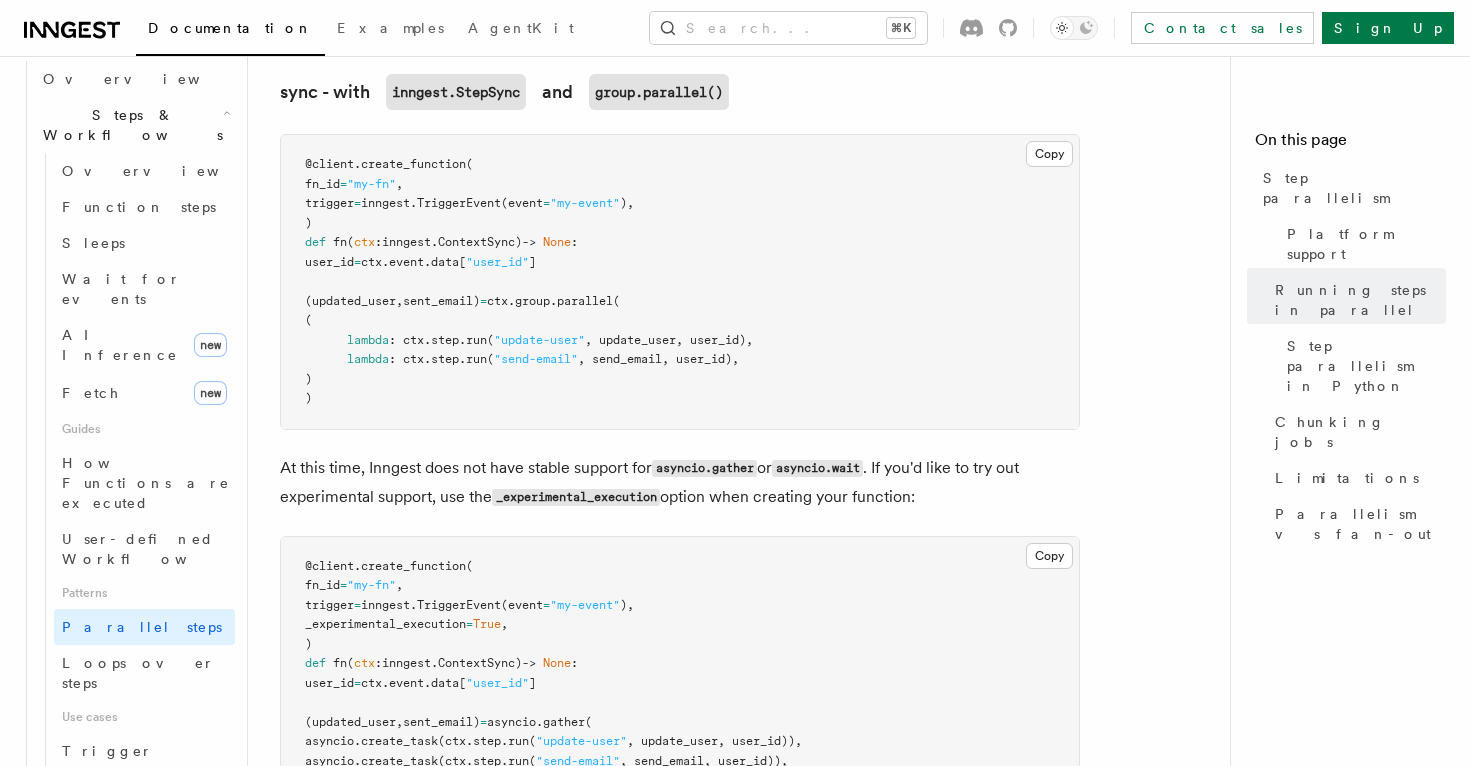 scroll, scrollTop: 1933, scrollLeft: 0, axis: vertical 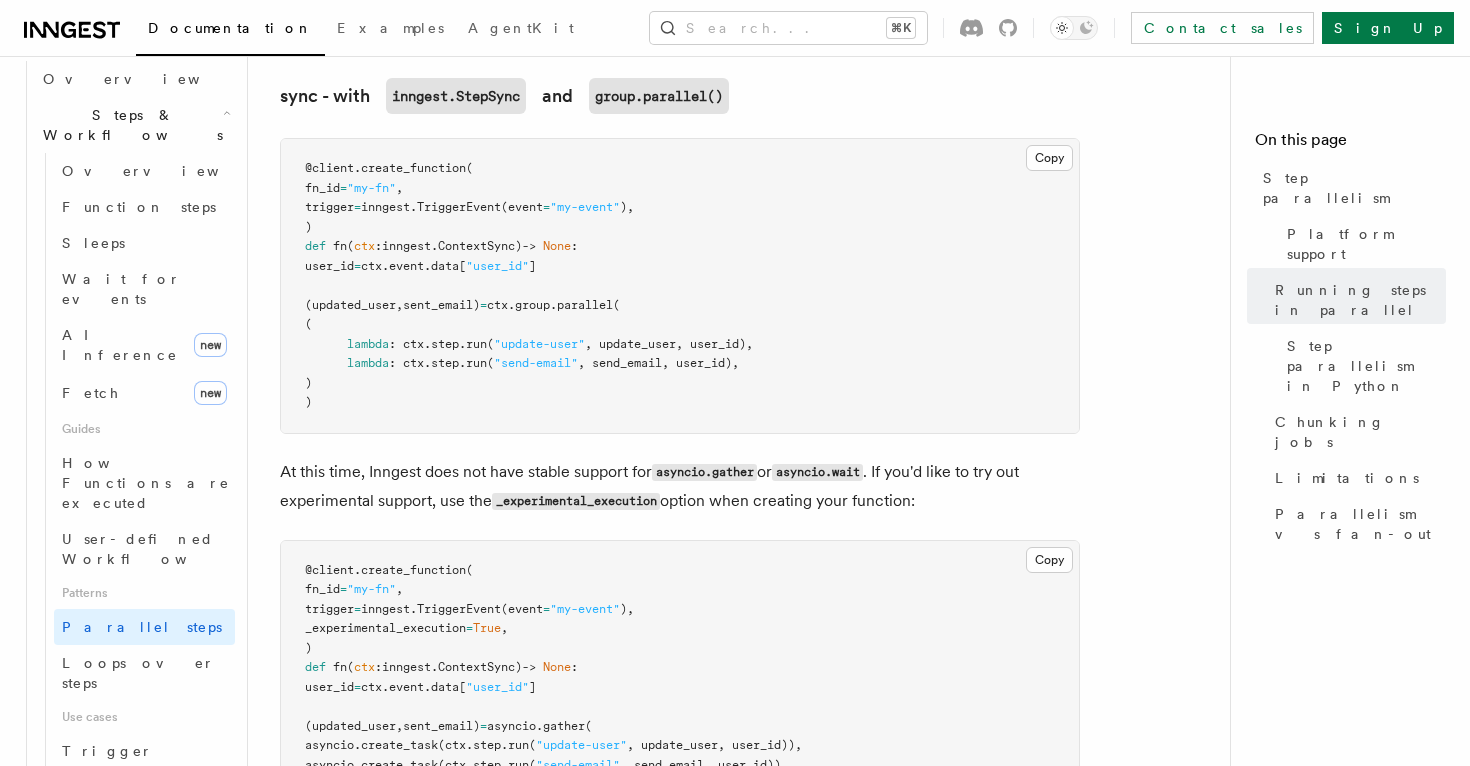 click on "group" at bounding box center [532, 305] 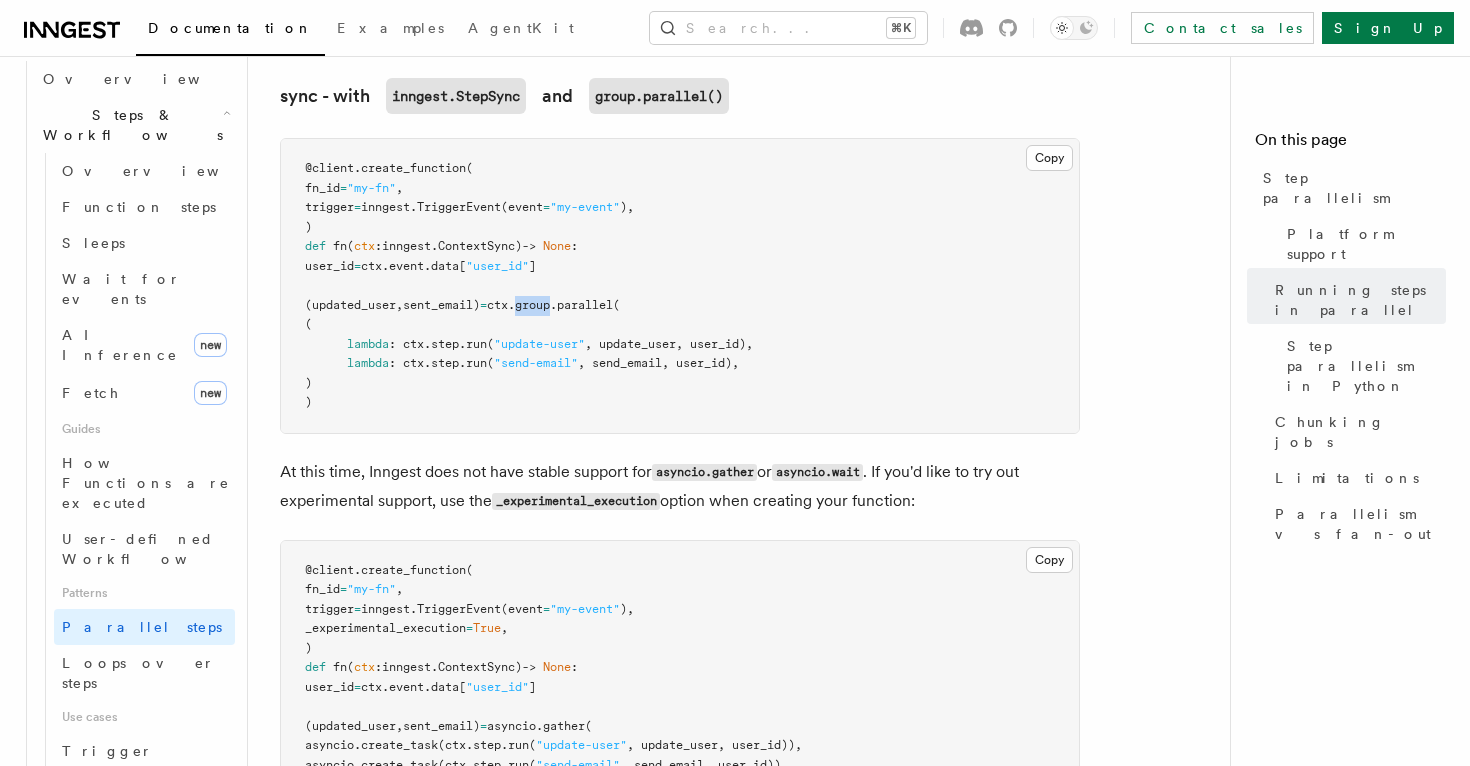 click on "group" at bounding box center (532, 305) 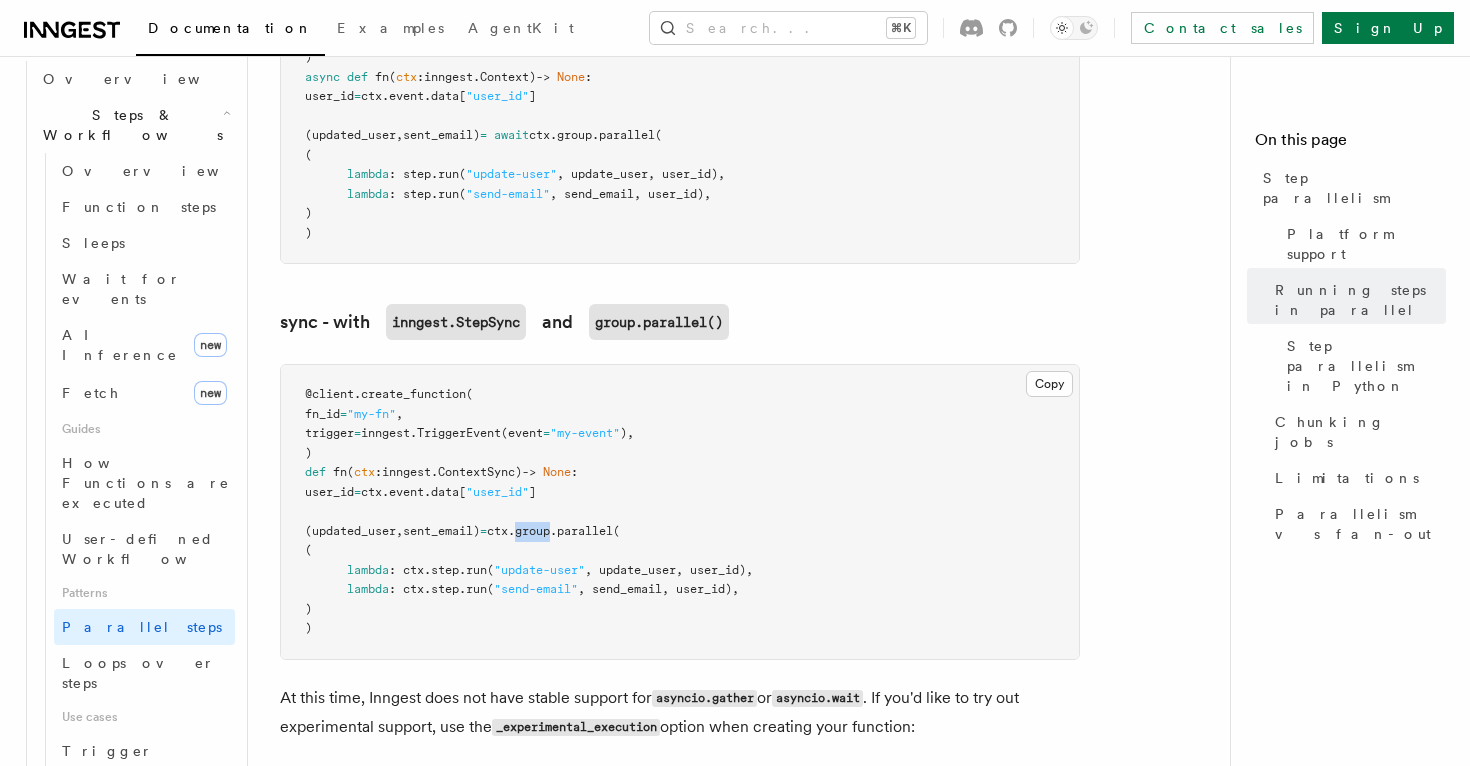 scroll, scrollTop: 1754, scrollLeft: 0, axis: vertical 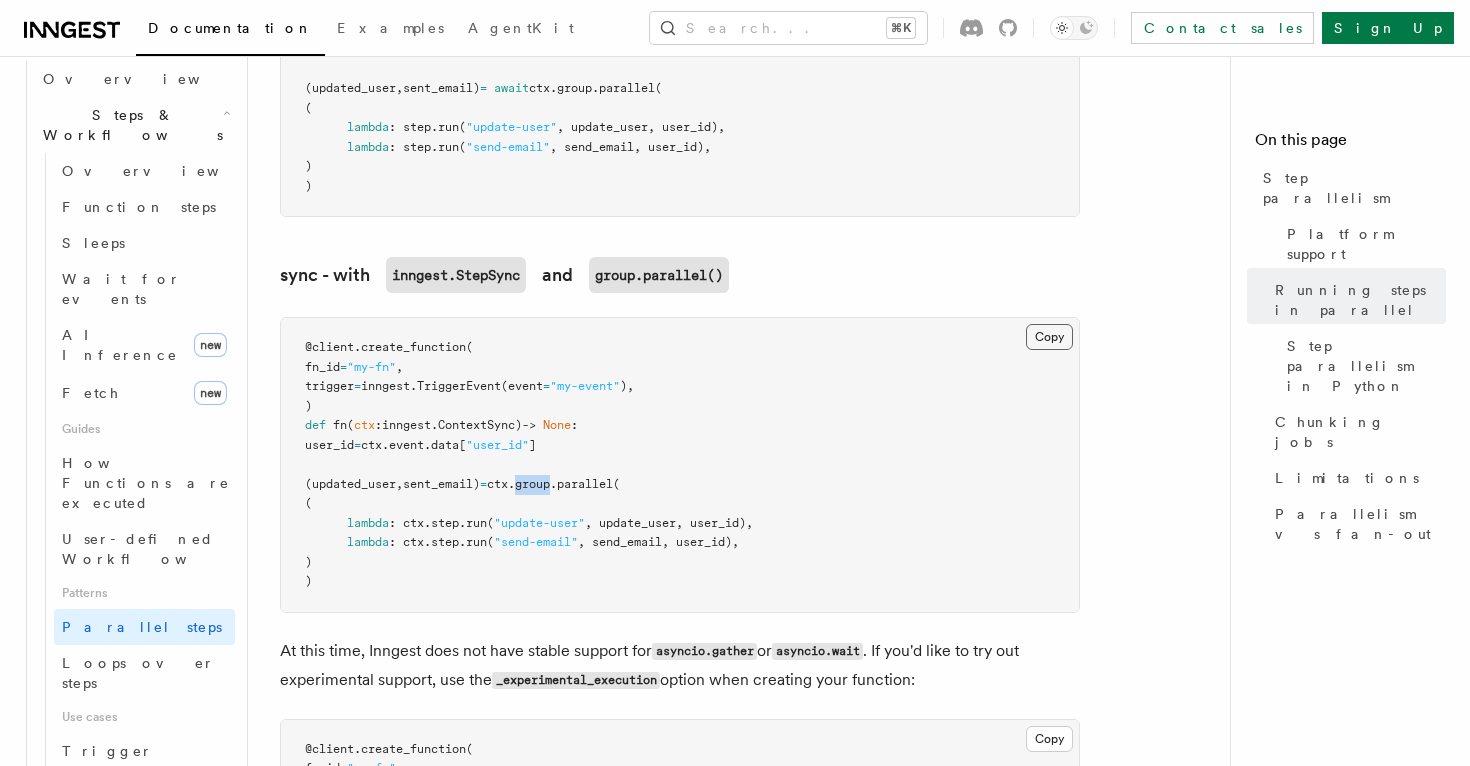 click on "Copy Copied" at bounding box center (1049, 337) 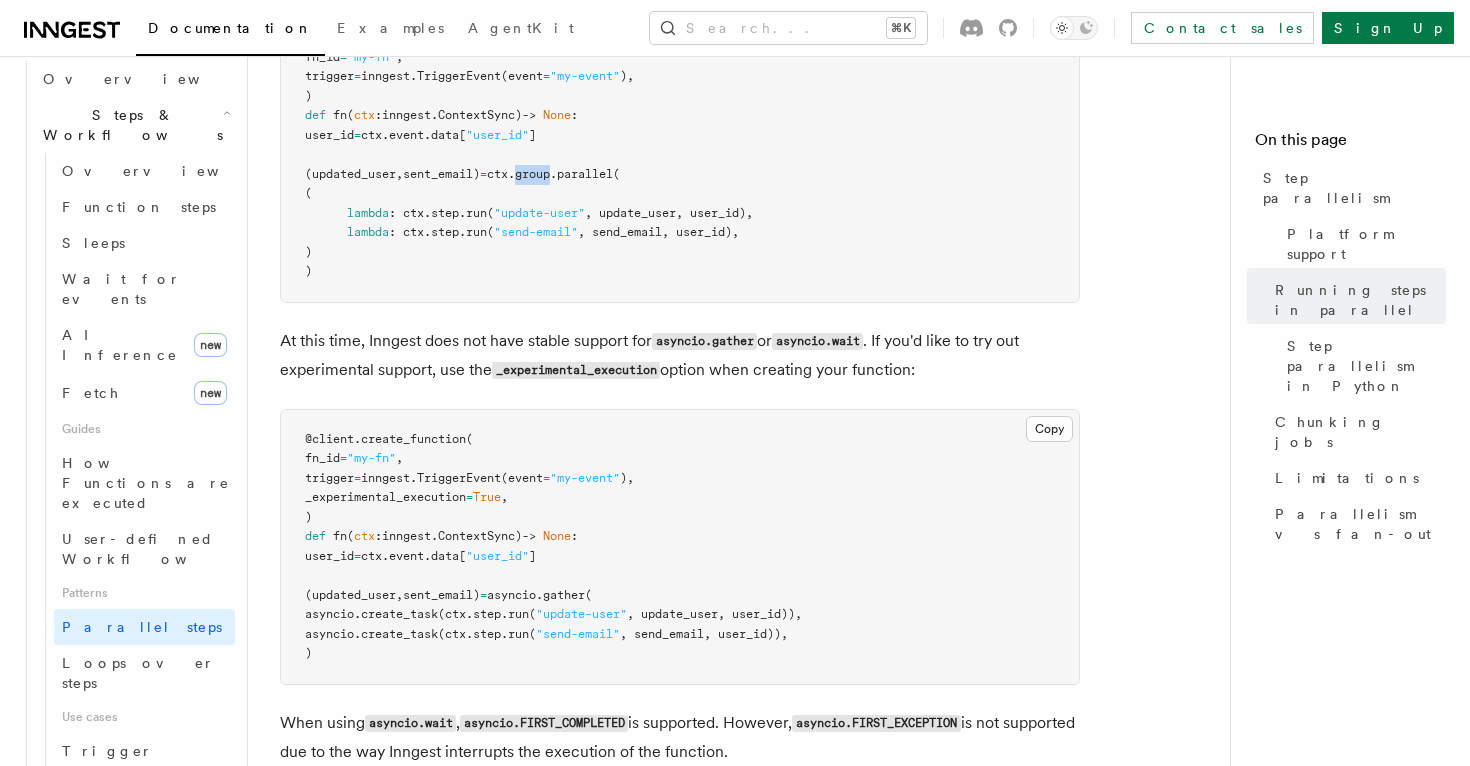 scroll, scrollTop: 2067, scrollLeft: 0, axis: vertical 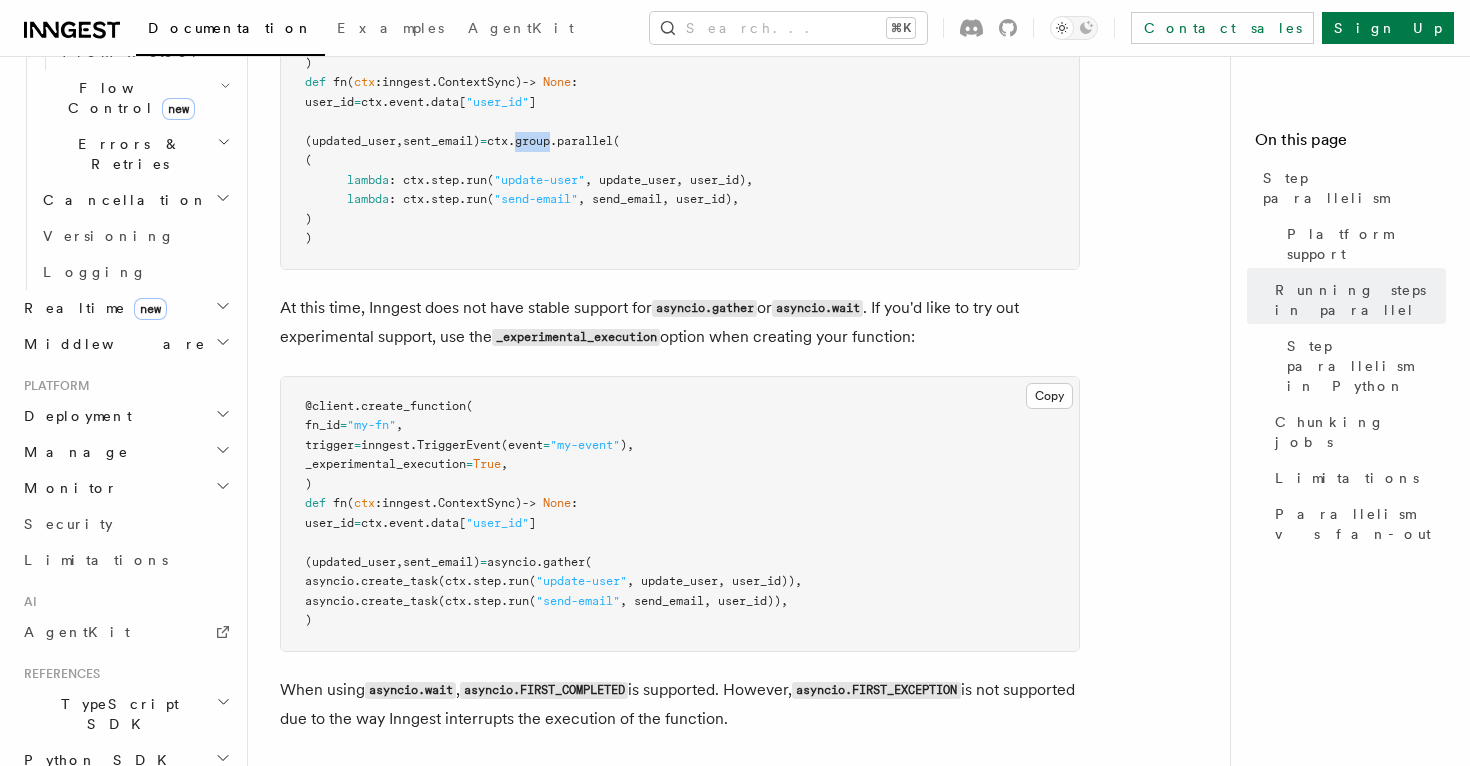 click 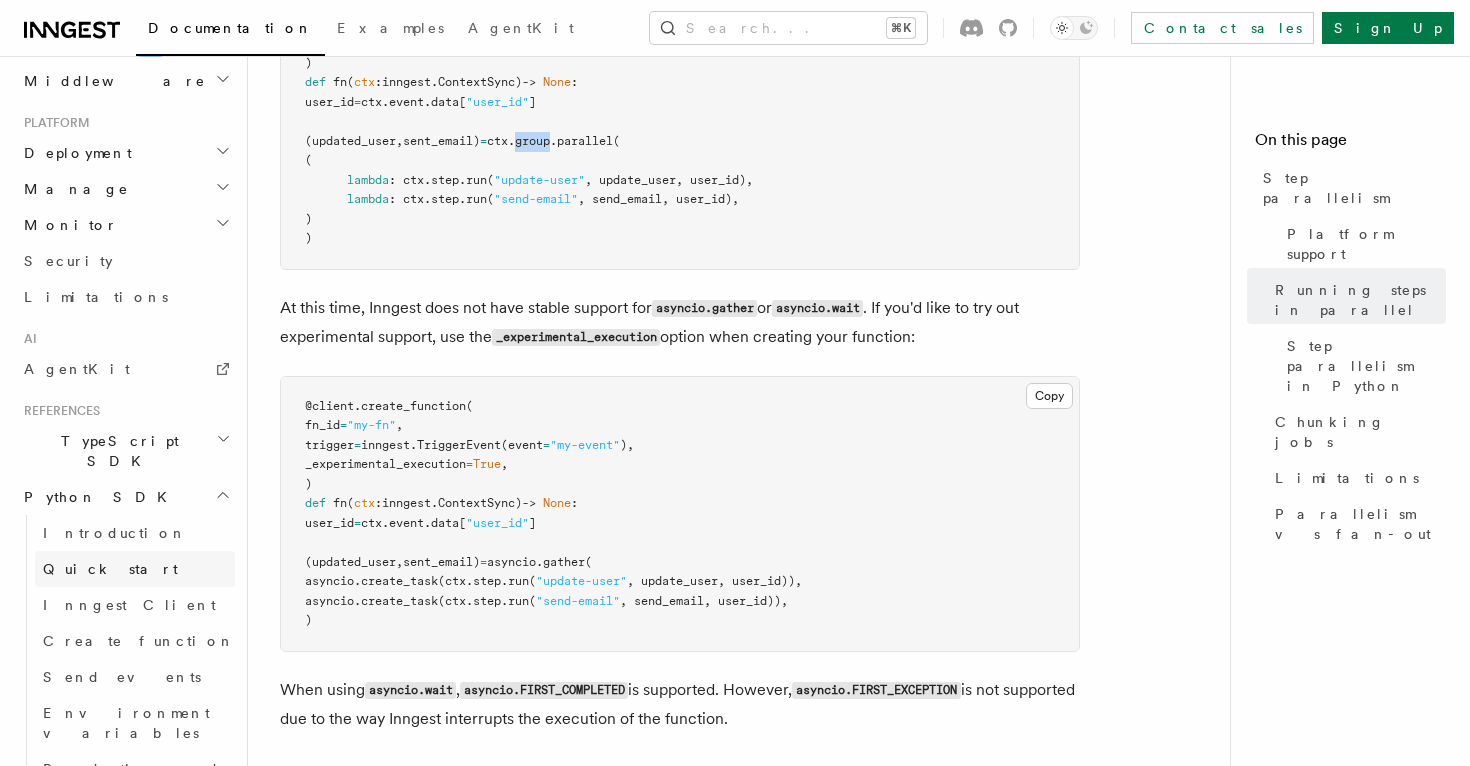 scroll, scrollTop: 1643, scrollLeft: 0, axis: vertical 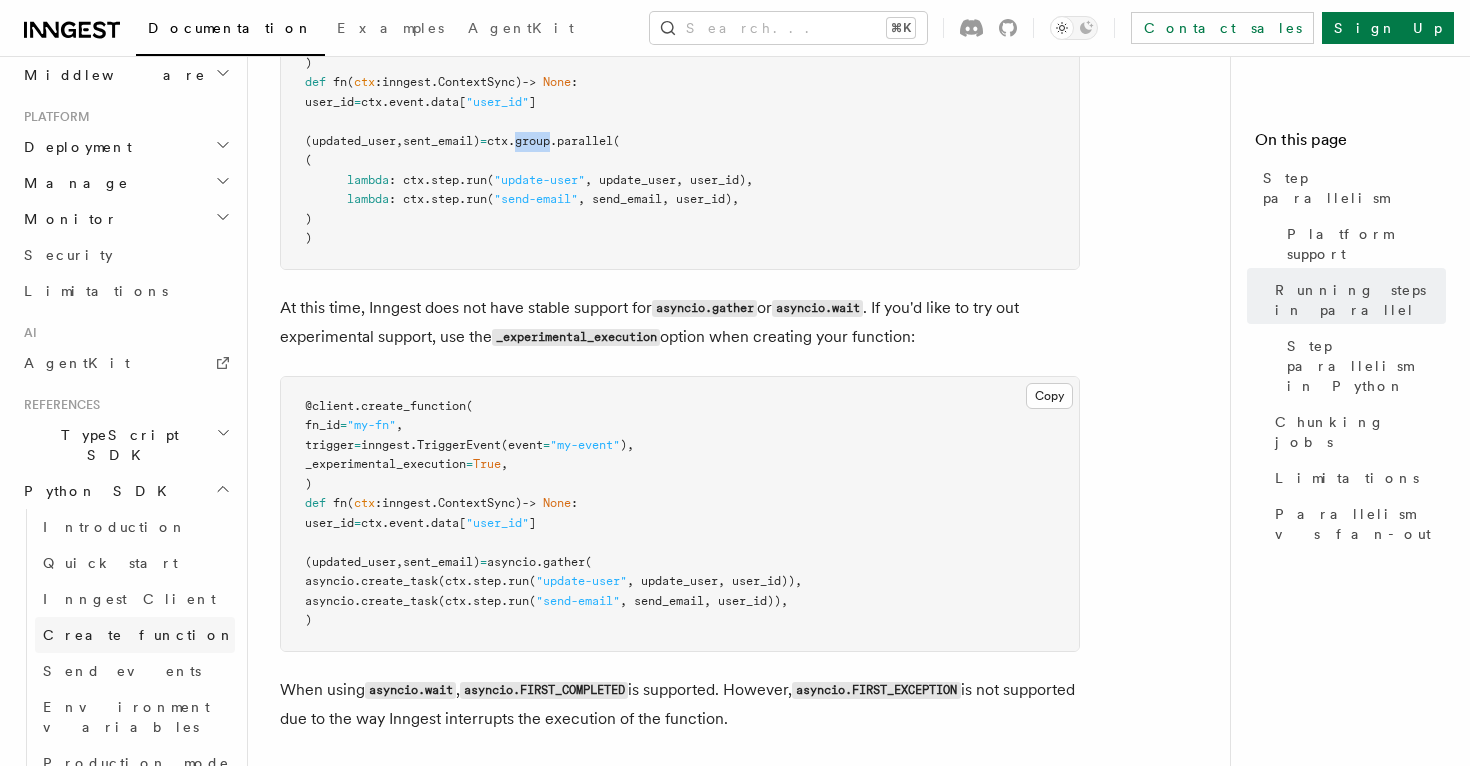 click on "Create function" at bounding box center [139, 635] 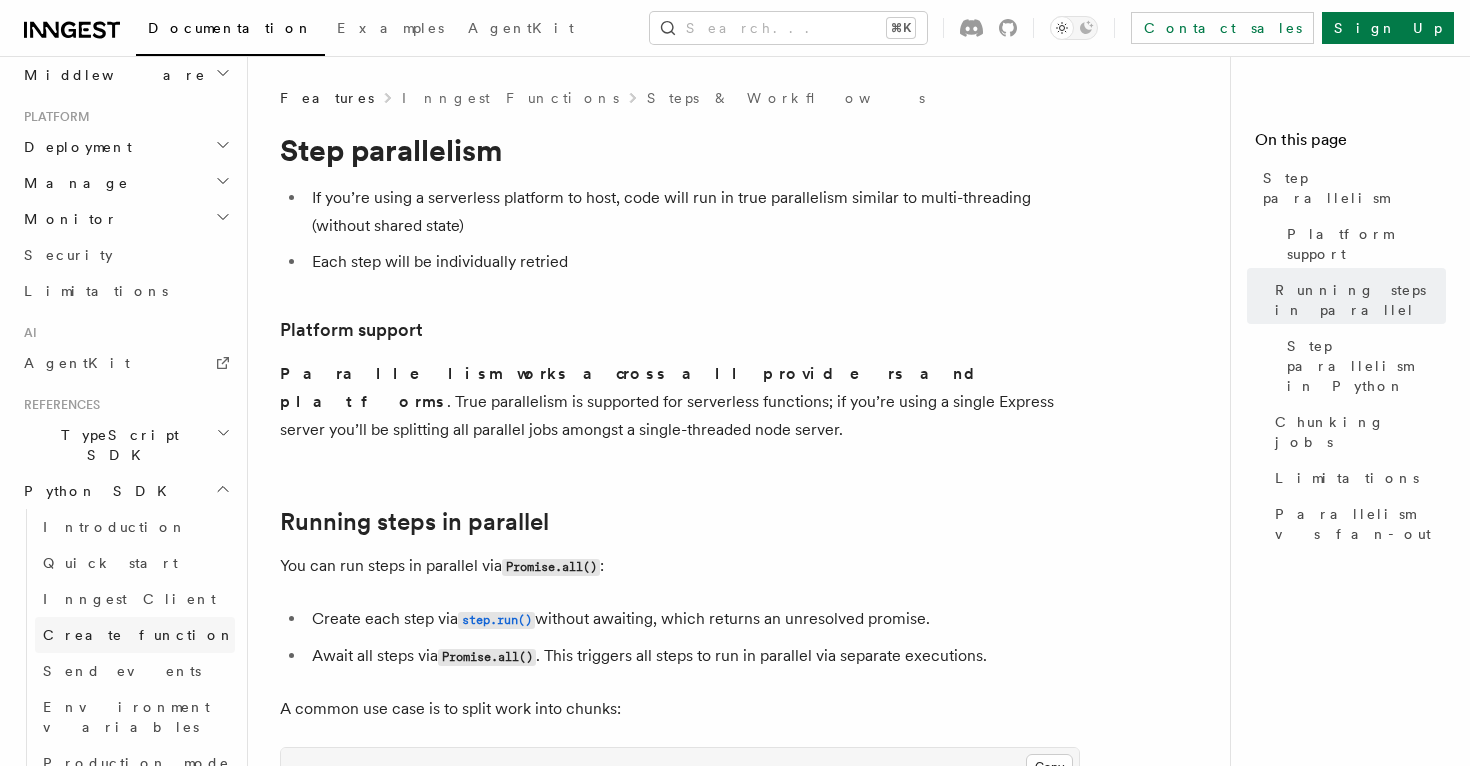 scroll, scrollTop: 1230, scrollLeft: 0, axis: vertical 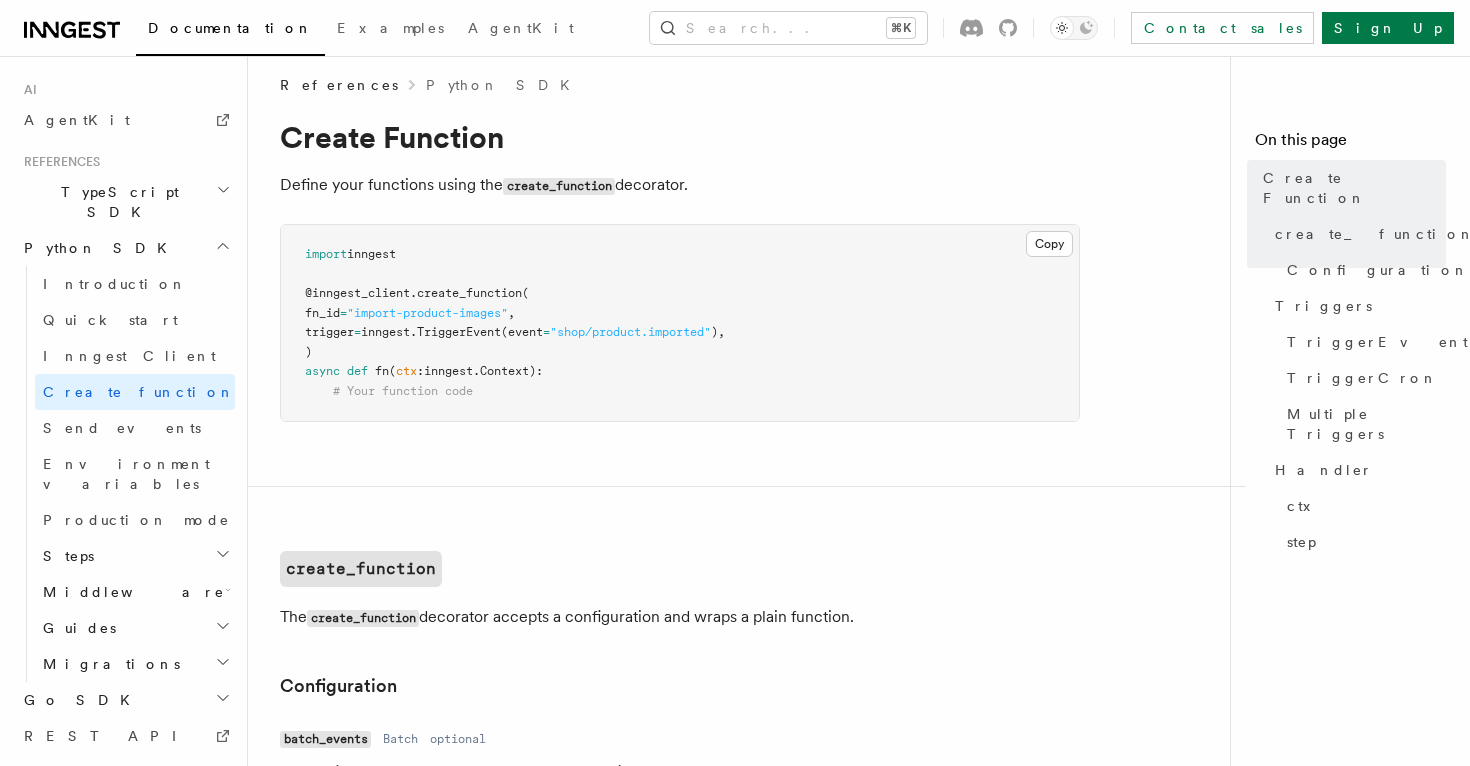 click on "Steps" at bounding box center (135, 556) 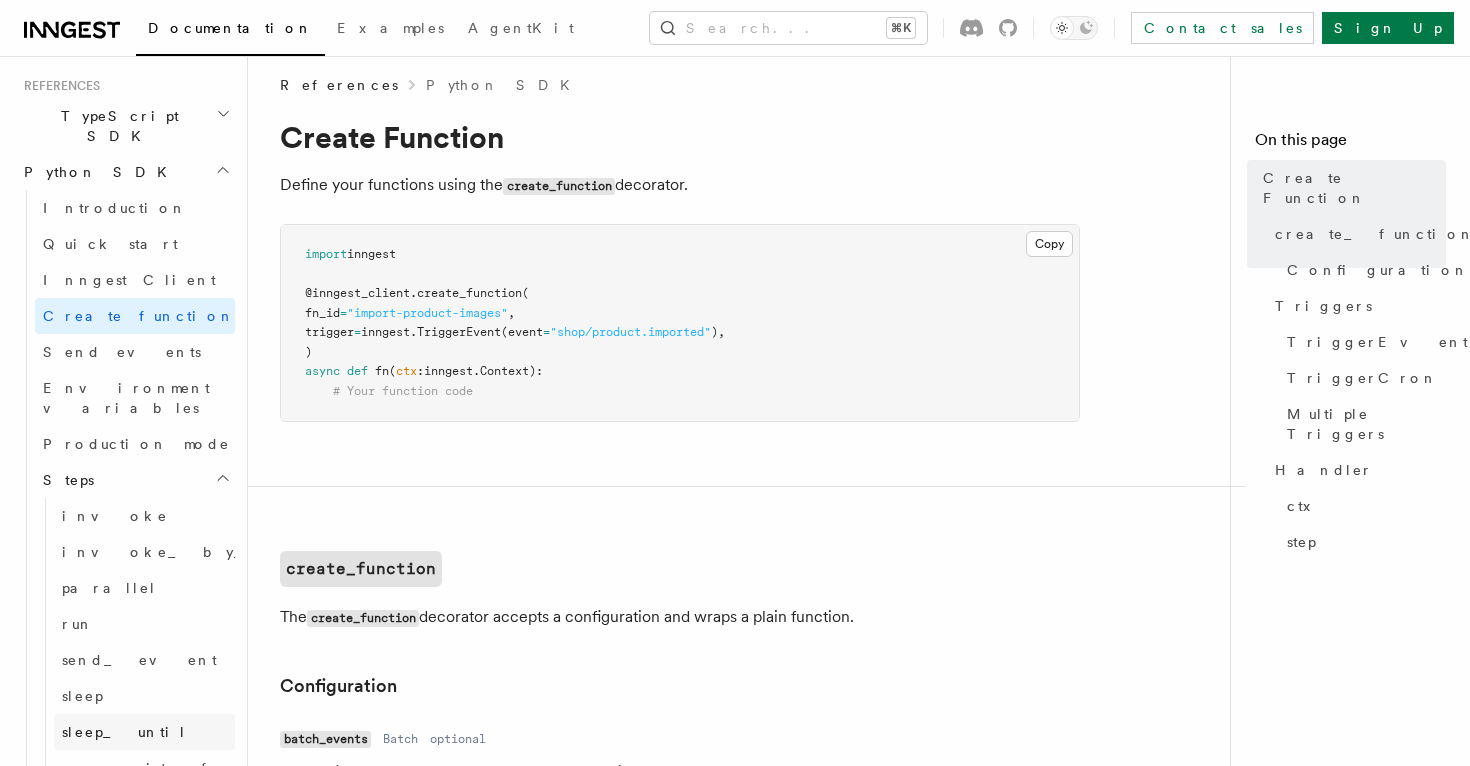 scroll, scrollTop: 1404, scrollLeft: 0, axis: vertical 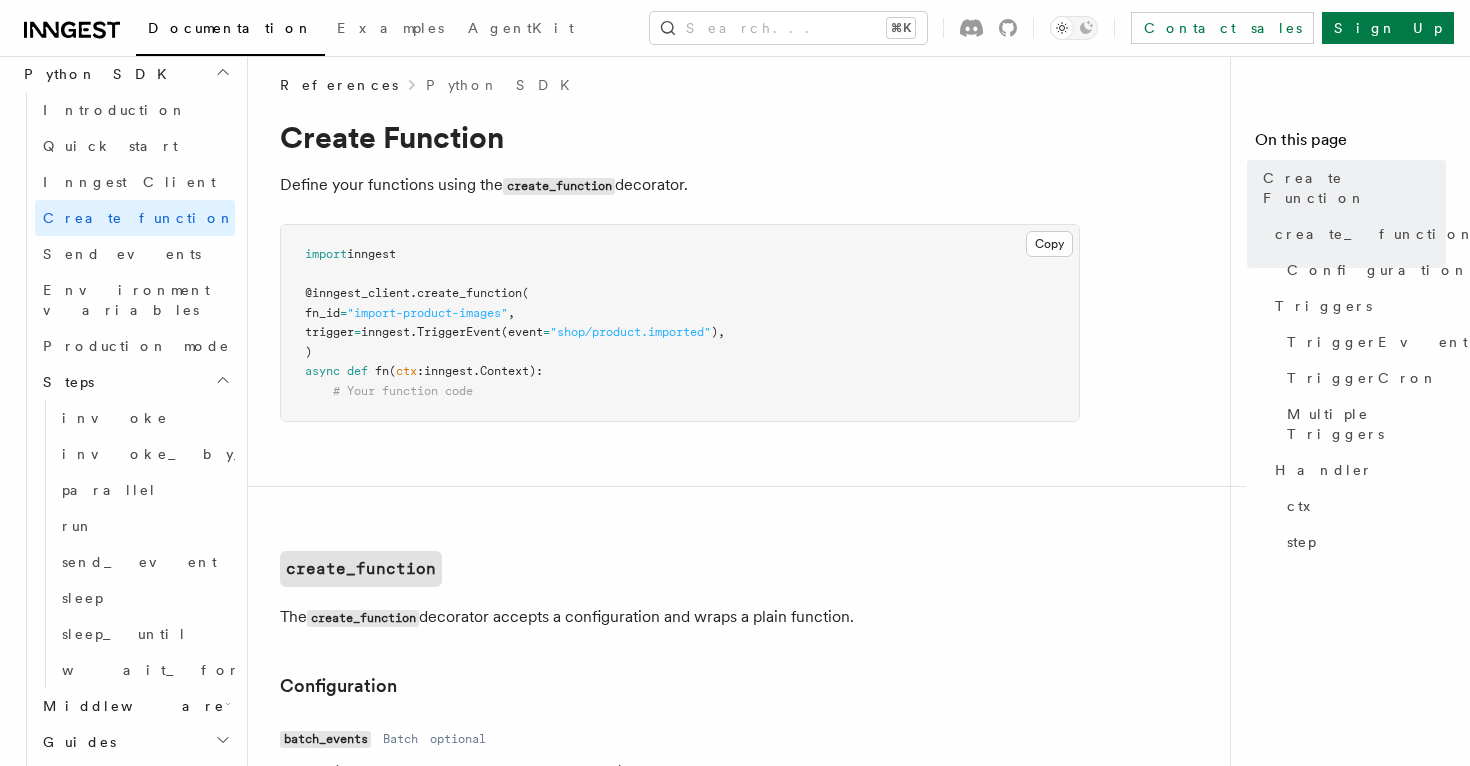 click on "Middleware" at bounding box center [135, 706] 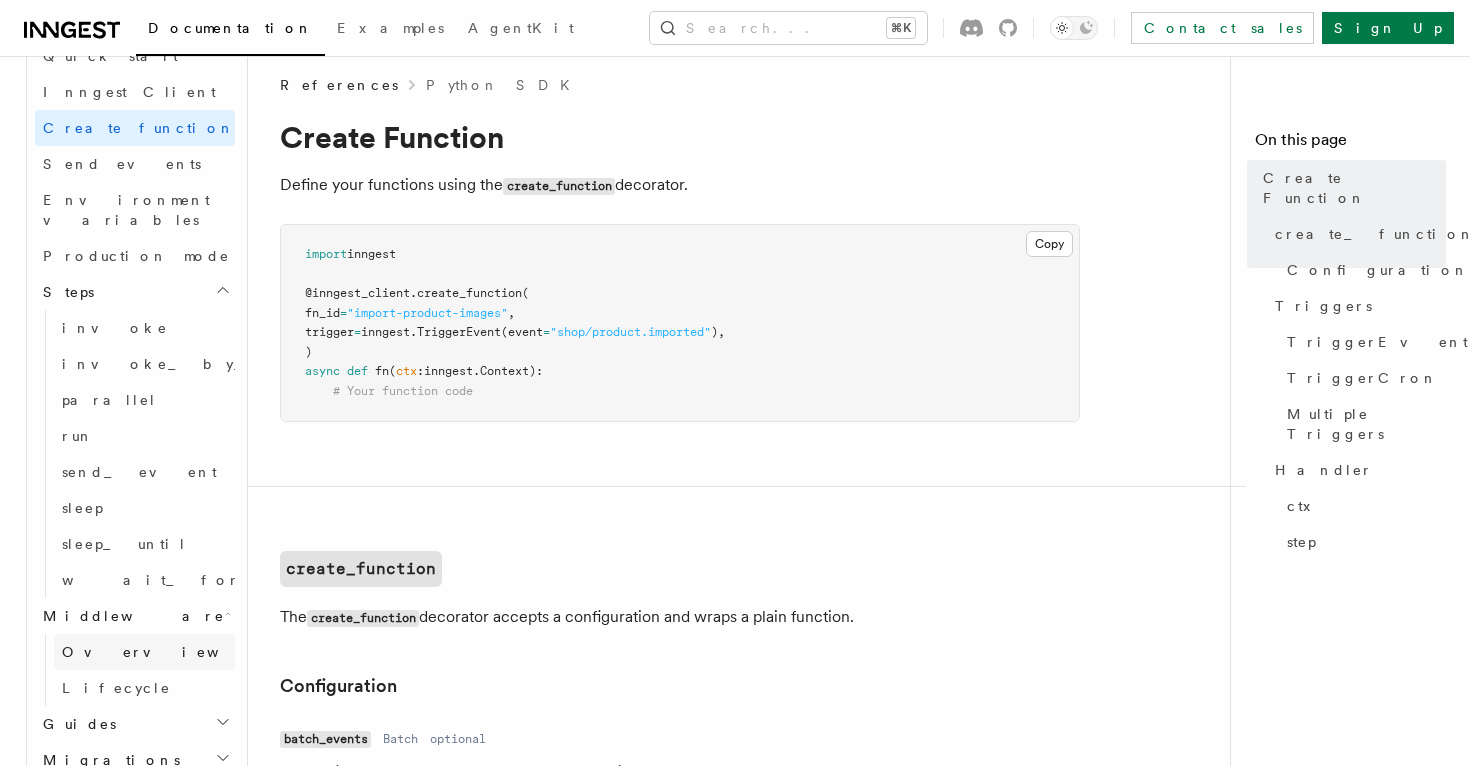 click on "Guides" at bounding box center (135, 724) 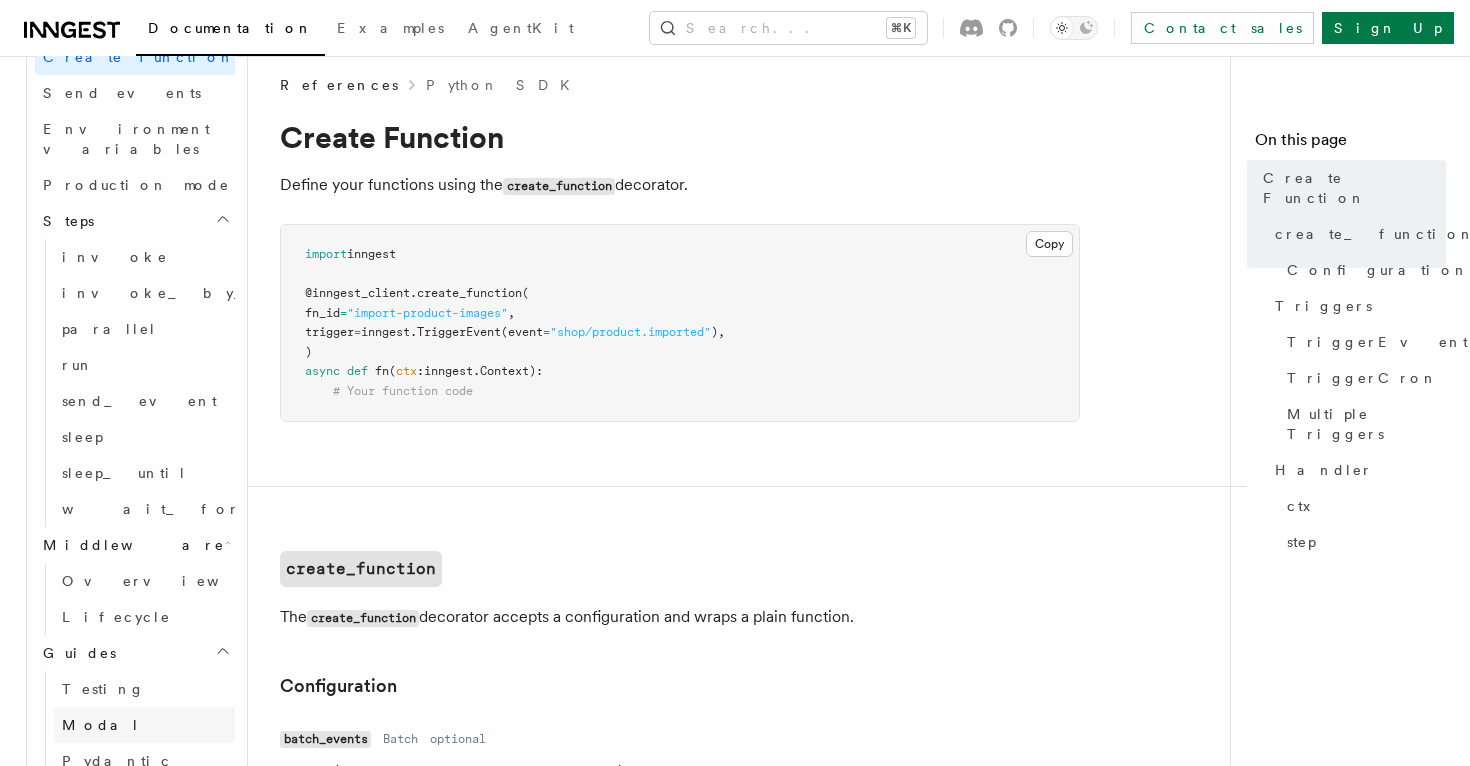 scroll, scrollTop: 1626, scrollLeft: 0, axis: vertical 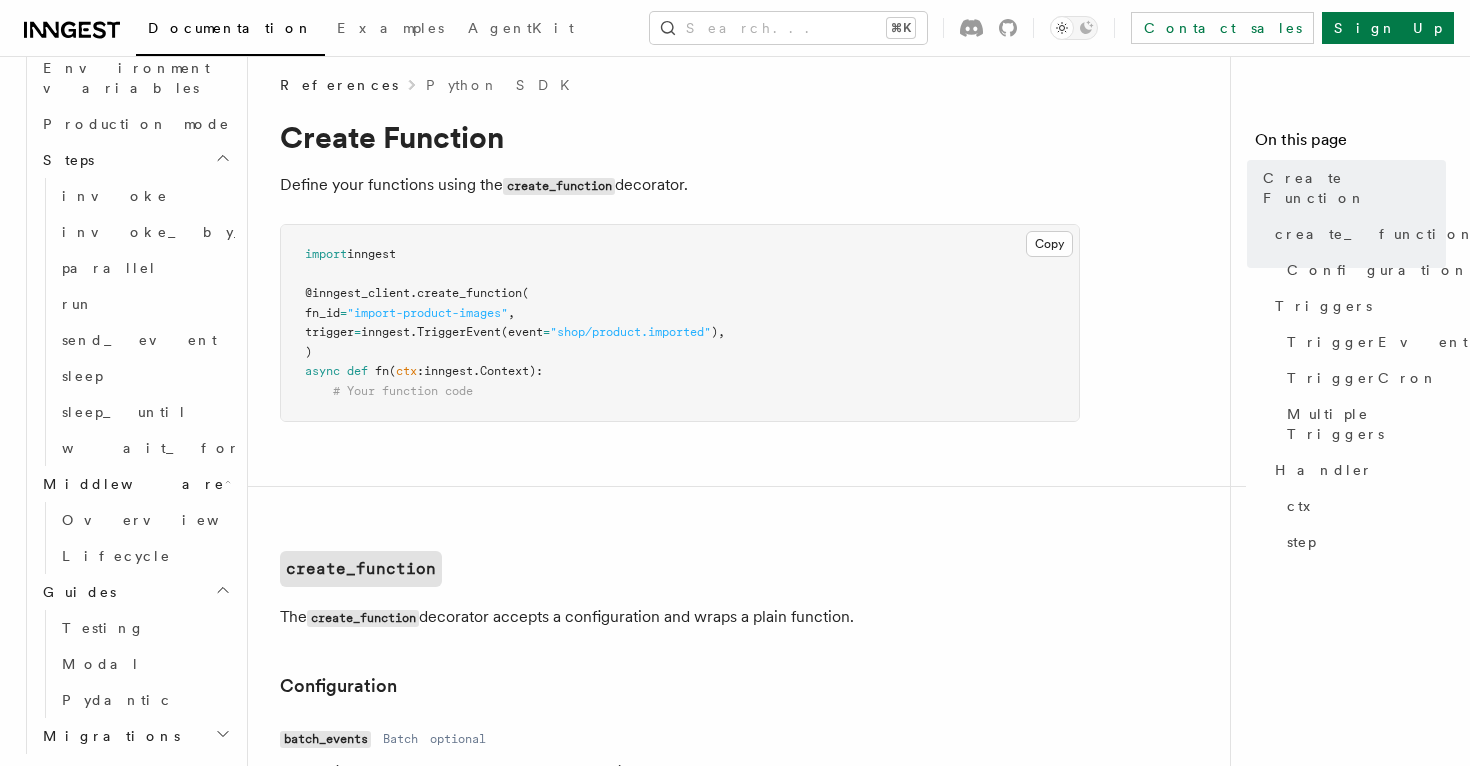 click on "Migrations" at bounding box center (135, 736) 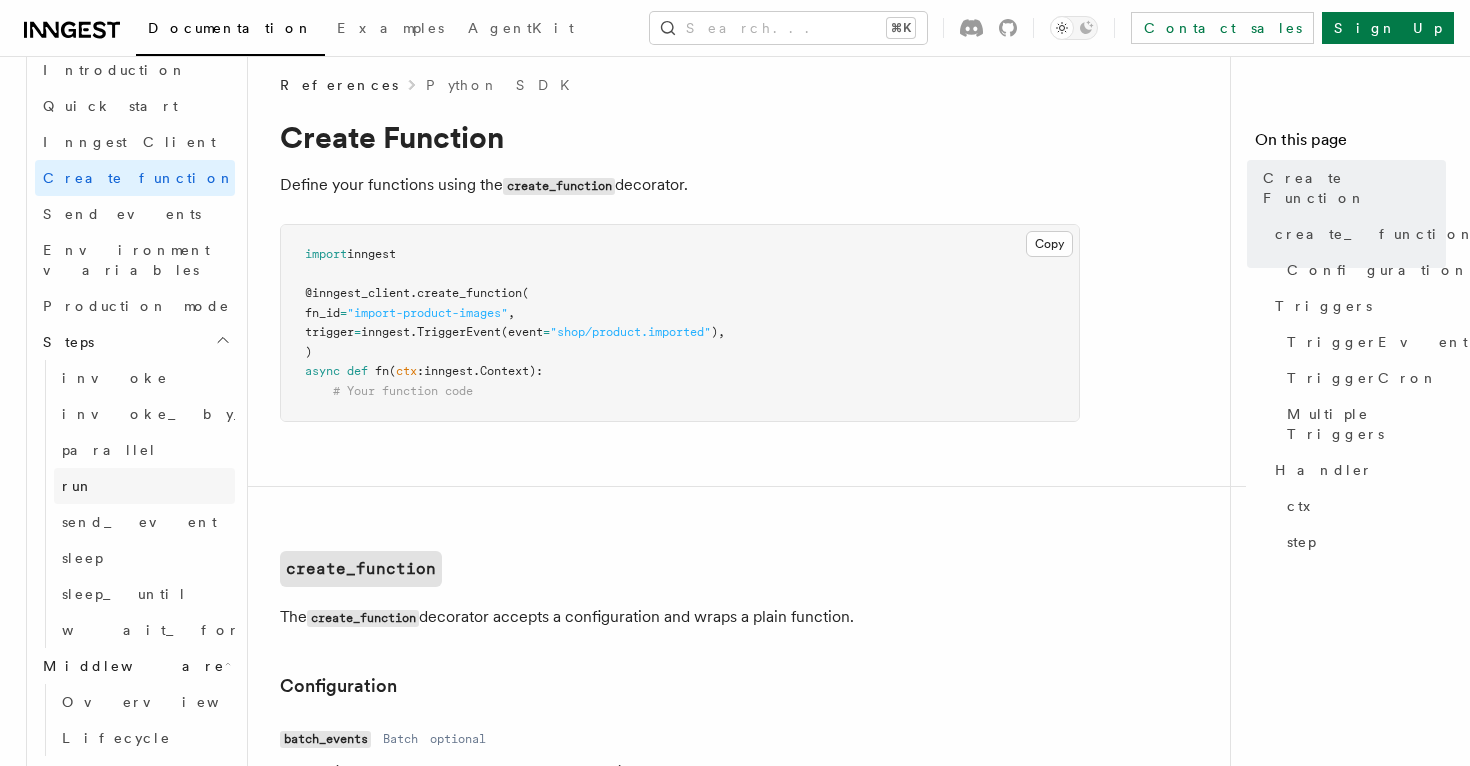 scroll, scrollTop: 1379, scrollLeft: 0, axis: vertical 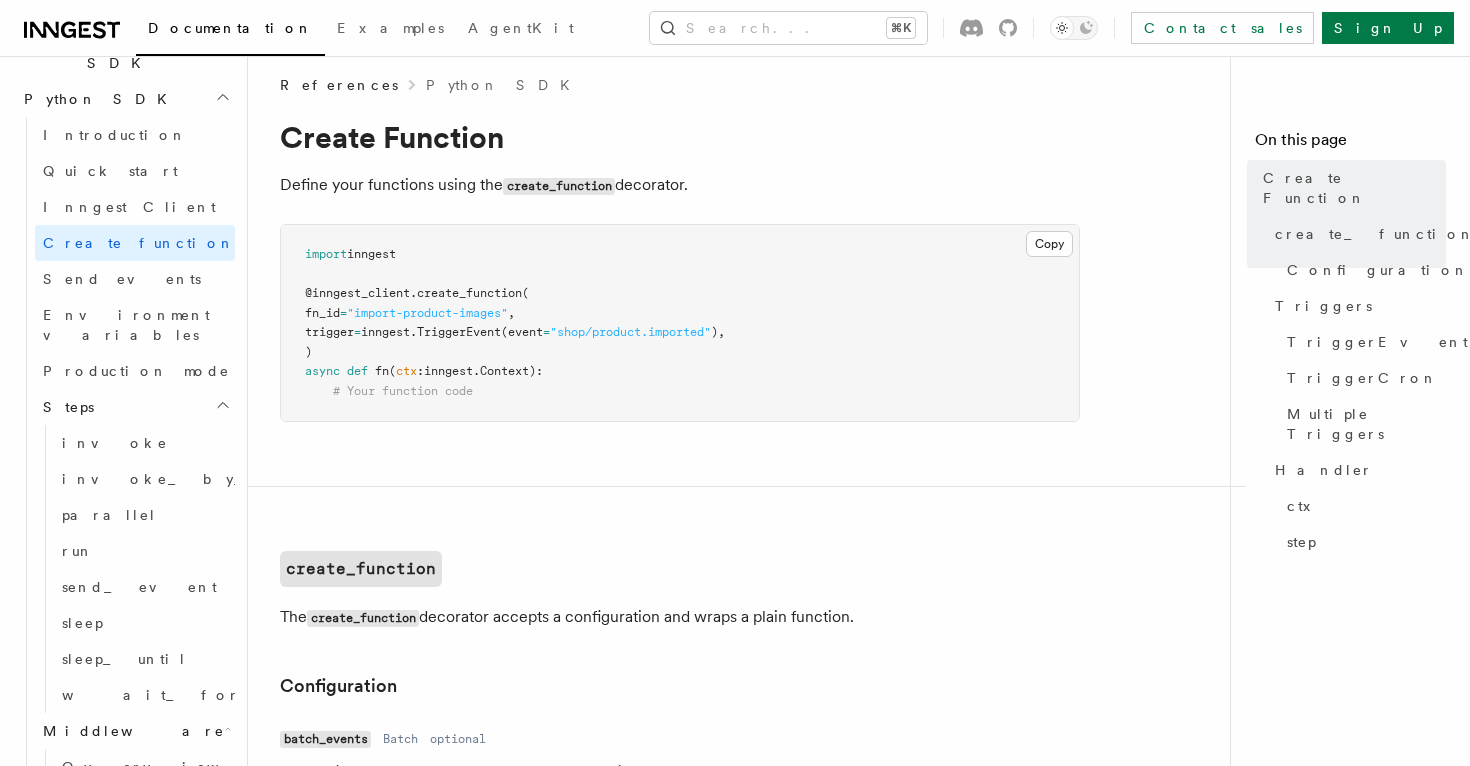 click on "Steps" at bounding box center (135, 407) 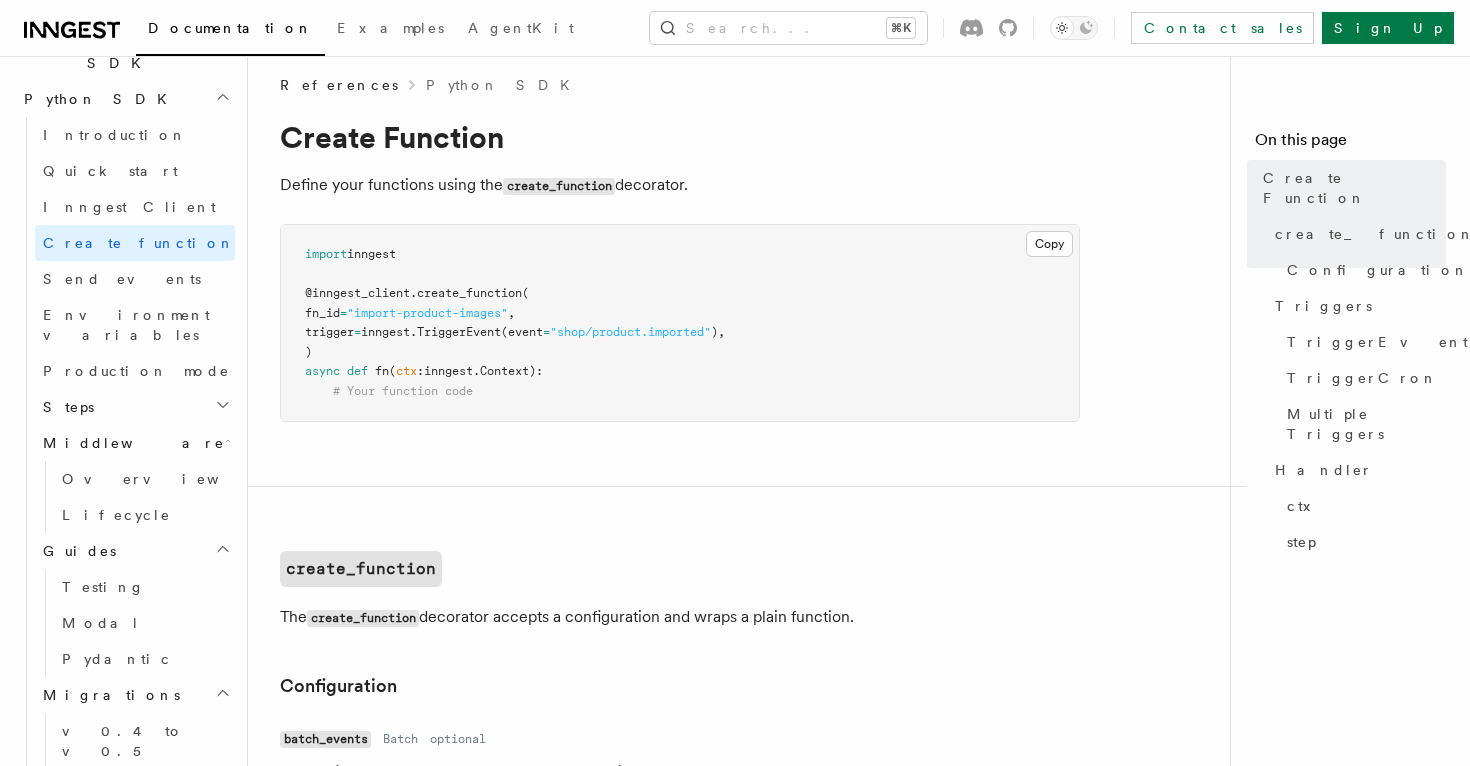 click on "Middleware" at bounding box center [135, 443] 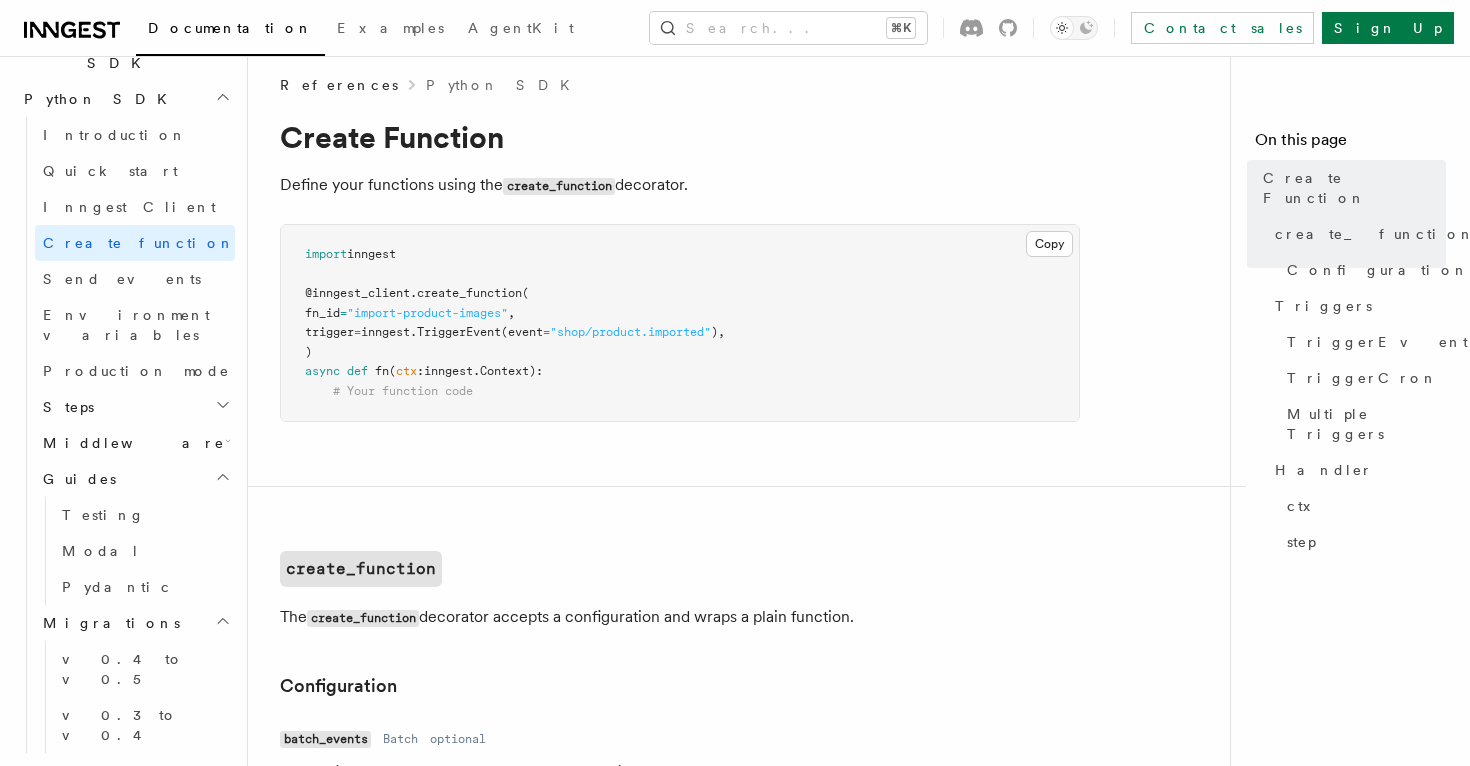 click on "Guides" at bounding box center [135, 479] 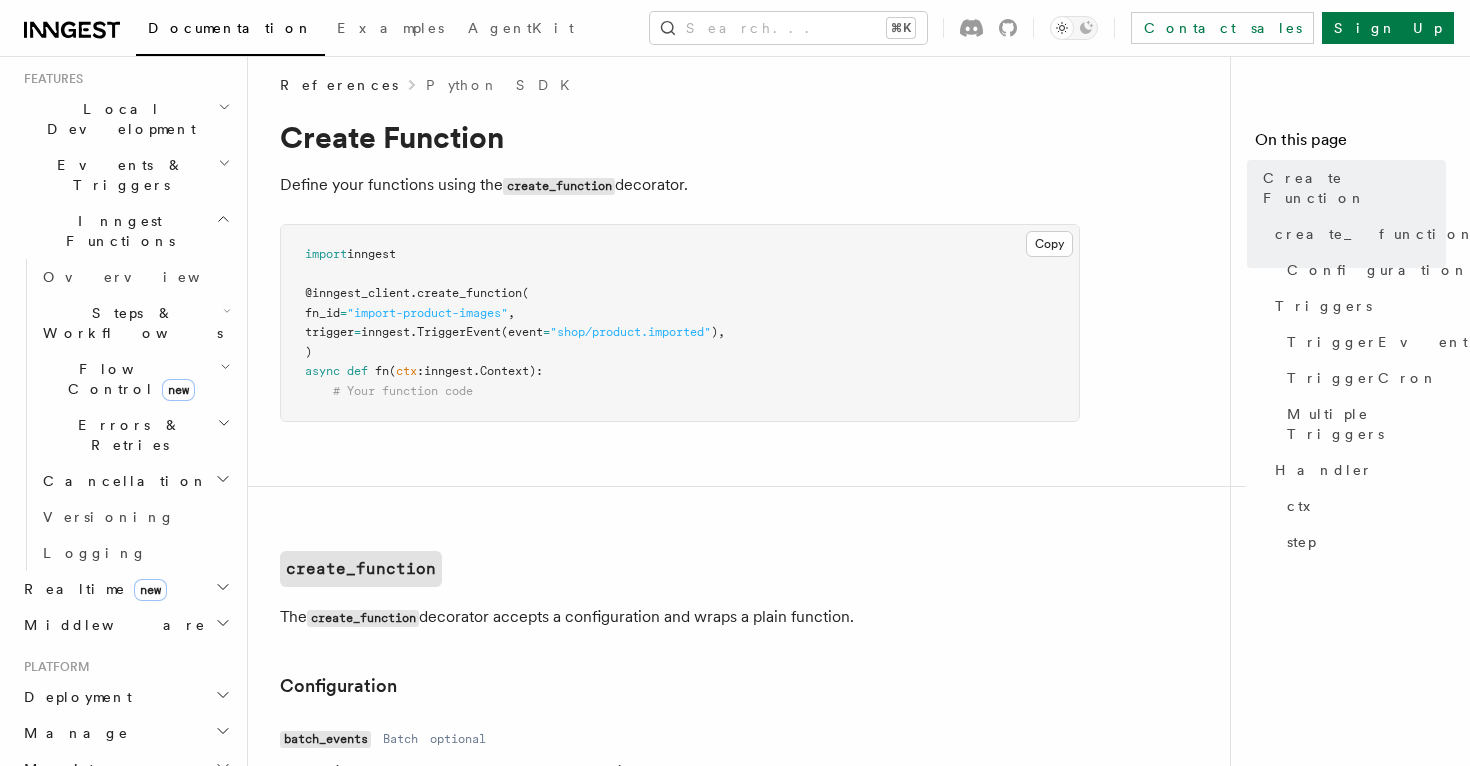 scroll, scrollTop: 430, scrollLeft: 0, axis: vertical 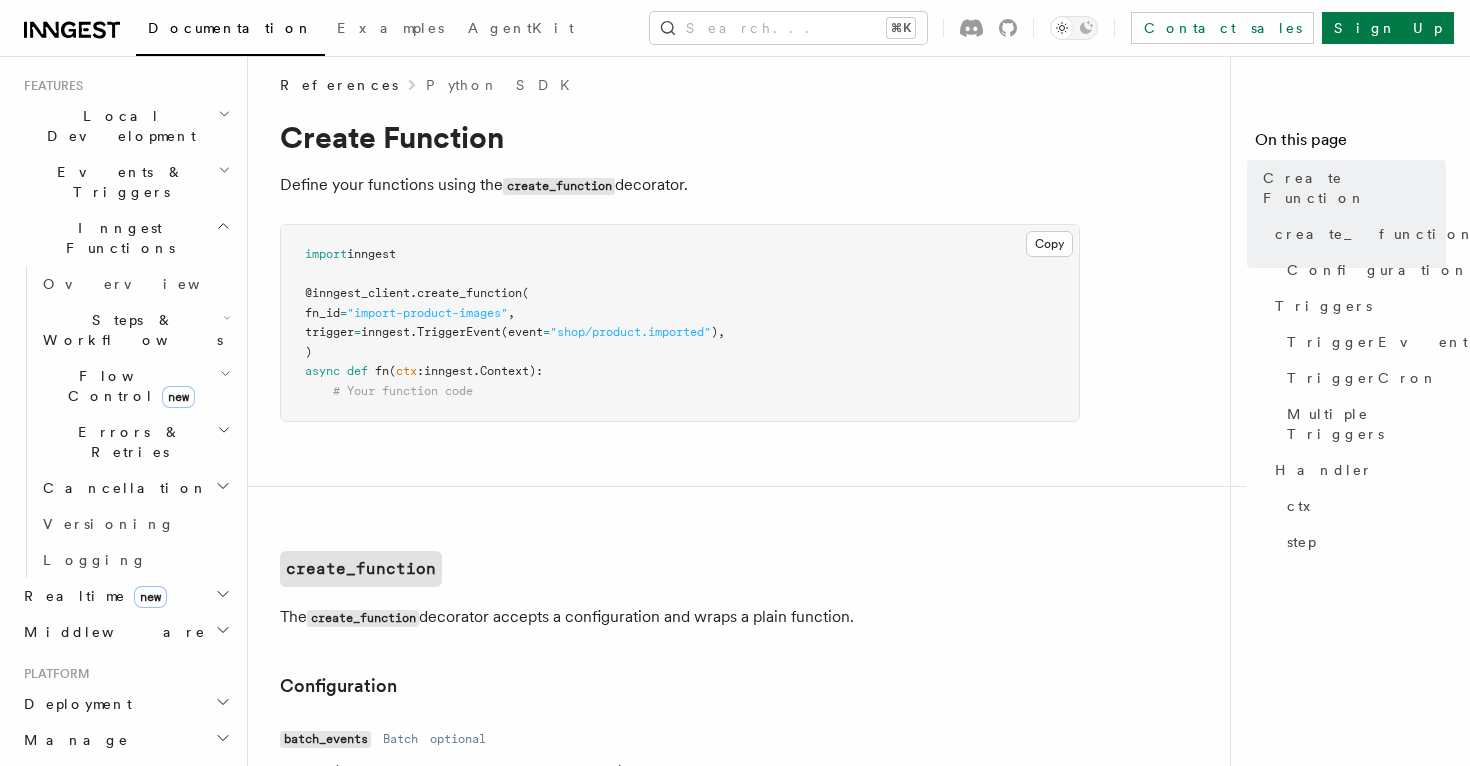 type 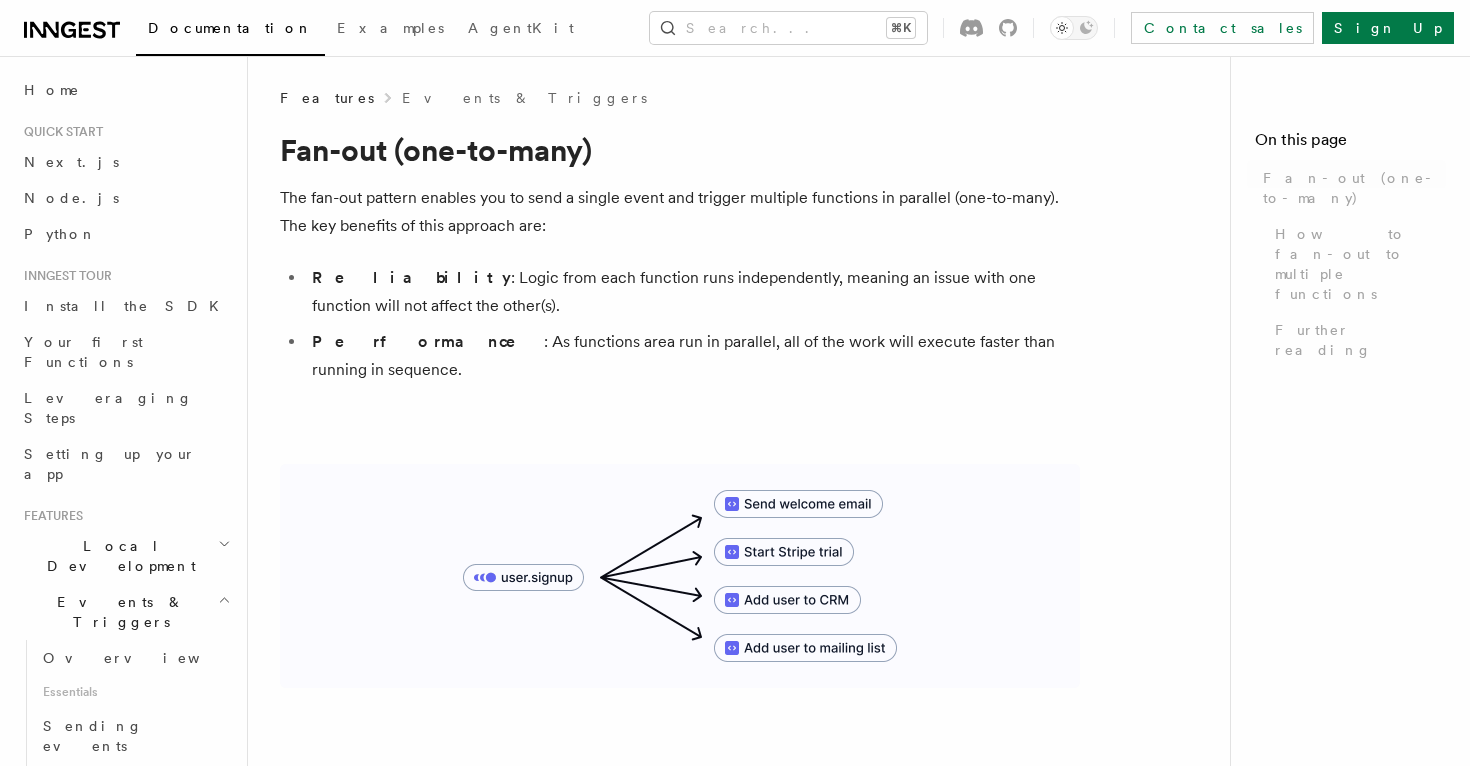 scroll, scrollTop: 0, scrollLeft: 0, axis: both 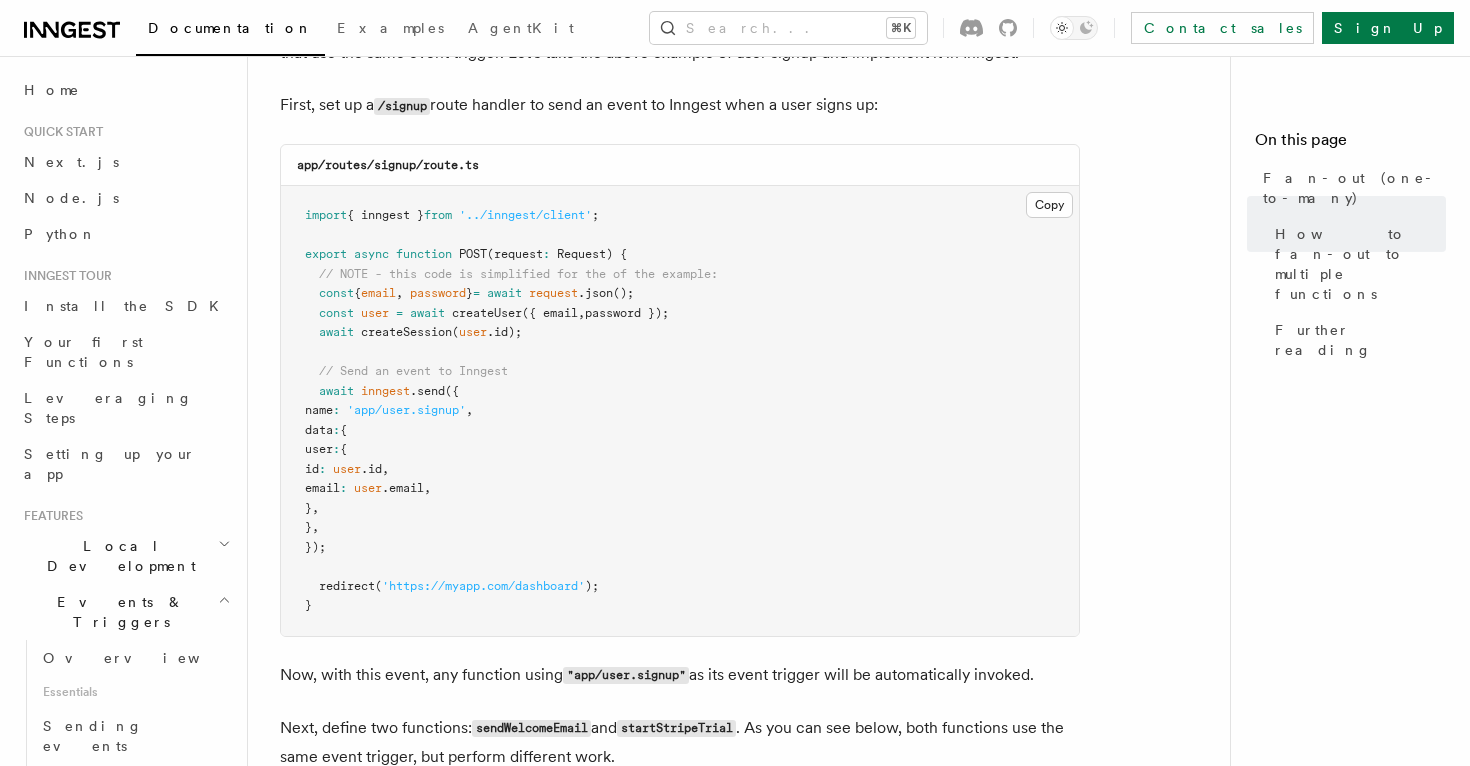 drag, startPoint x: 325, startPoint y: 325, endPoint x: 395, endPoint y: 445, distance: 138.92444 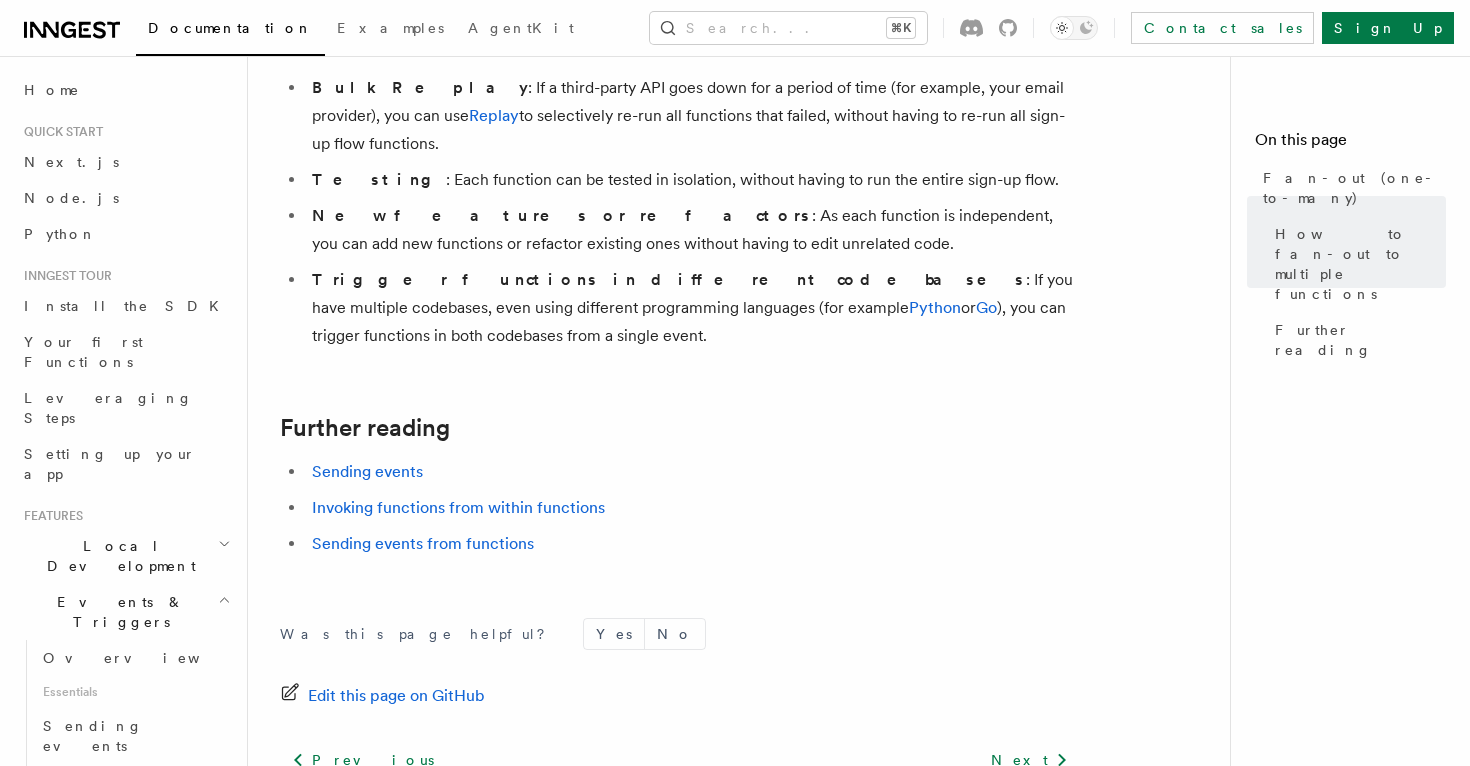scroll, scrollTop: 2524, scrollLeft: 0, axis: vertical 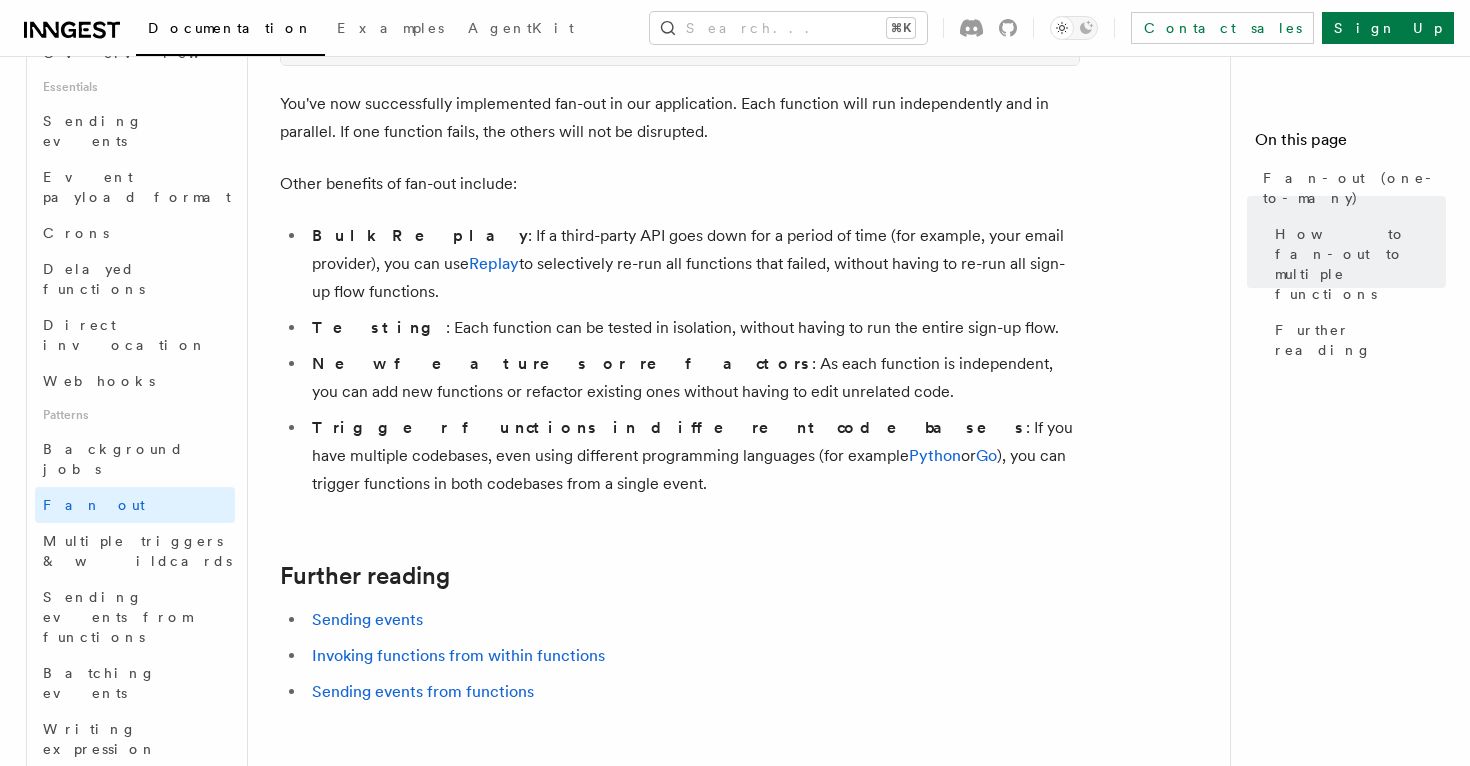 click on "Features Events & Triggers Fan-out (one-to-many)
The fan-out pattern enables you to send a single event and trigger multiple functions in parallel (one-to-many). The key benefits of this approach are:
Reliability : Logic from each function runs independently, meaning an issue with one function will not affect the other(s).
Performance : As functions area run in parallel, all of the work will execute faster than running in sequence.
A use case for fan-out is, for example, when a user signs up for your product. In this scenario, you may want to:
Send a welcome email
Start a trial in Stripe
Add the user to your CRM
Add the user's email to your mailing list
The fan-out pattern is also useful in distributed systems where a single event is consumed by functions running in different applications.
How to fan-out to multiple functions
TypeScript Go Python First, set up a  /signup  route handler to send an event to Inngest when a user signs up: app/routes/signup/route.ts Copy Copied" at bounding box center (747, -669) 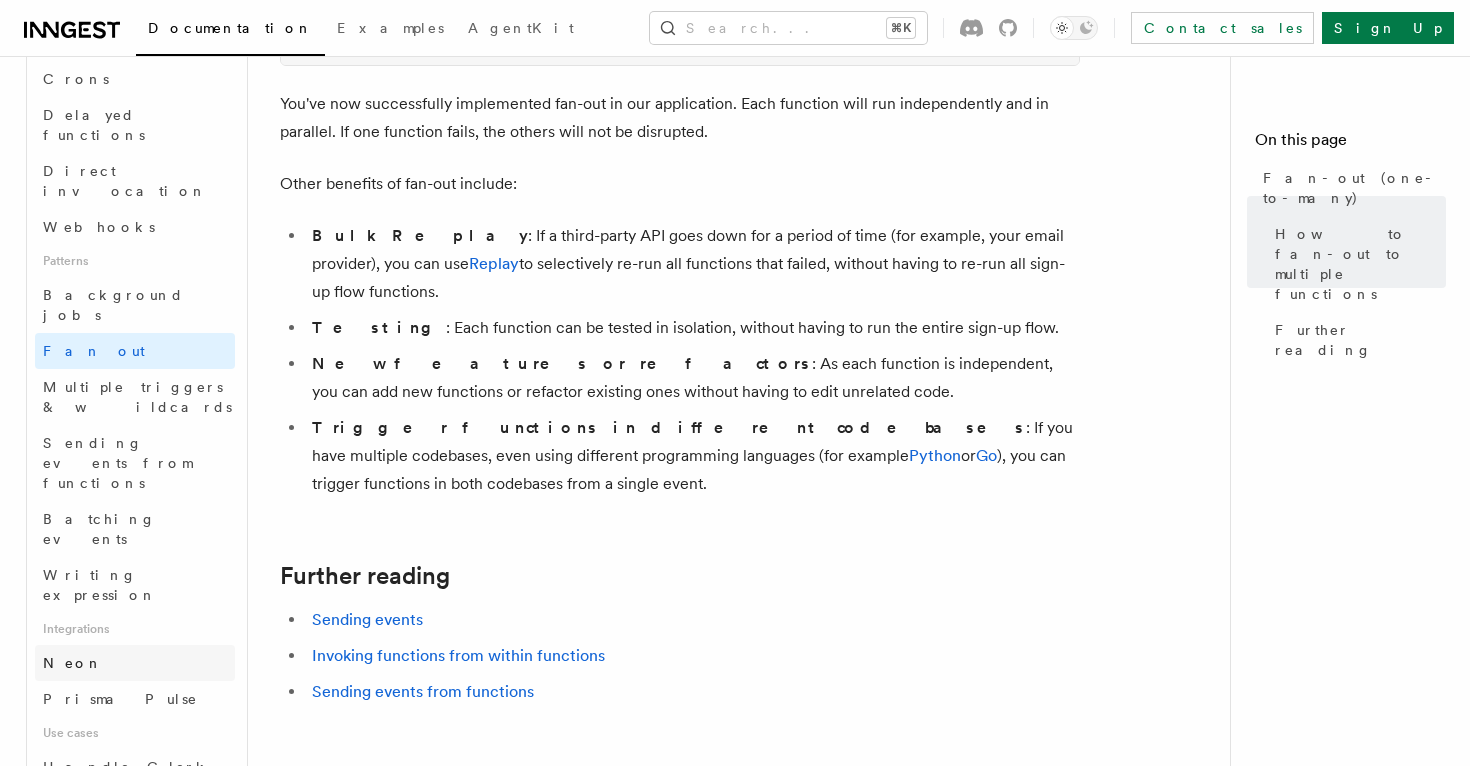 scroll, scrollTop: 763, scrollLeft: 0, axis: vertical 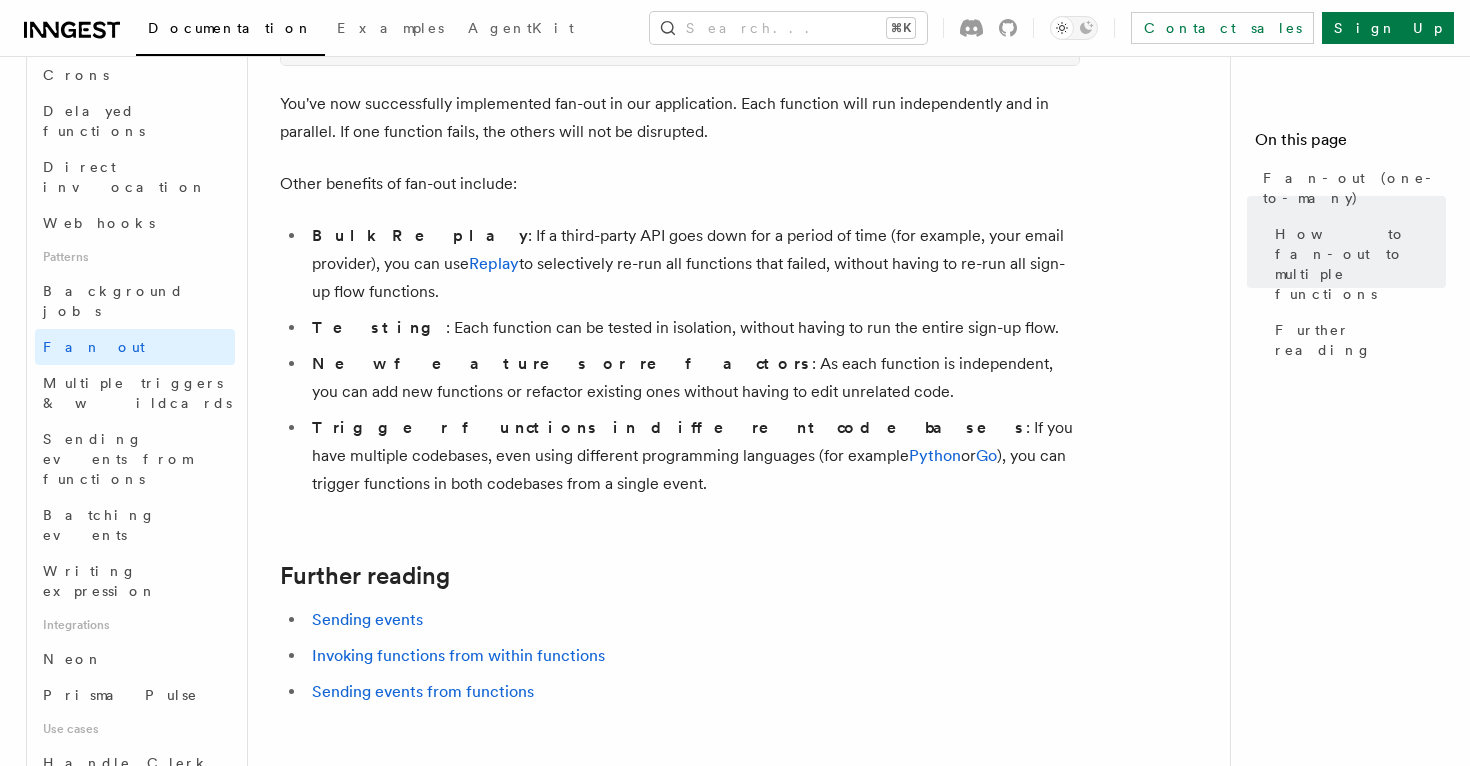 click on "Bulk Replay : If a third-party API goes down for a period of time (for example, your email provider), you can use  Replay  to selectively re-run all functions that failed, without having to re-run all sign-up flow functions.
Testing : Each function can be tested in isolation, without having to run the entire sign-up flow.
New features or refactors : As each function is independent, you can add new functions or refactor existing ones without having to edit unrelated code.
Trigger functions in different codebases : If you have multiple codebases, even using different programming languages (for example  Python  or  Go ), you can trigger functions in both codebases from a single event." at bounding box center (680, 360) 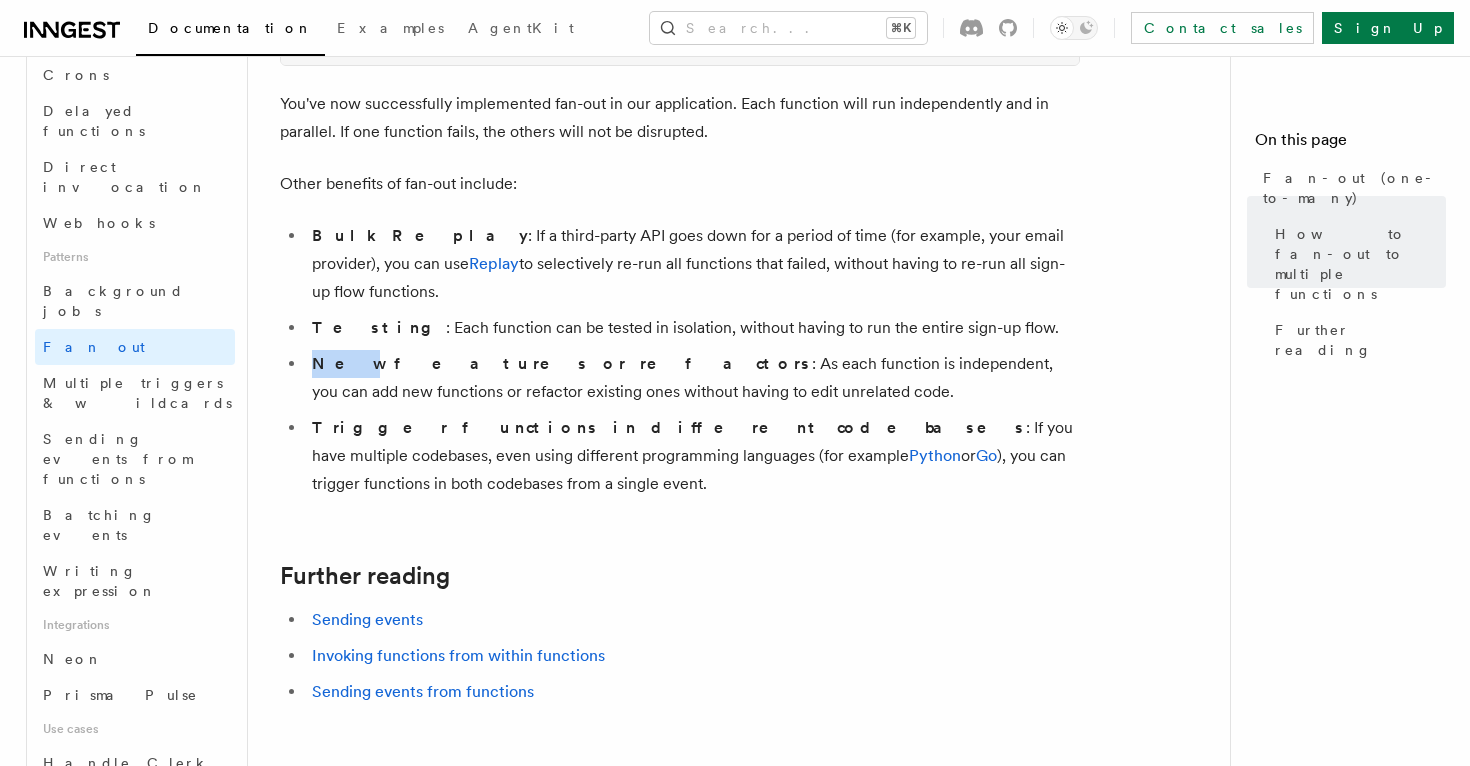 click on "Bulk Replay : If a third-party API goes down for a period of time (for example, your email provider), you can use  Replay  to selectively re-run all functions that failed, without having to re-run all sign-up flow functions.
Testing : Each function can be tested in isolation, without having to run the entire sign-up flow.
New features or refactors : As each function is independent, you can add new functions or refactor existing ones without having to edit unrelated code.
Trigger functions in different codebases : If you have multiple codebases, even using different programming languages (for example  Python  or  Go ), you can trigger functions in both codebases from a single event." at bounding box center [680, 360] 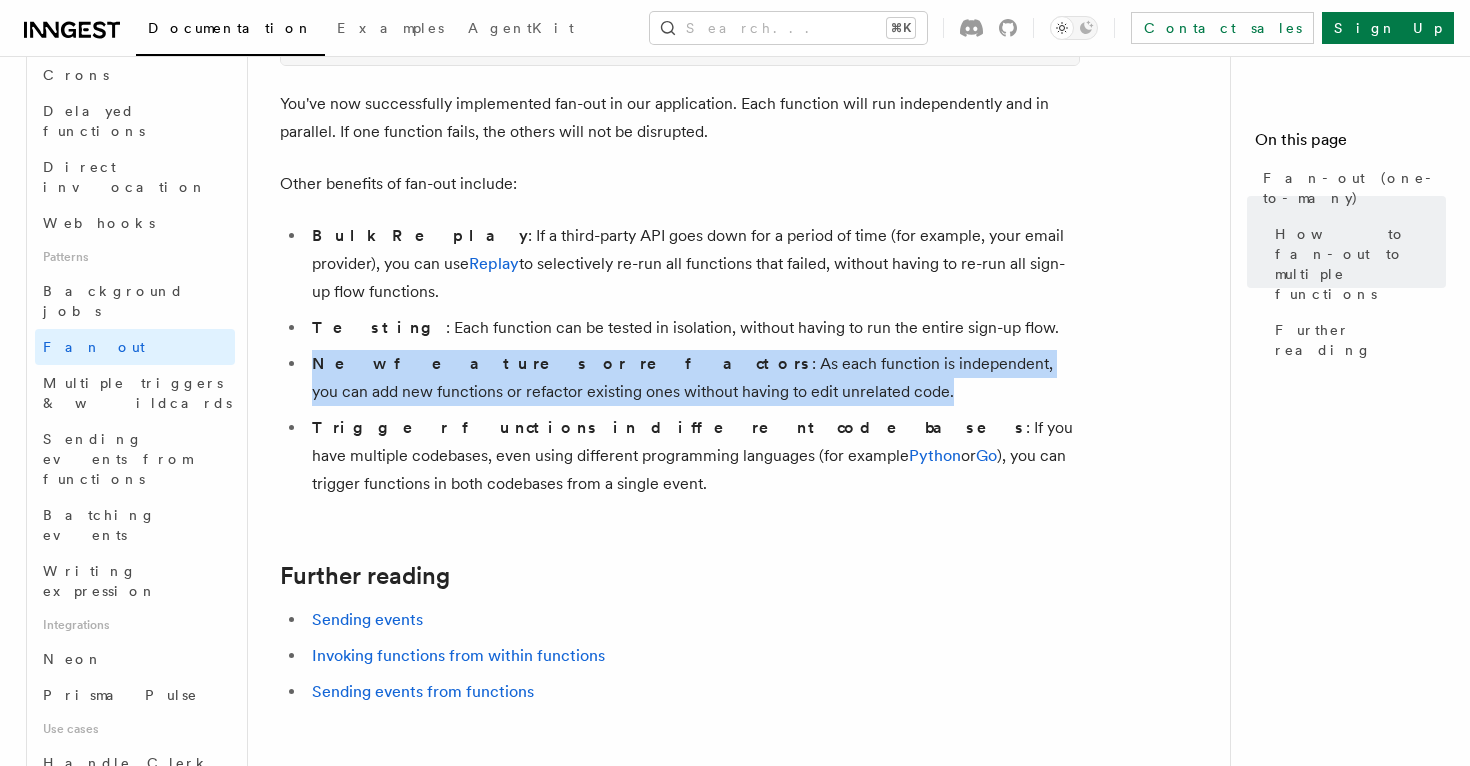 click on "Bulk Replay : If a third-party API goes down for a period of time (for example, your email provider), you can use  Replay  to selectively re-run all functions that failed, without having to re-run all sign-up flow functions.
Testing : Each function can be tested in isolation, without having to run the entire sign-up flow.
New features or refactors : As each function is independent, you can add new functions or refactor existing ones without having to edit unrelated code.
Trigger functions in different codebases : If you have multiple codebases, even using different programming languages (for example  Python  or  Go ), you can trigger functions in both codebases from a single event." at bounding box center (680, 360) 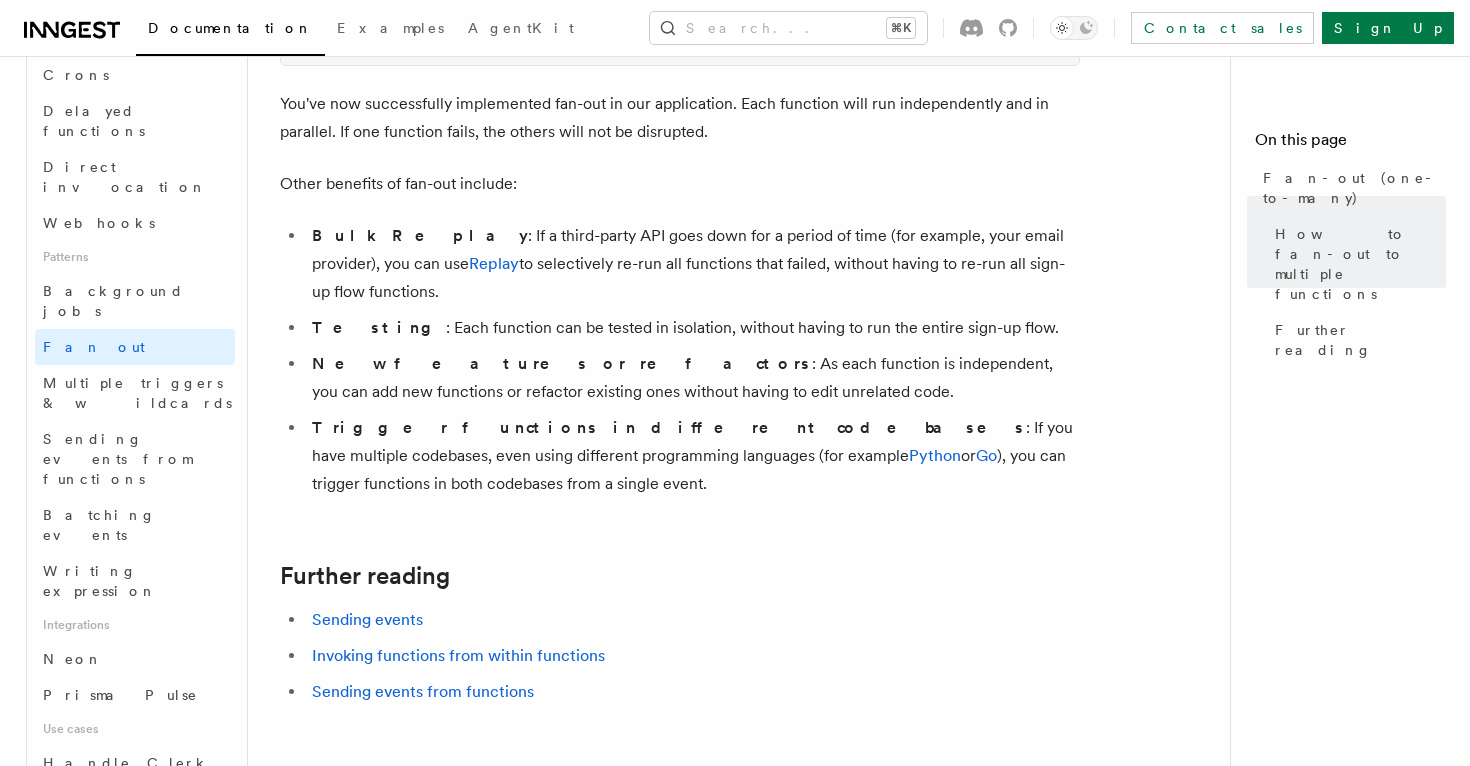 click on "Testing" at bounding box center [379, 327] 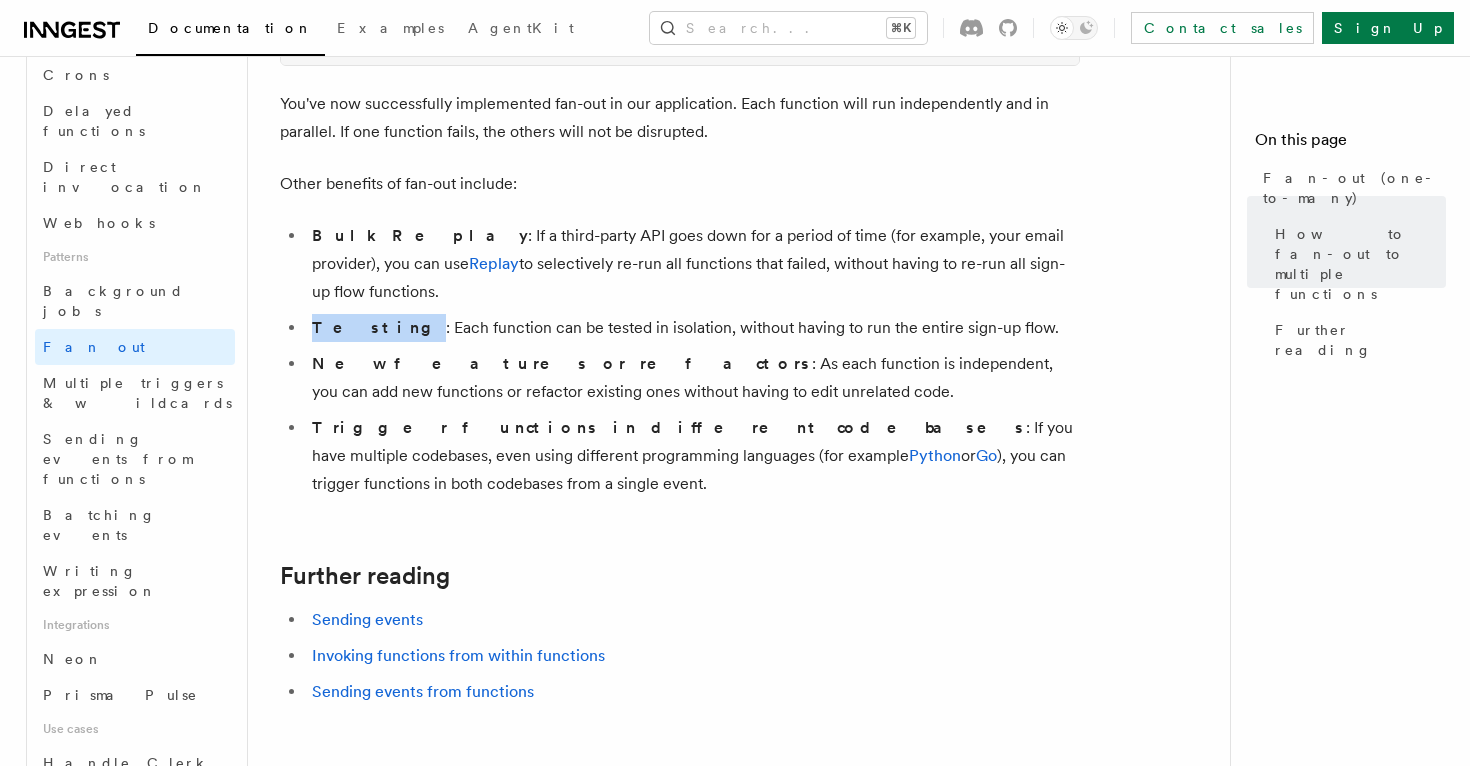 click on "Testing" at bounding box center [379, 327] 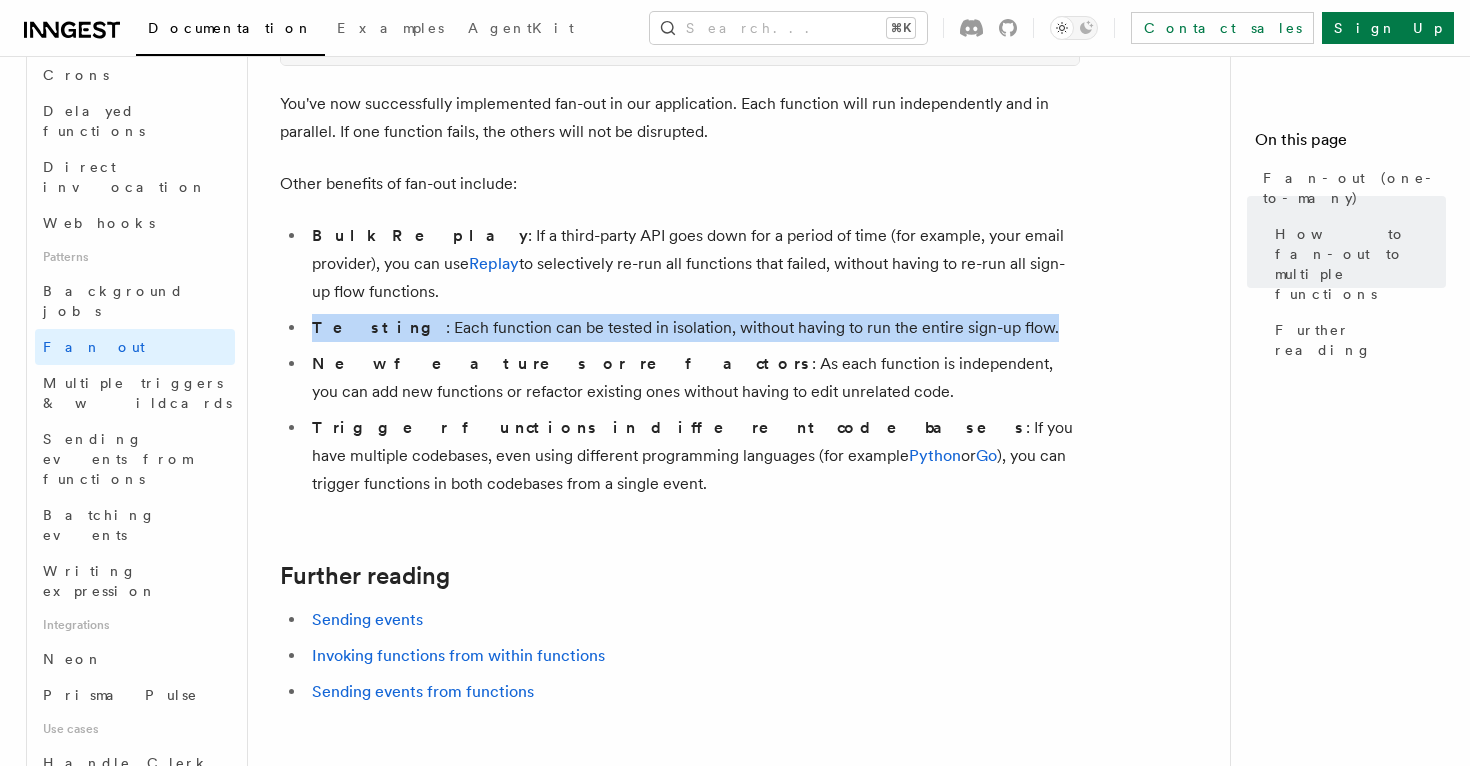 click on "Testing" at bounding box center (379, 327) 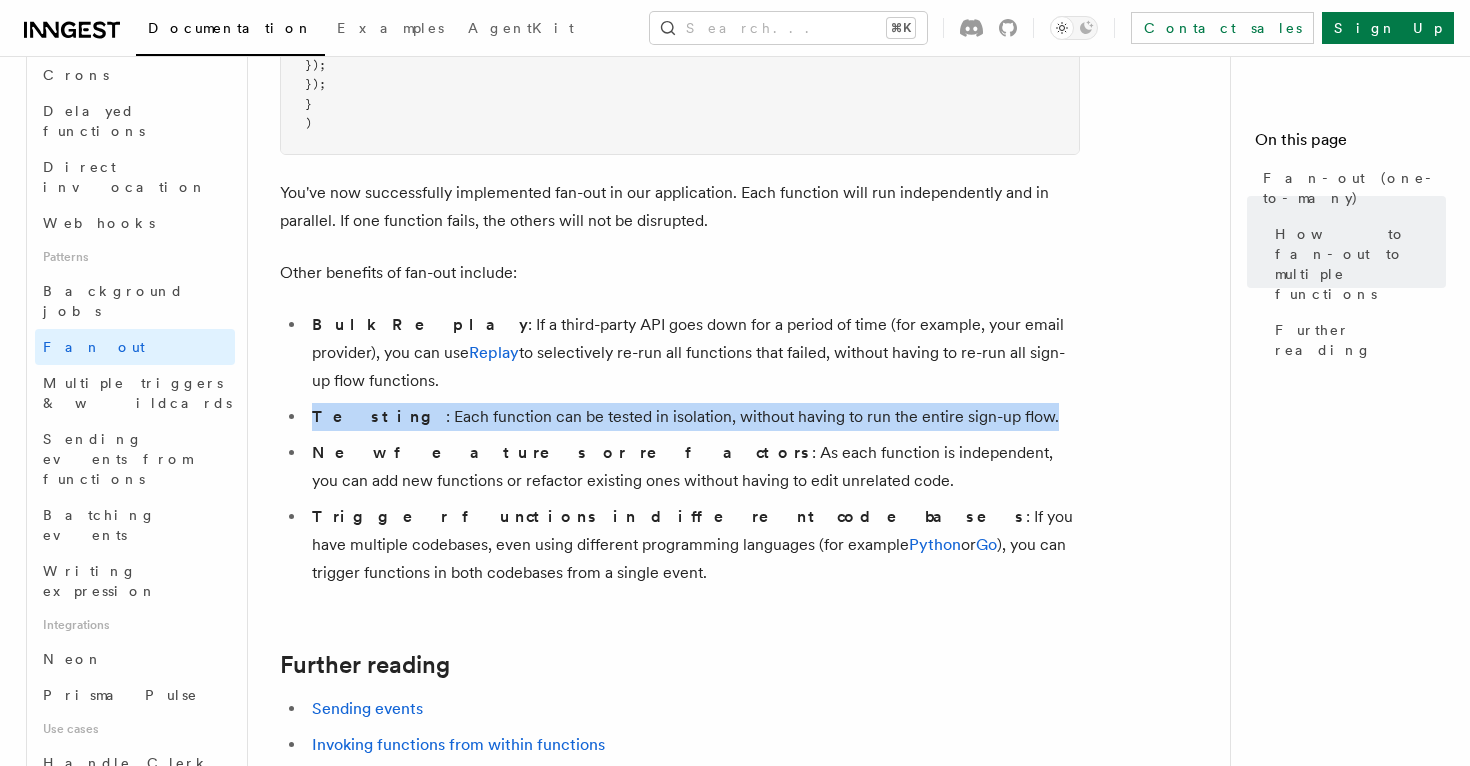 scroll, scrollTop: 2440, scrollLeft: 0, axis: vertical 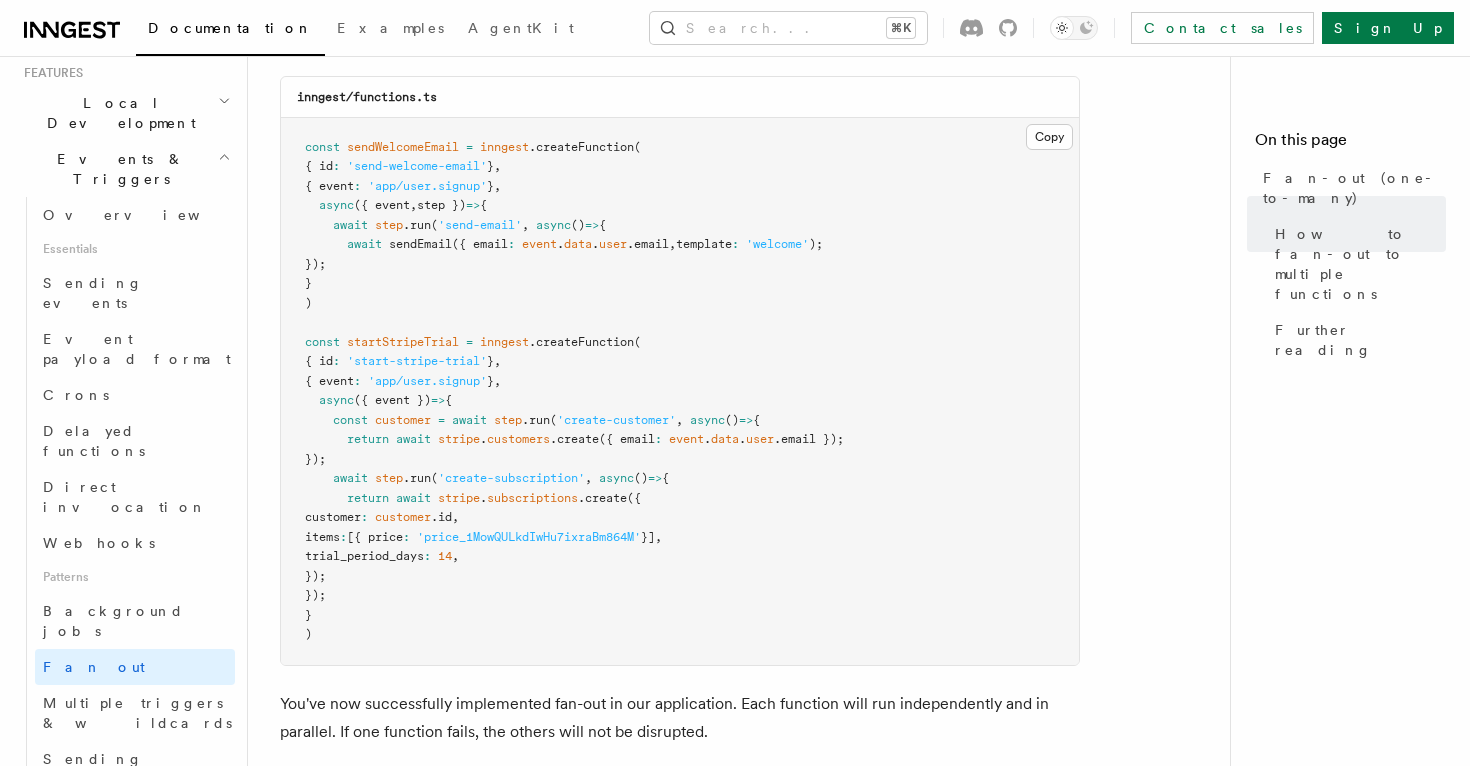 click on "startStripeTrial" at bounding box center [403, 342] 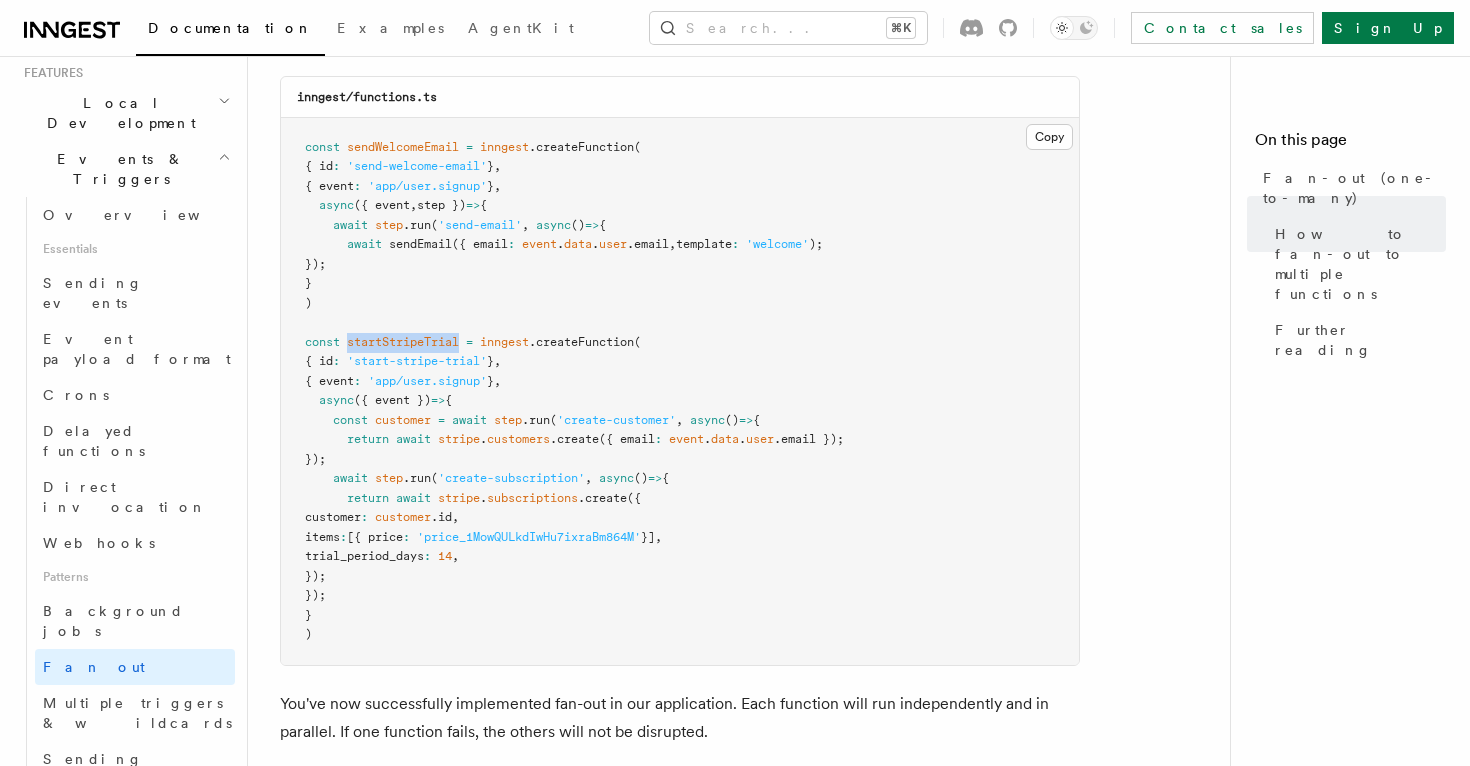 click on "startStripeTrial" at bounding box center [403, 342] 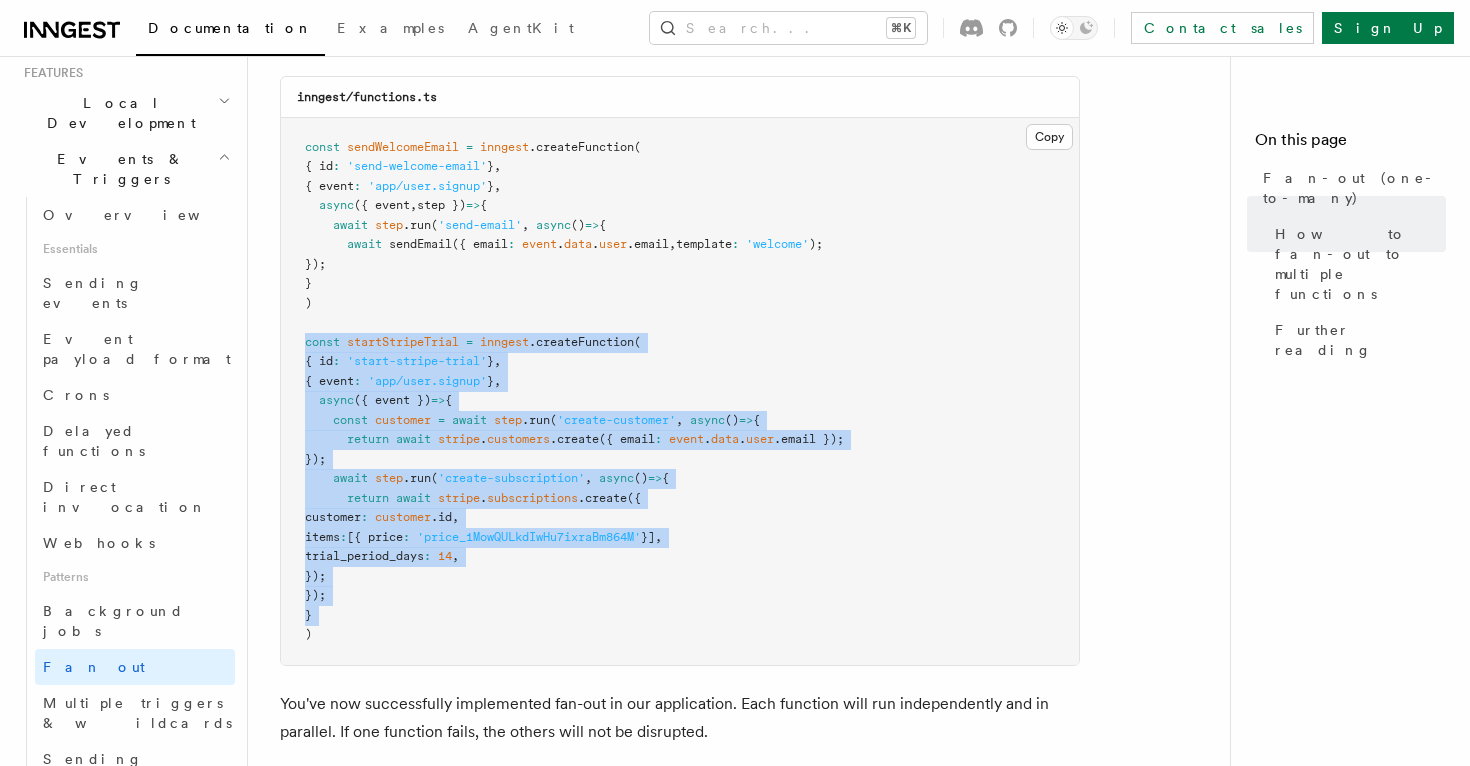 drag, startPoint x: 436, startPoint y: 308, endPoint x: 575, endPoint y: 652, distance: 371.02158 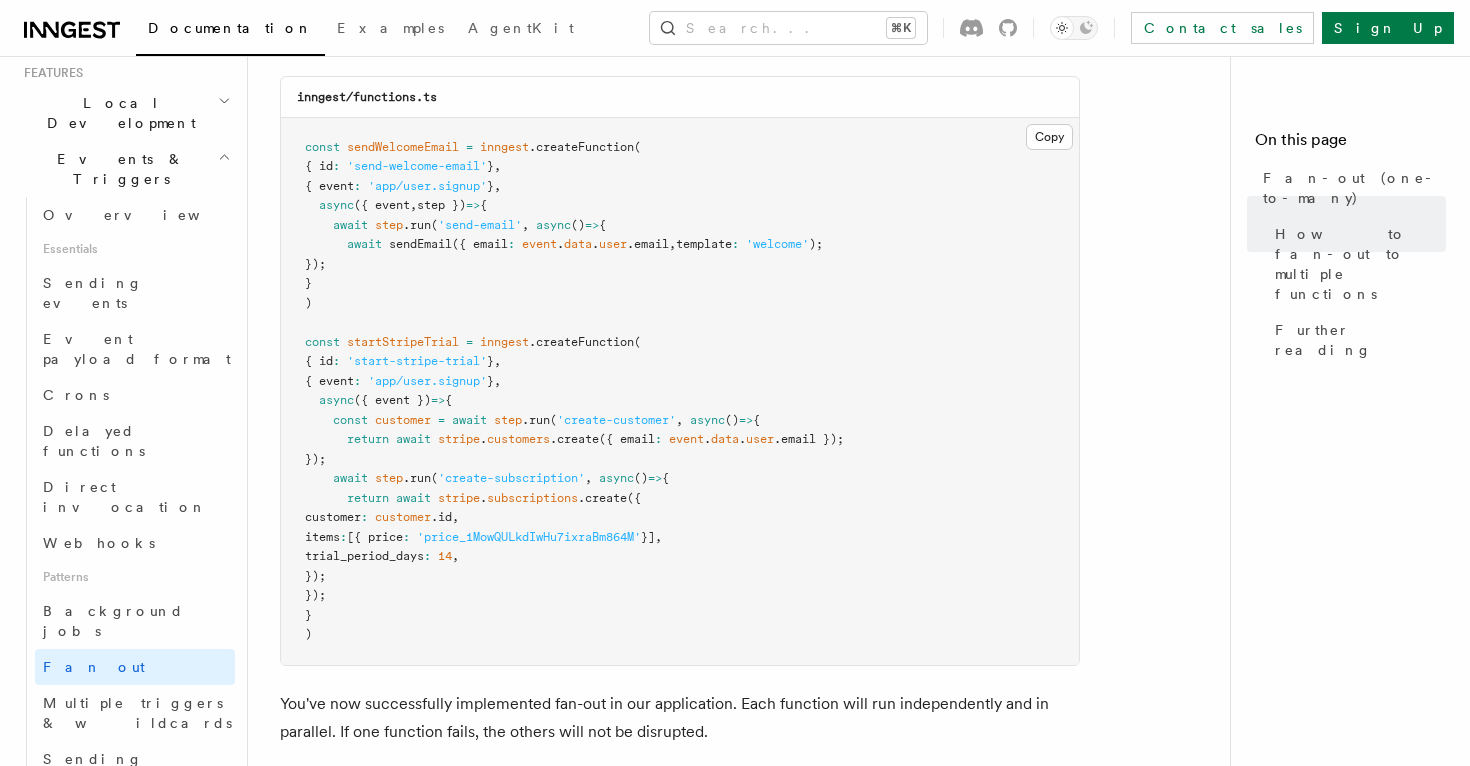 click on "const   sendWelcomeEmail   =   inngest .createFunction (
{ id :   'send-welcome-email'  } ,
{ event :   'app/user.signup'  } ,
async  ({ event ,  step })  =>  {
await   step .run ( 'send-email' ,   async  ()  =>  {
await   sendEmail ({ email :   event . data . user .email ,  template :   'welcome' );
});
}
)
const   startStripeTrial   =   inngest .createFunction (
{ id :   'start-stripe-trial'  } ,
{ event :   'app/user.signup'  } ,
async  ({ event })  =>  {
const   customer   =   await   step .run ( 'create-customer' ,   async  ()  =>  {
return   await   stripe . customers .create ({ email :   event . data . user .email });
});
await   step .run ( 'create-subscription' ,   async  ()  =>  {
return   await   stripe . subscriptions .create ({
customer :   customer .id ,
items :  [{ price :   'price_1MowQULkdIwHu7ixraBm864M'  }] ,
trial_period_days :   14 ,
});
});
}
)" at bounding box center [680, 391] 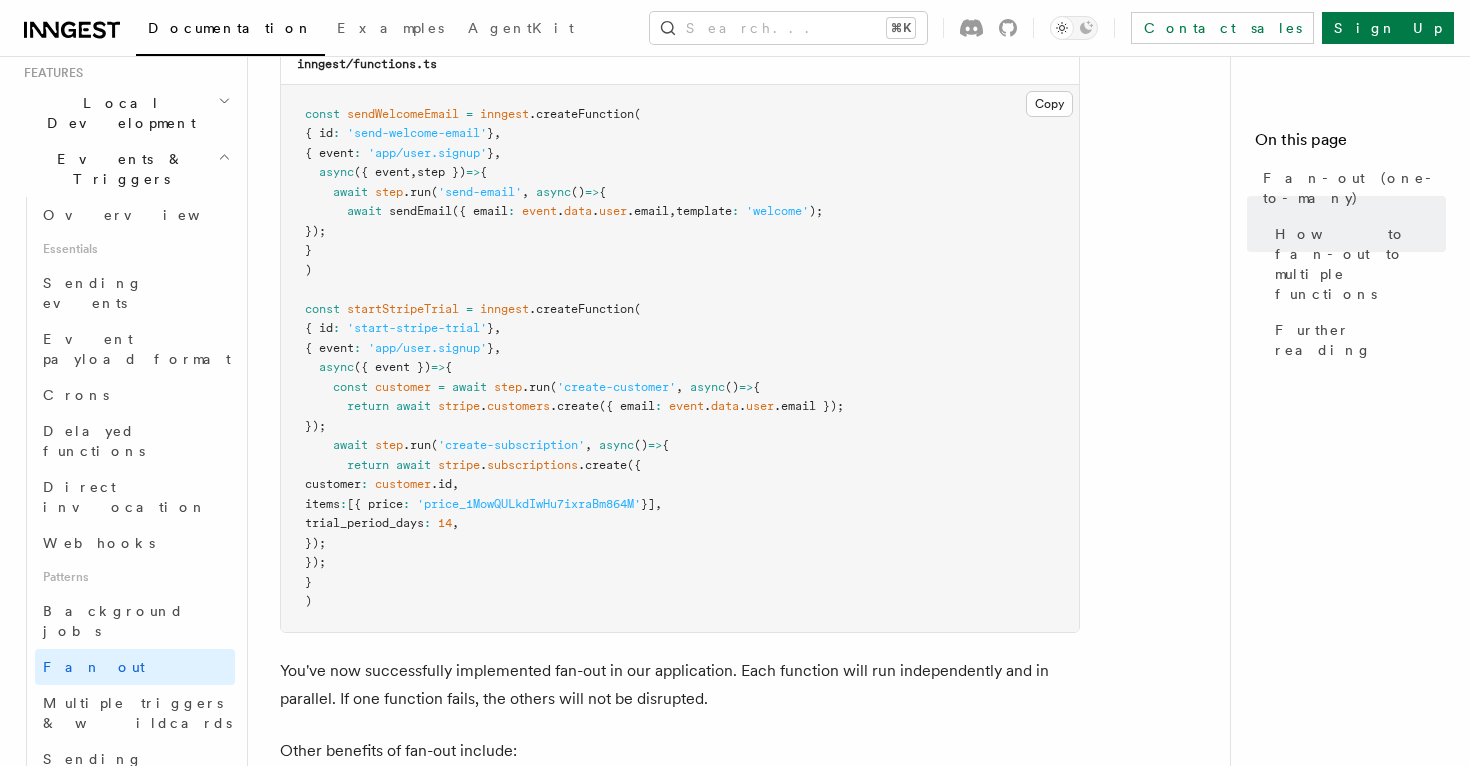scroll, scrollTop: 1960, scrollLeft: 0, axis: vertical 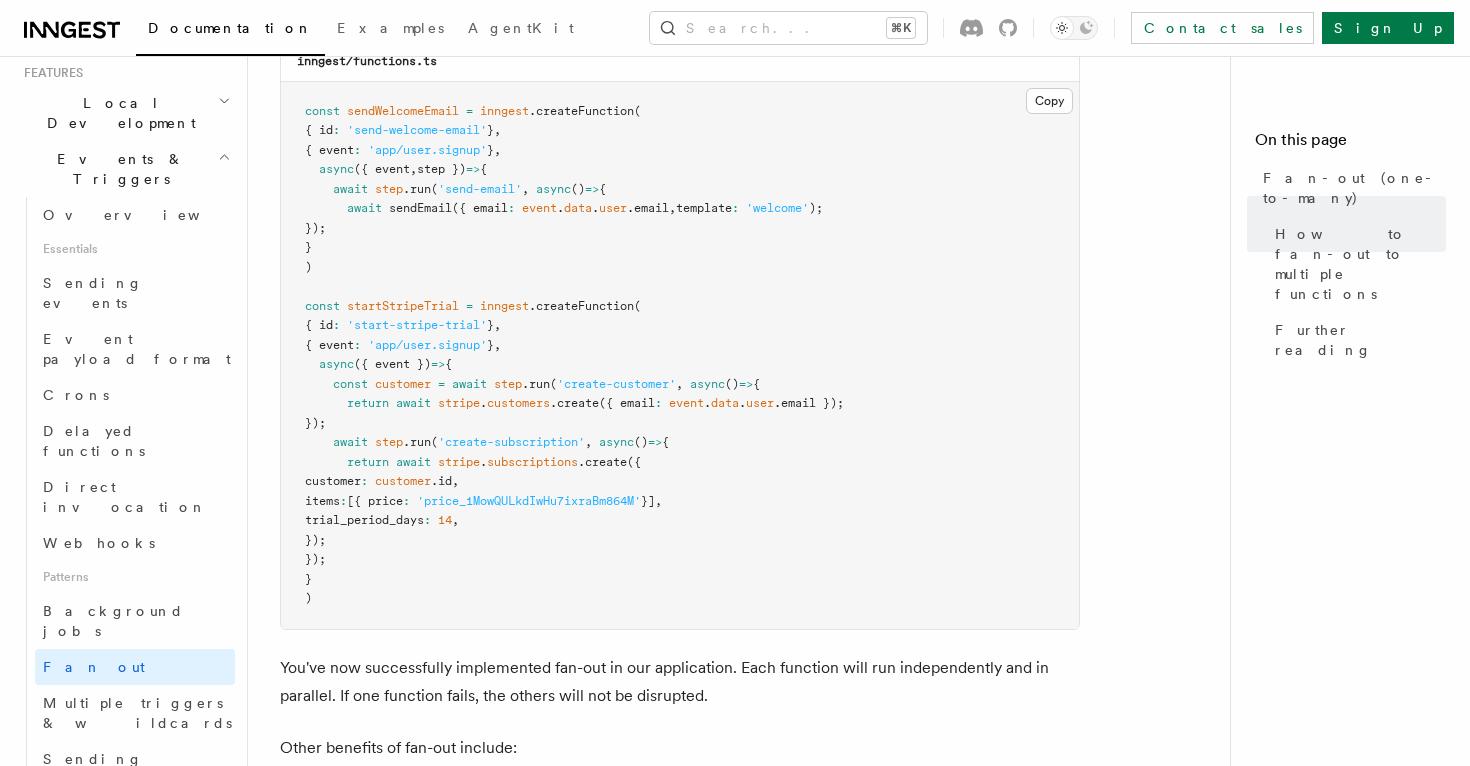 click on "const   sendWelcomeEmail   =   inngest .createFunction (
{ id :   'send-welcome-email'  } ,
{ event :   'app/user.signup'  } ,
async  ({ event ,  step })  =>  {
await   step .run ( 'send-email' ,   async  ()  =>  {
await   sendEmail ({ email :   event . data . user .email ,  template :   'welcome' );
});
}
)
const   startStripeTrial   =   inngest .createFunction (
{ id :   'start-stripe-trial'  } ,
{ event :   'app/user.signup'  } ,
async  ({ event })  =>  {
const   customer   =   await   step .run ( 'create-customer' ,   async  ()  =>  {
return   await   stripe . customers .create ({ email :   event . data . user .email });
});
await   step .run ( 'create-subscription' ,   async  ()  =>  {
return   await   stripe . subscriptions .create ({
customer :   customer .id ,
items :  [{ price :   'price_1MowQULkdIwHu7ixraBm864M'  }] ,
trial_period_days :   14 ,
});
});
}
)" at bounding box center (680, 355) 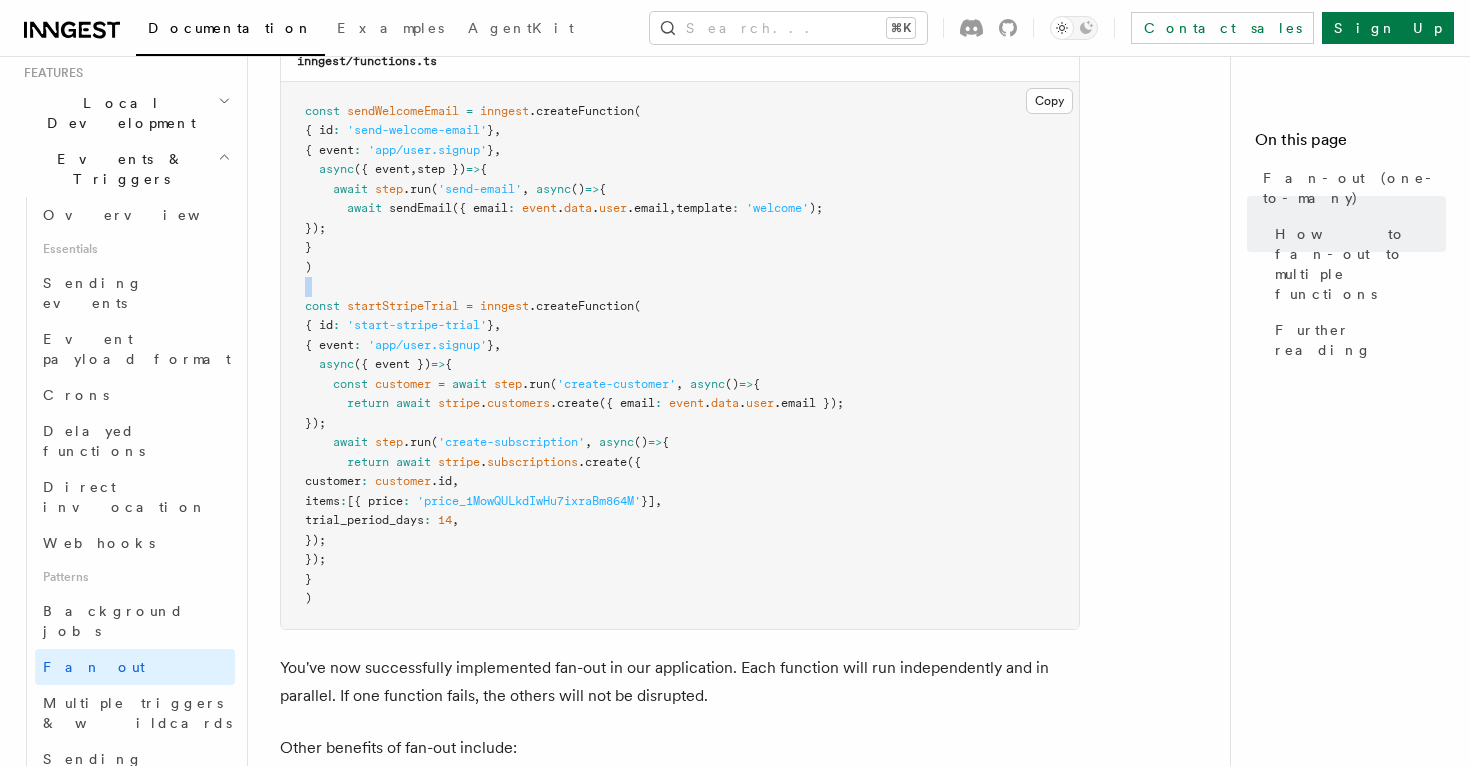 click on "const   sendWelcomeEmail   =   inngest .createFunction (
{ id :   'send-welcome-email'  } ,
{ event :   'app/user.signup'  } ,
async  ({ event ,  step })  =>  {
await   step .run ( 'send-email' ,   async  ()  =>  {
await   sendEmail ({ email :   event . data . user .email ,  template :   'welcome' );
});
}
)
const   startStripeTrial   =   inngest .createFunction (
{ id :   'start-stripe-trial'  } ,
{ event :   'app/user.signup'  } ,
async  ({ event })  =>  {
const   customer   =   await   step .run ( 'create-customer' ,   async  ()  =>  {
return   await   stripe . customers .create ({ email :   event . data . user .email });
});
await   step .run ( 'create-subscription' ,   async  ()  =>  {
return   await   stripe . subscriptions .create ({
customer :   customer .id ,
items :  [{ price :   'price_1MowQULkdIwHu7ixraBm864M'  }] ,
trial_period_days :   14 ,
});
});
}
)" at bounding box center [680, 355] 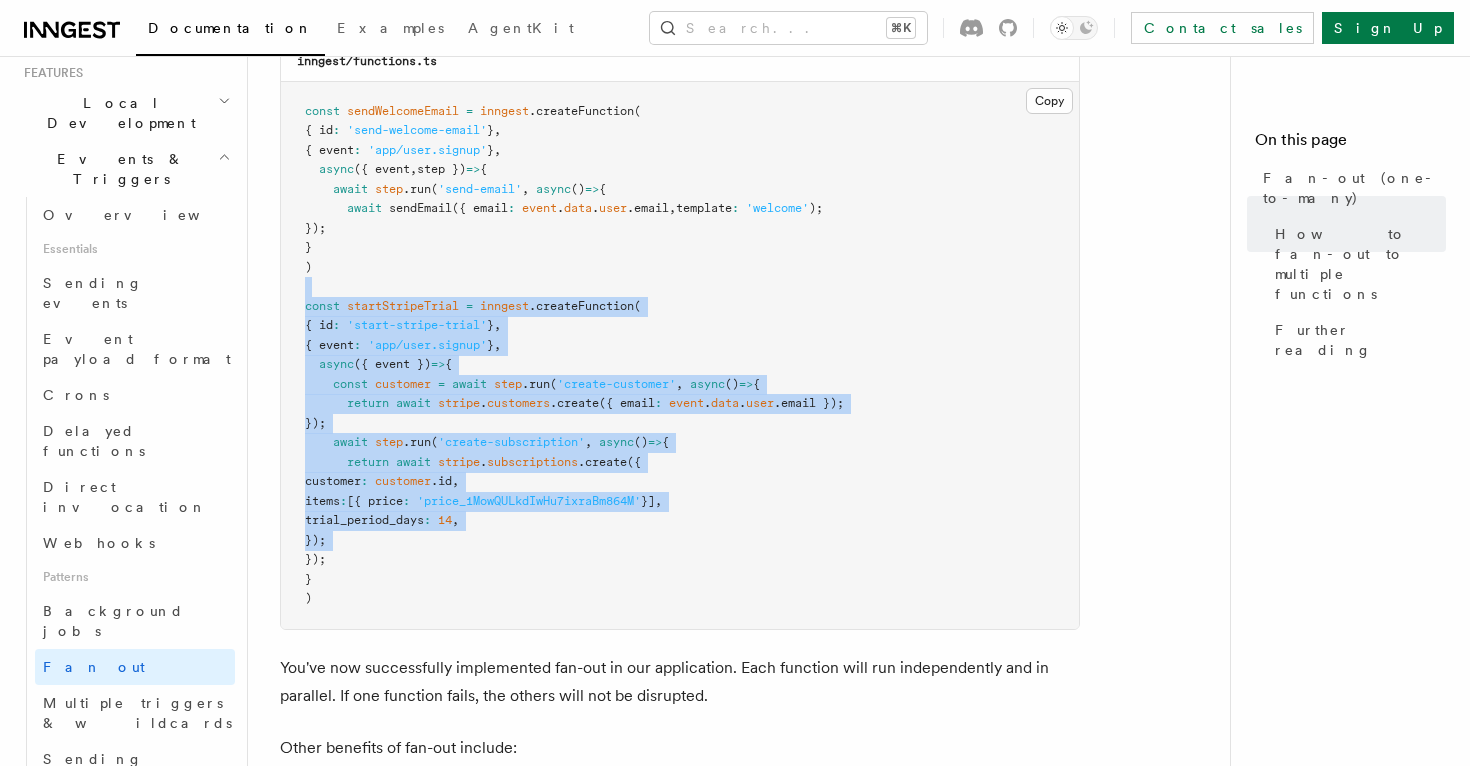 drag, startPoint x: 451, startPoint y: 260, endPoint x: 488, endPoint y: 517, distance: 259.64975 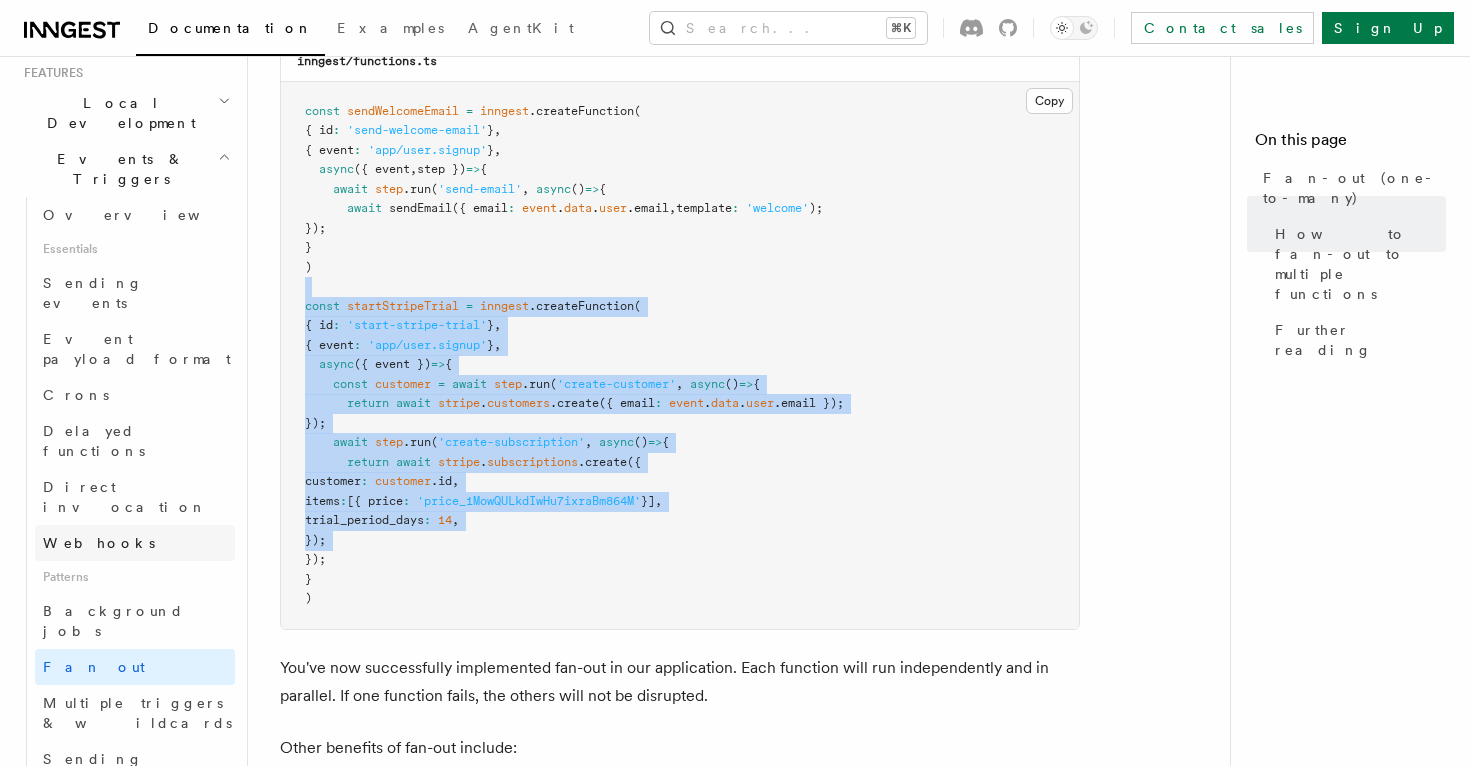 click on "Webhooks" at bounding box center [135, 543] 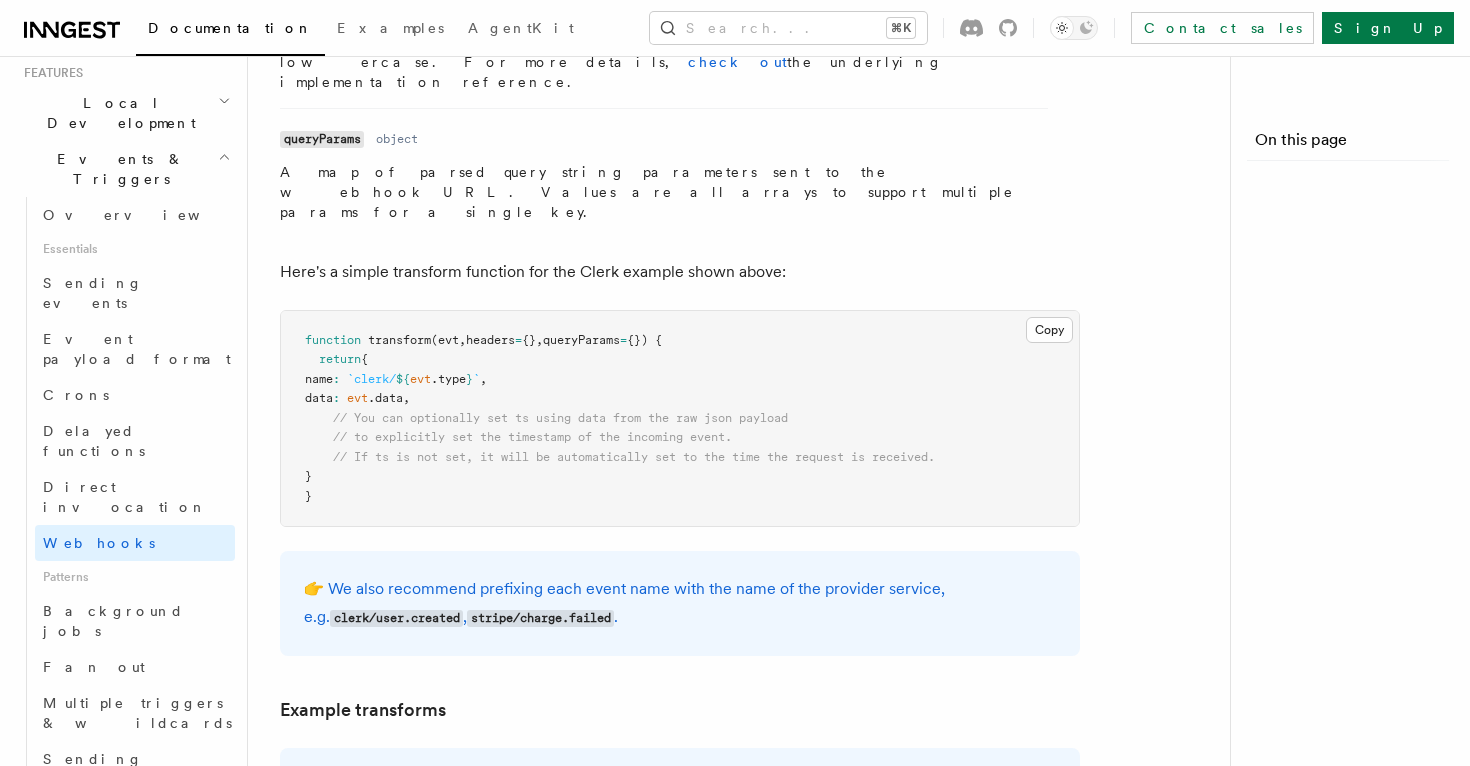 scroll, scrollTop: 0, scrollLeft: 0, axis: both 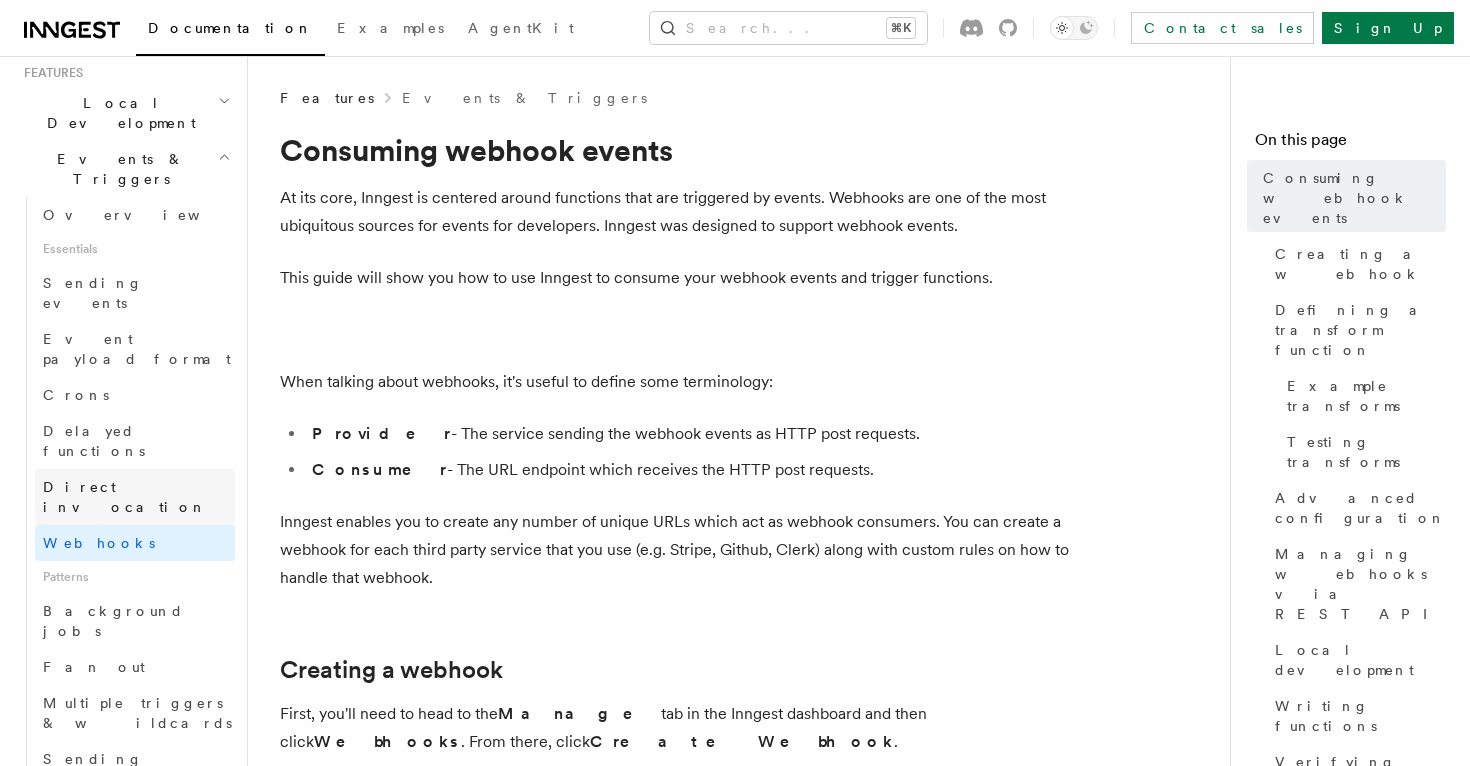 click on "Direct invocation" at bounding box center (135, 497) 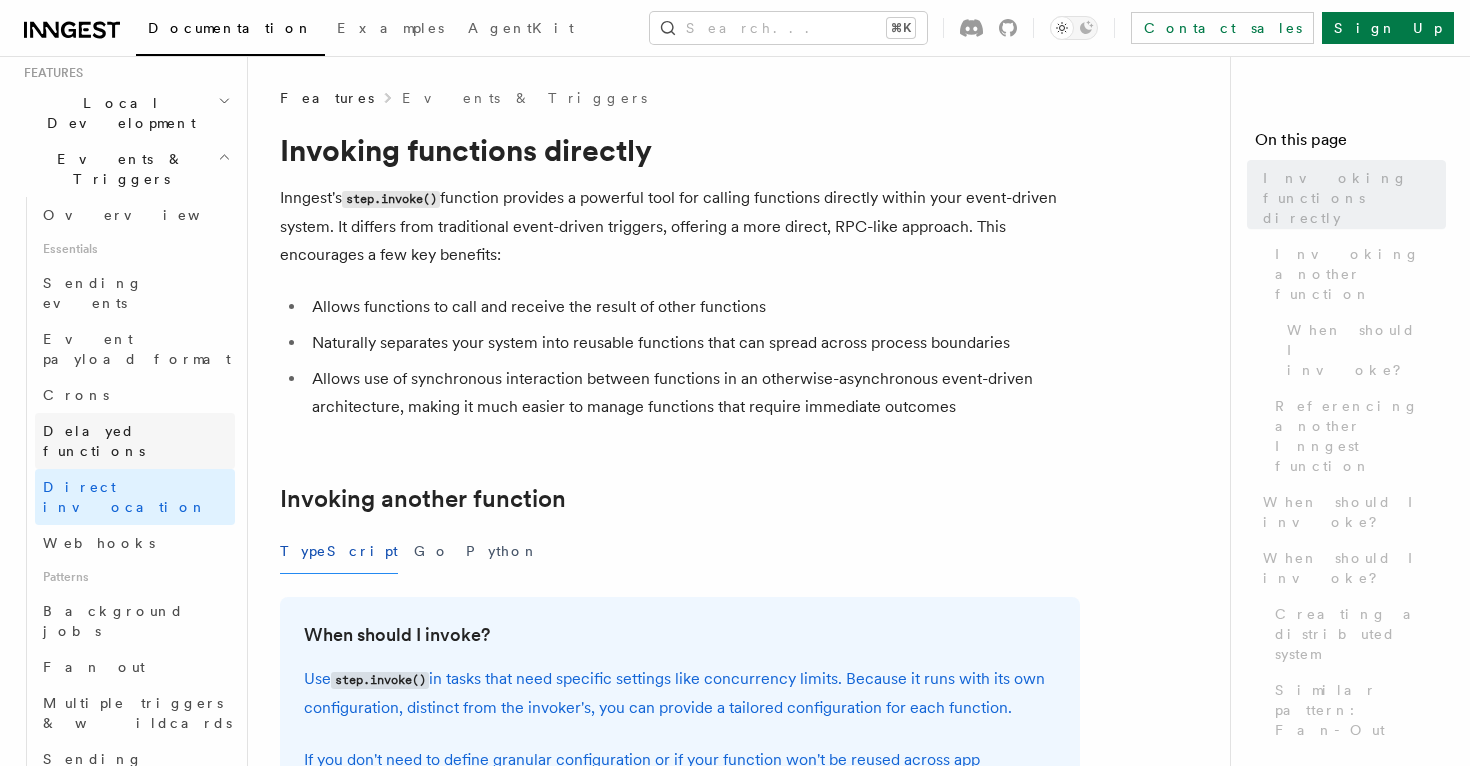 click on "Delayed functions" at bounding box center [94, 441] 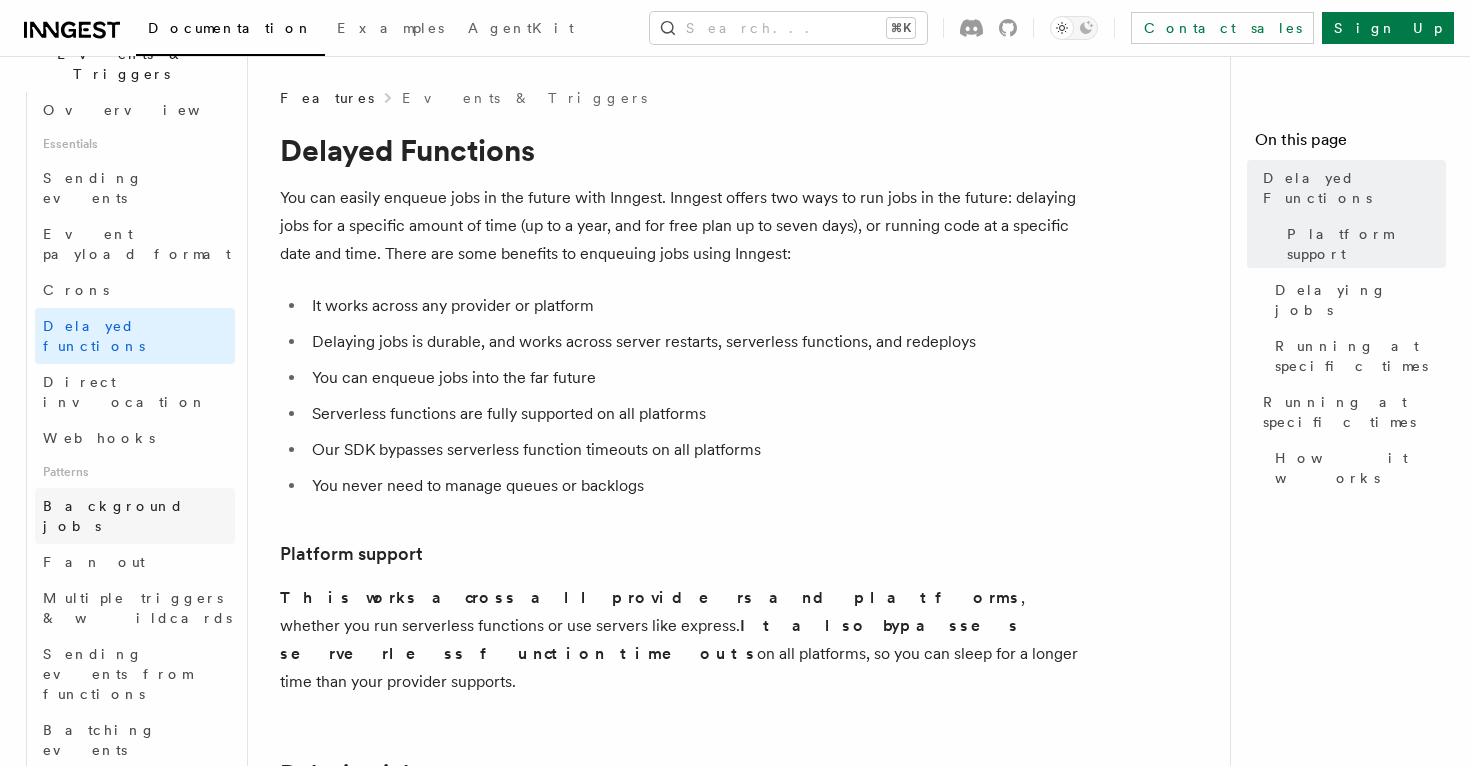 scroll, scrollTop: 549, scrollLeft: 0, axis: vertical 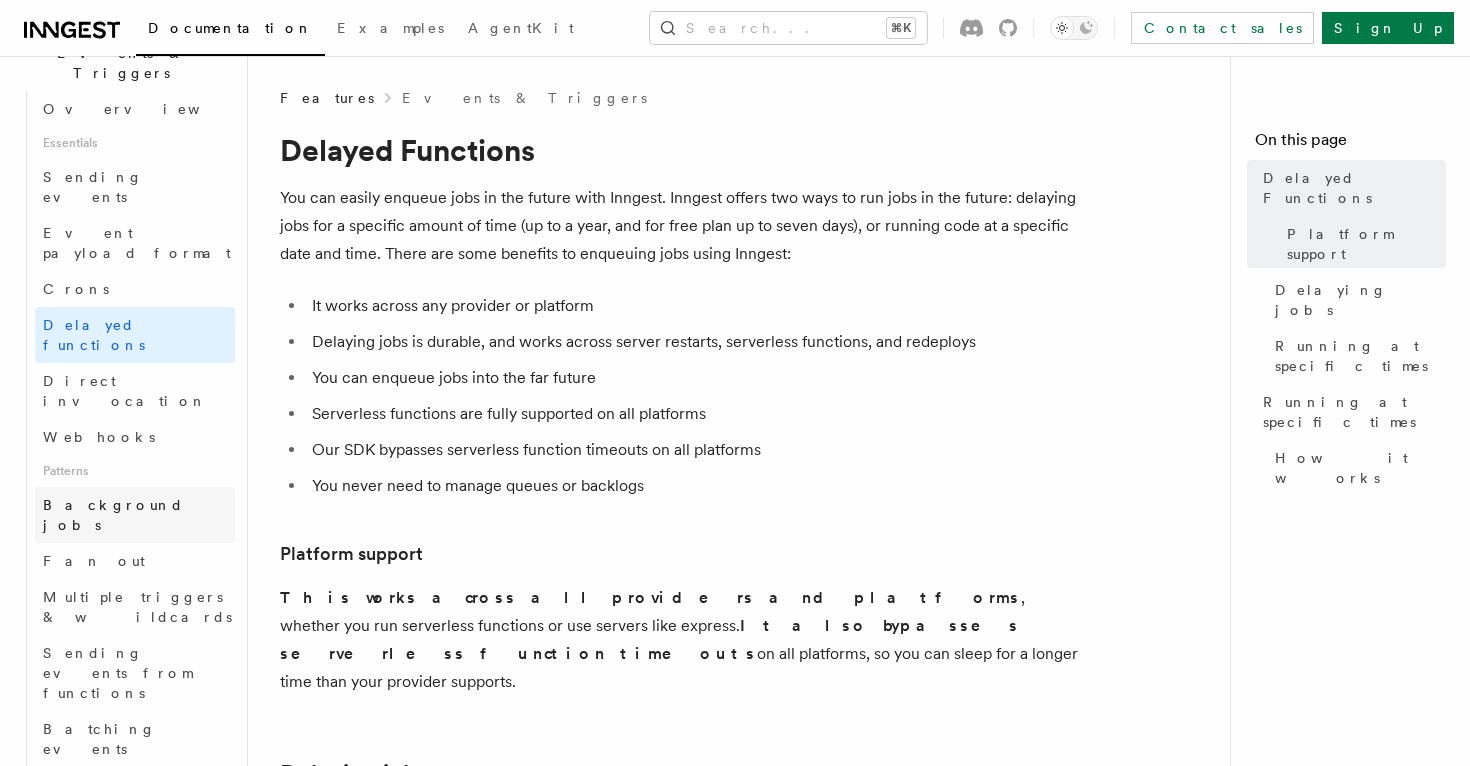 click on "Background jobs" at bounding box center [135, 515] 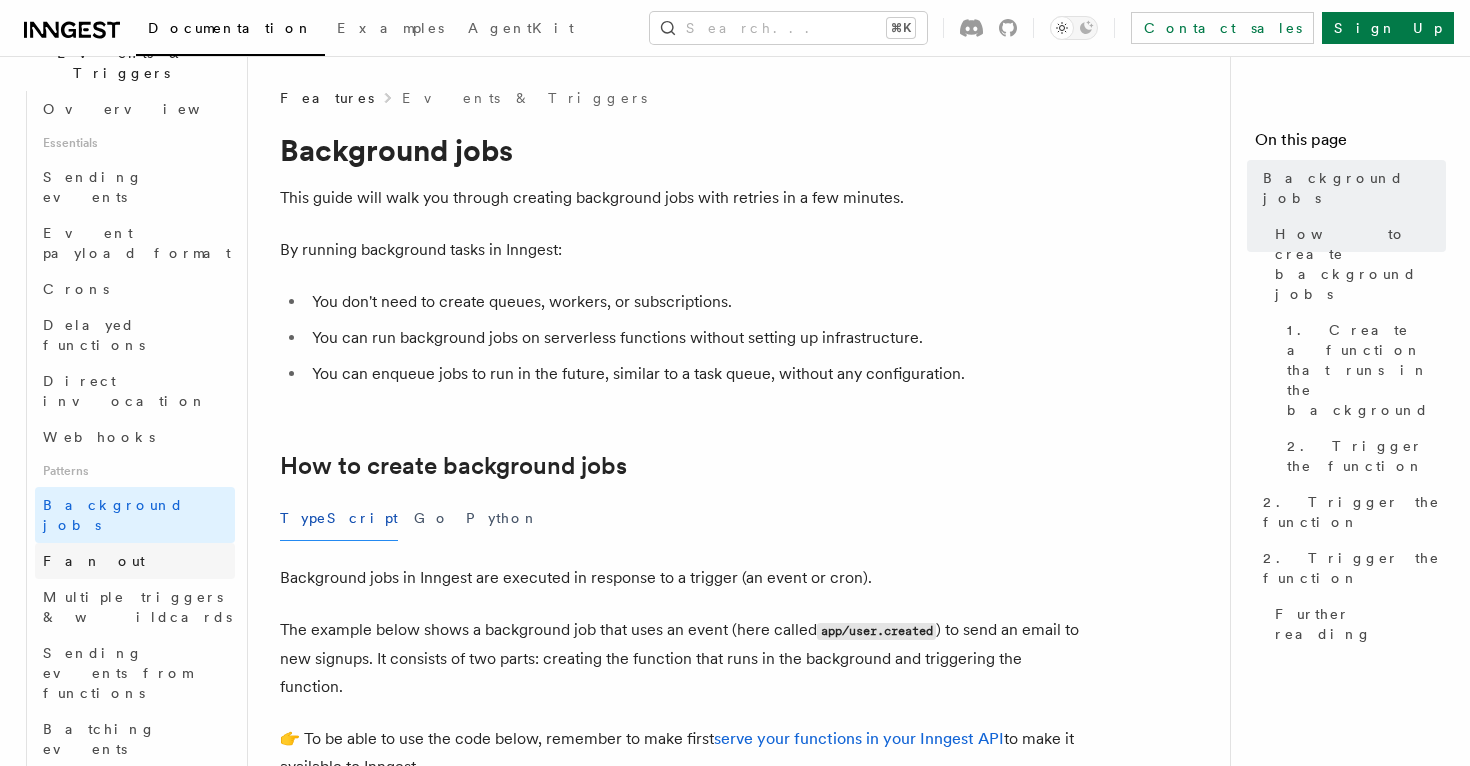 click on "Fan out" at bounding box center (135, 561) 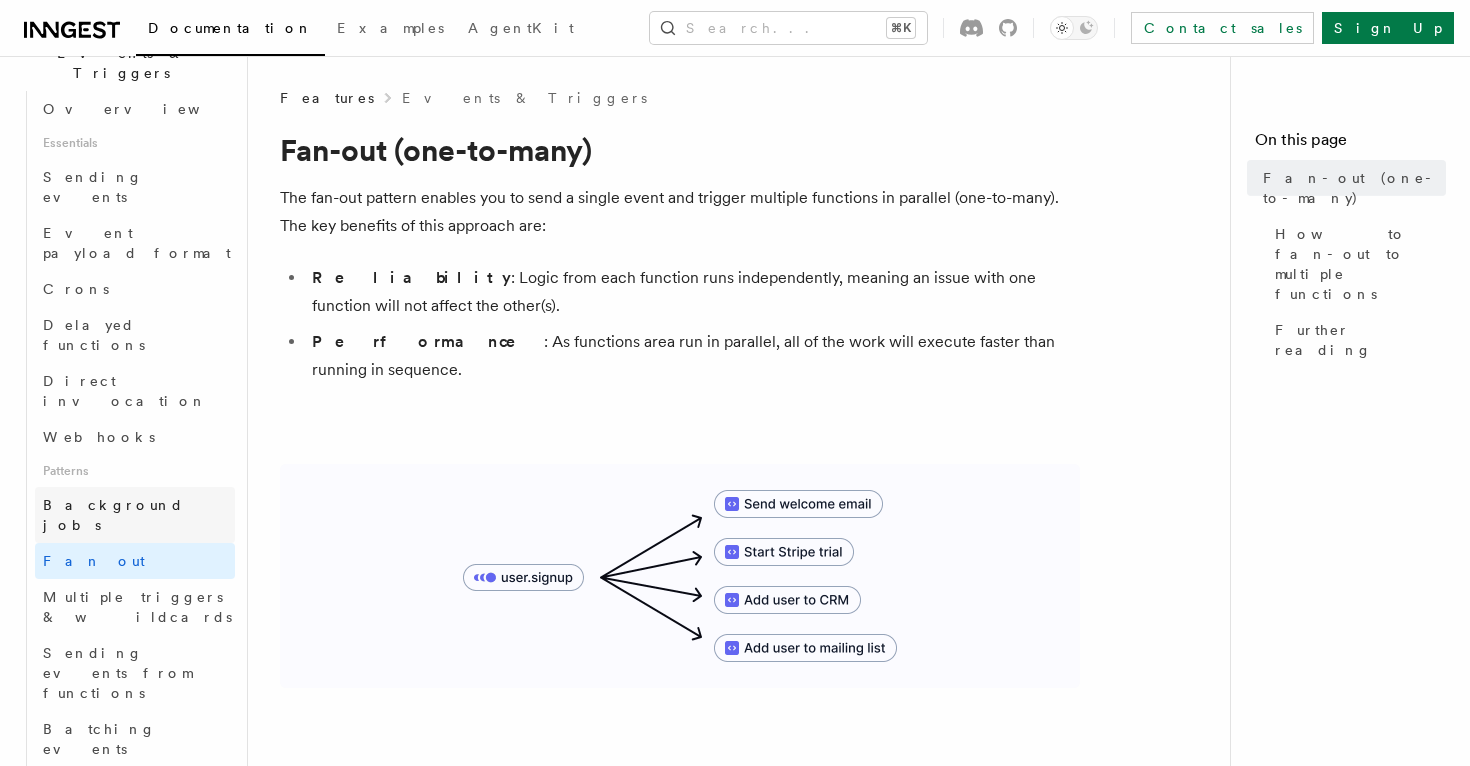 click on "Background jobs" at bounding box center (113, 515) 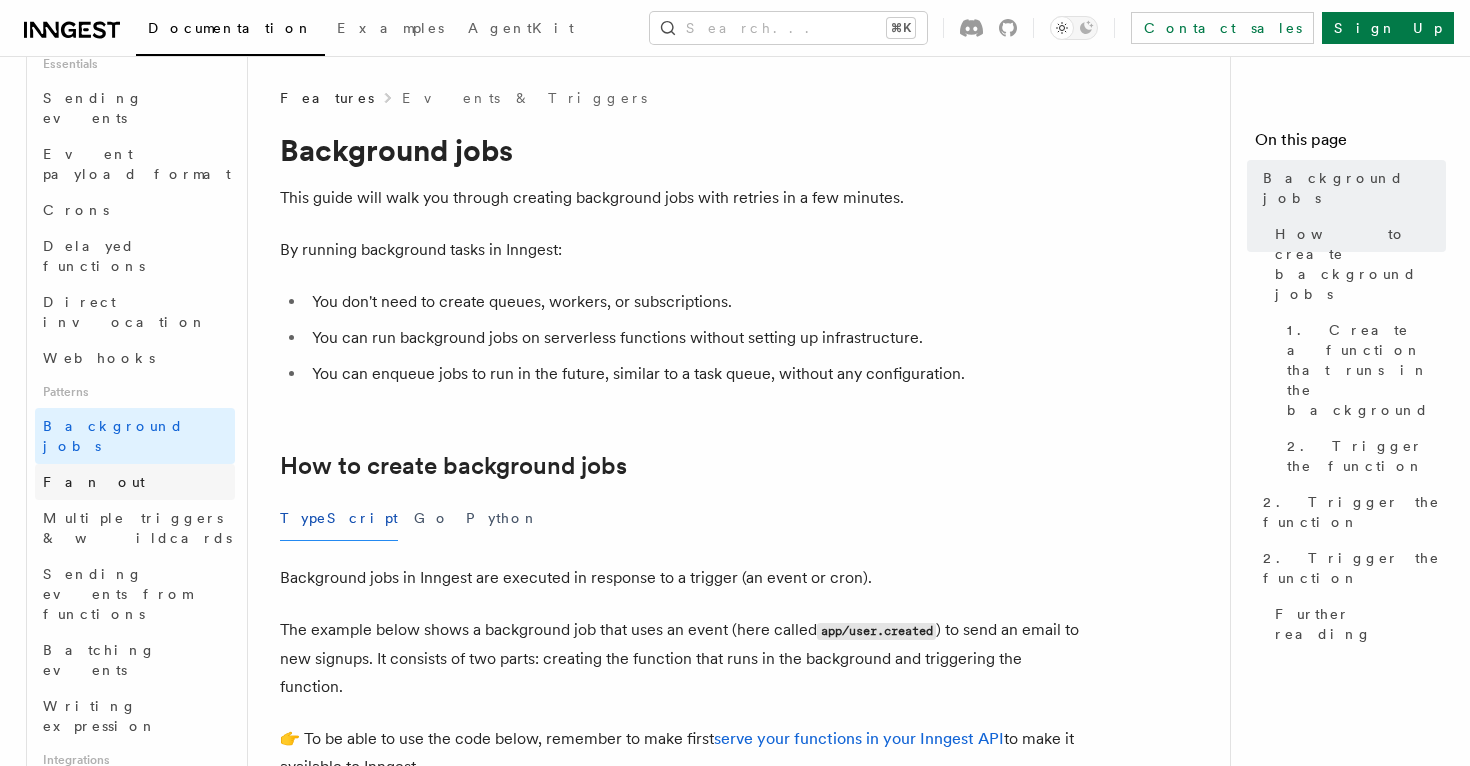 scroll, scrollTop: 630, scrollLeft: 0, axis: vertical 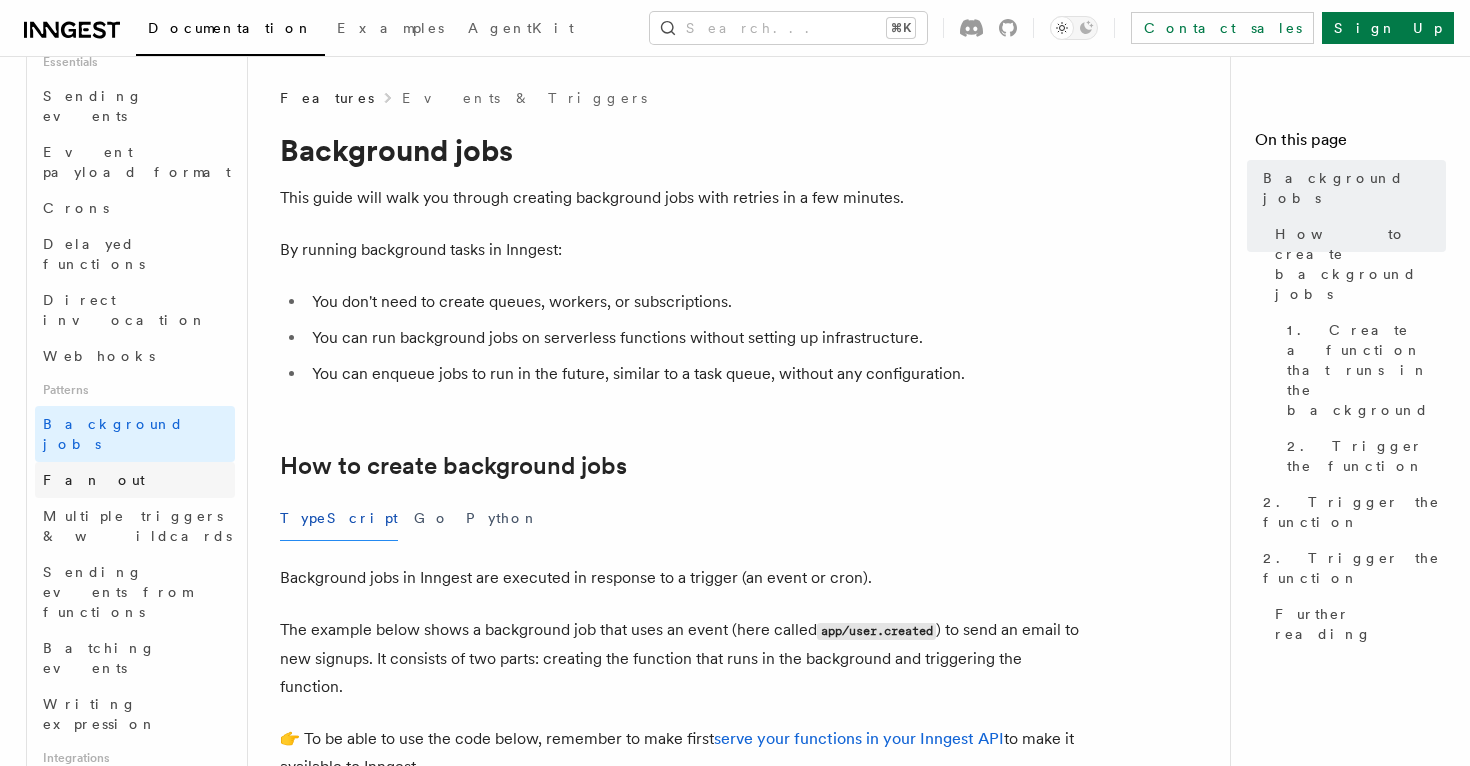 click on "Fan out" at bounding box center [94, 480] 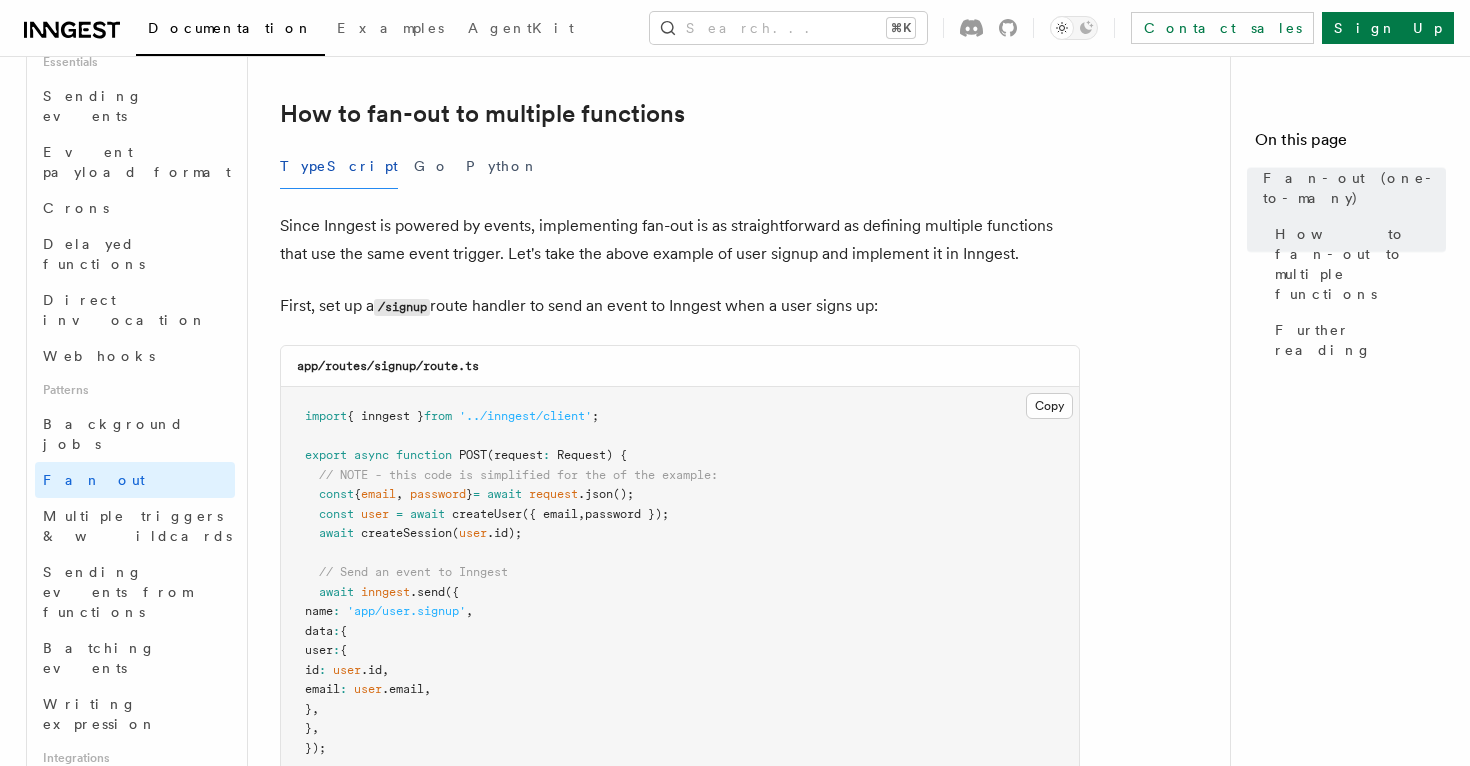 scroll, scrollTop: 1006, scrollLeft: 0, axis: vertical 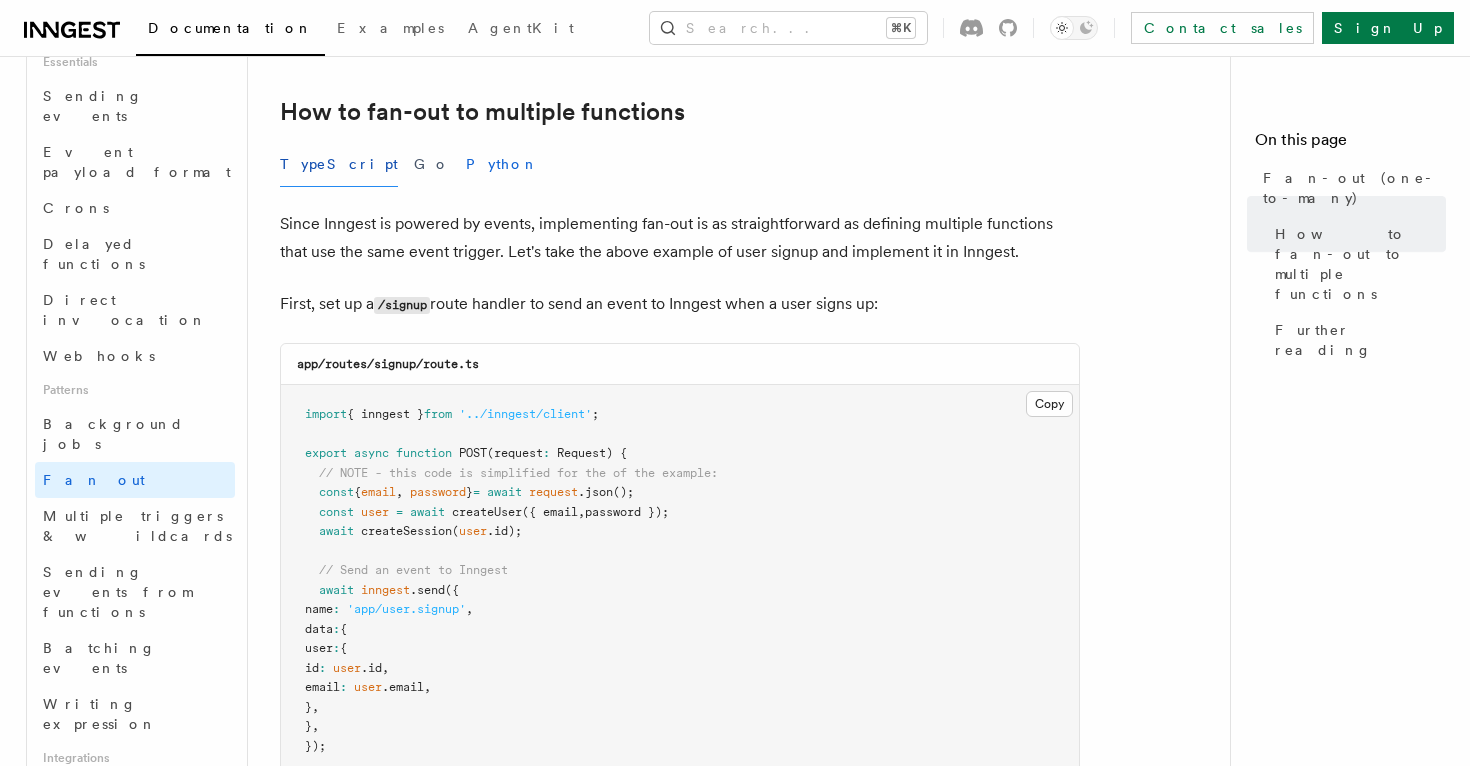 click on "Python" at bounding box center [502, 164] 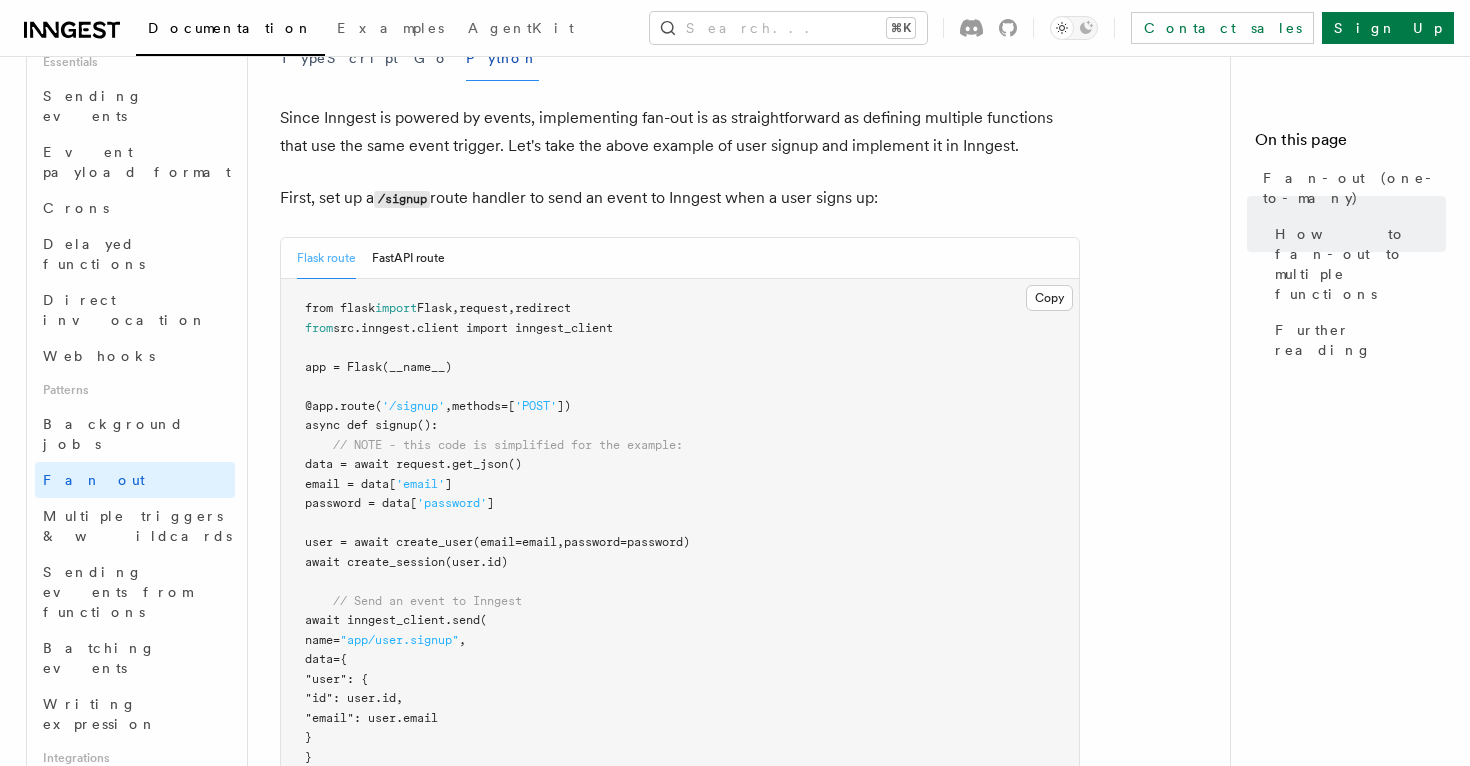 scroll, scrollTop: 1190, scrollLeft: 0, axis: vertical 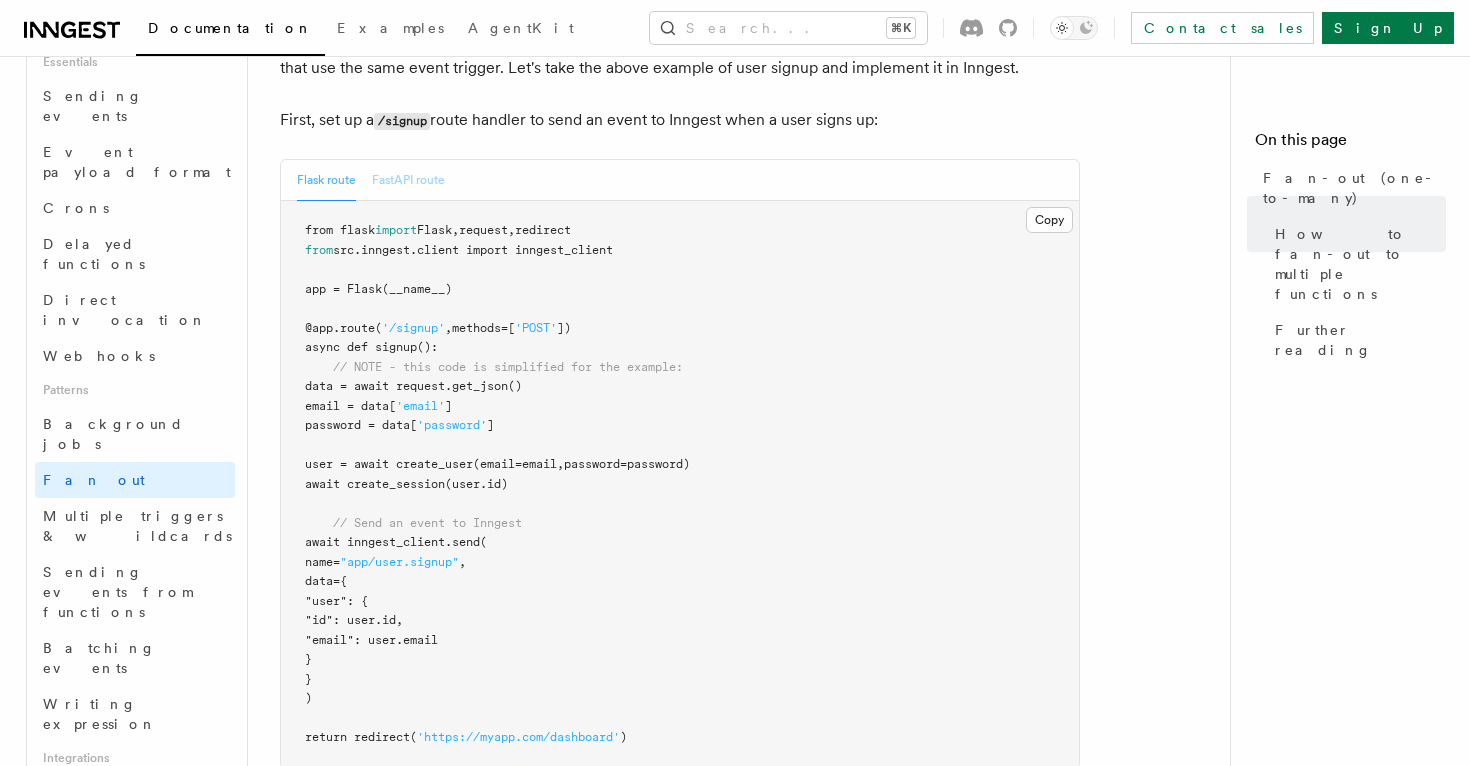 click on "FastAPI route" at bounding box center (408, 180) 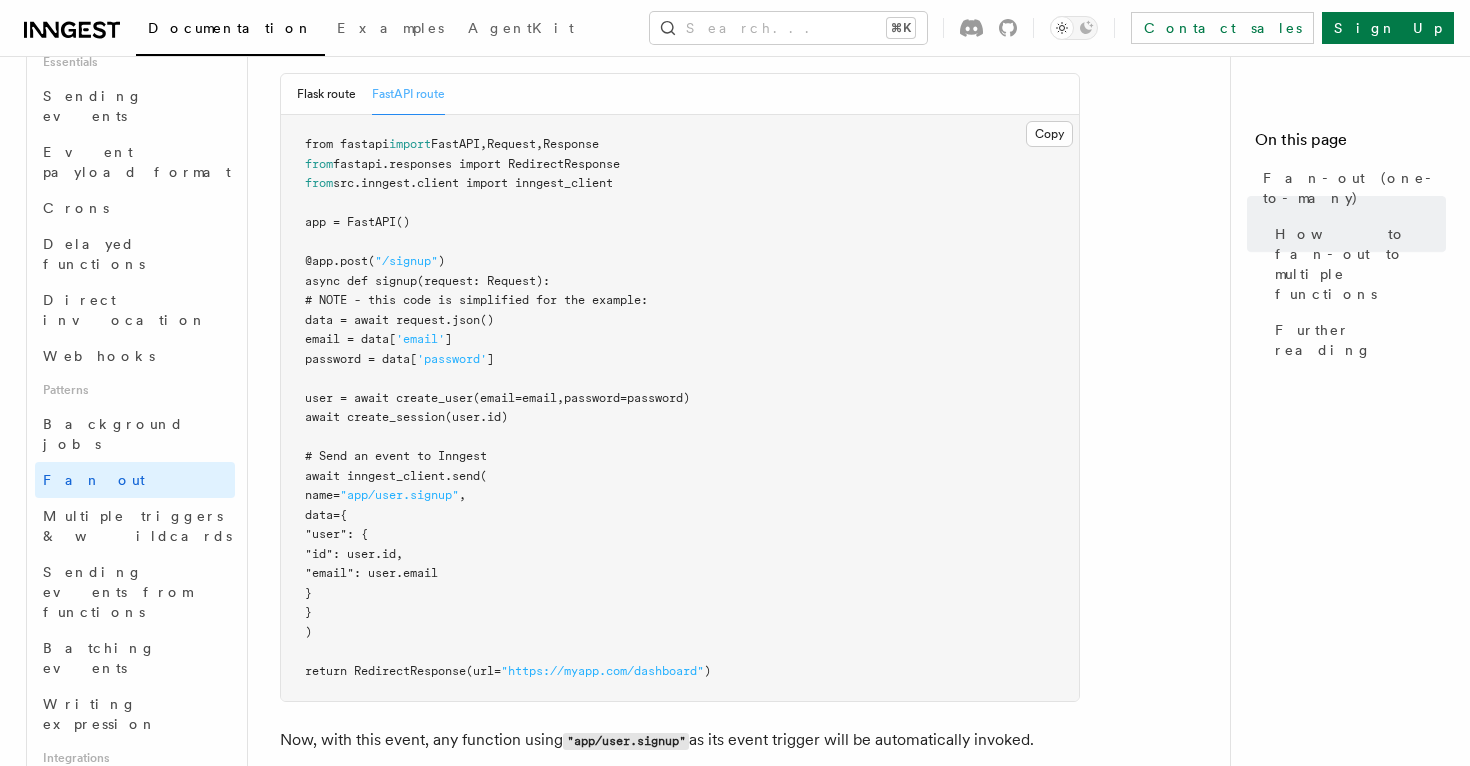 scroll, scrollTop: 1278, scrollLeft: 0, axis: vertical 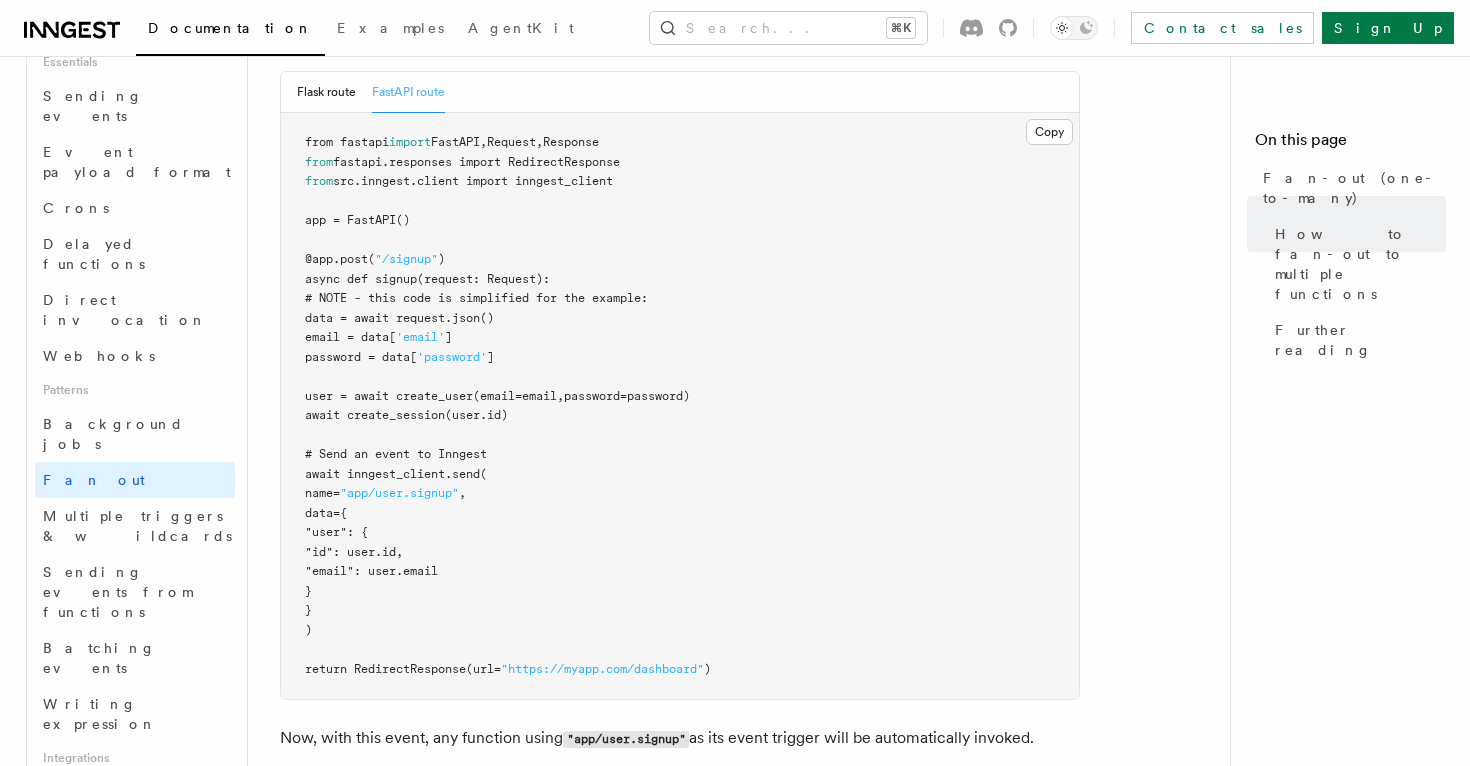 click on "# NOTE - this code is simplified for the example:" at bounding box center [476, 298] 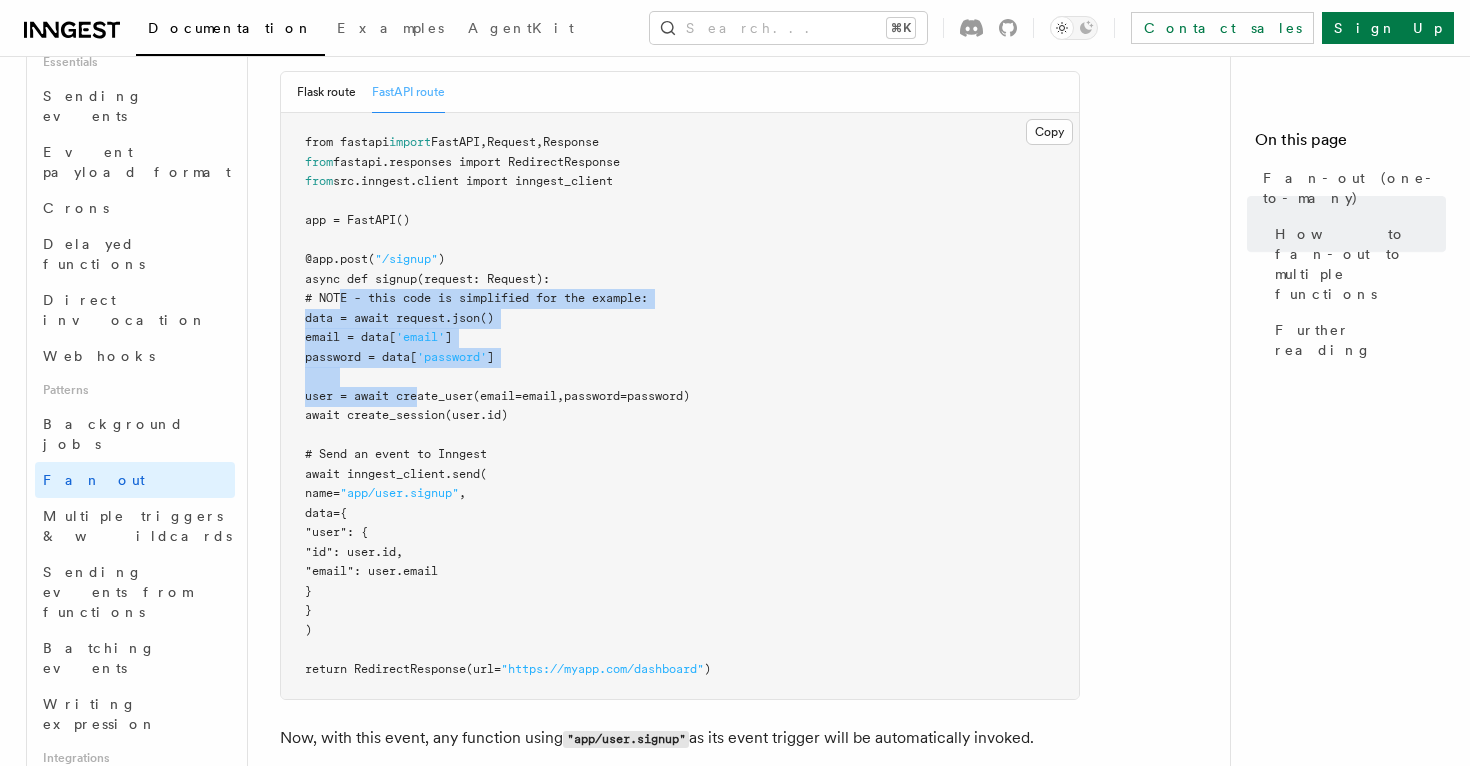 drag, startPoint x: 344, startPoint y: 274, endPoint x: 401, endPoint y: 382, distance: 122.1188 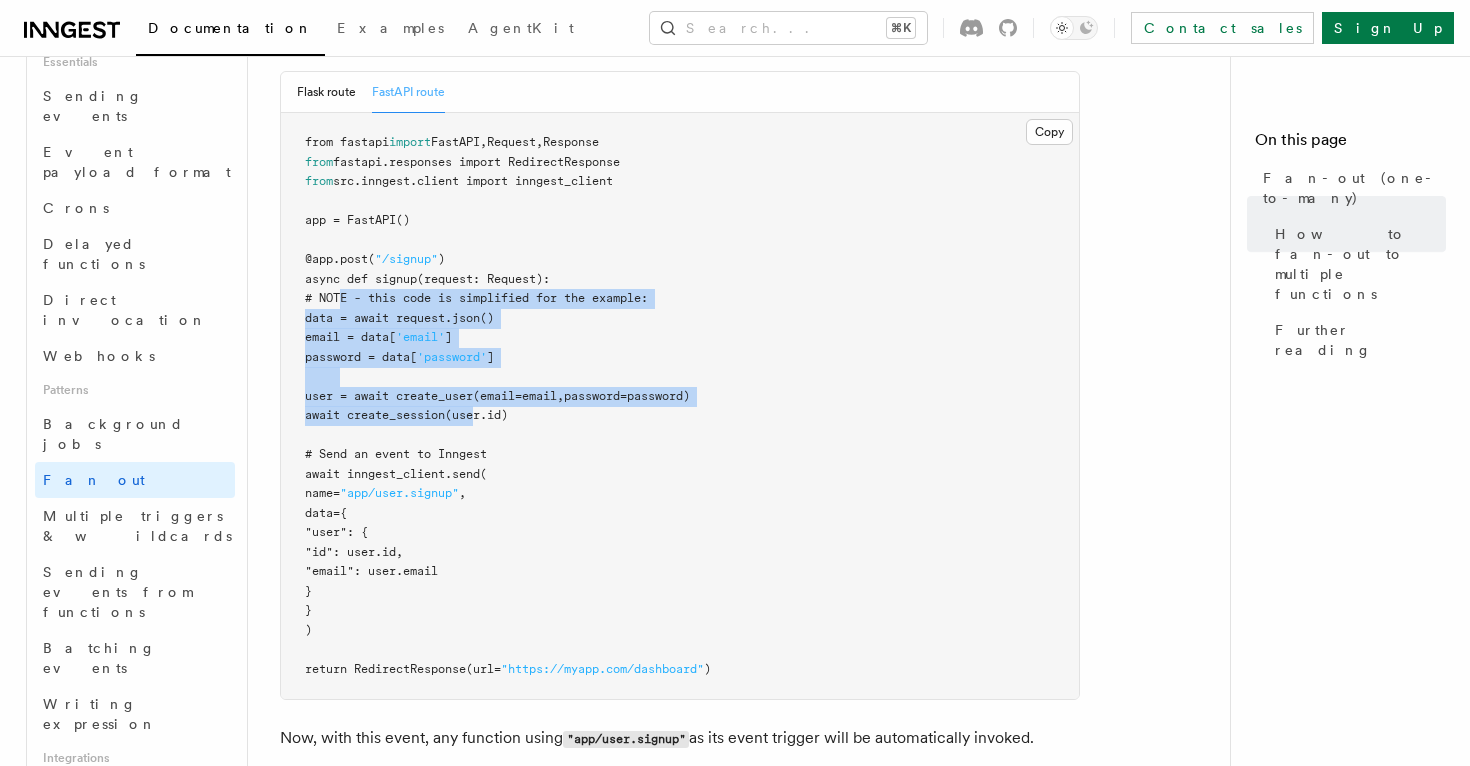 click on "await create_session(user.id)" at bounding box center [406, 415] 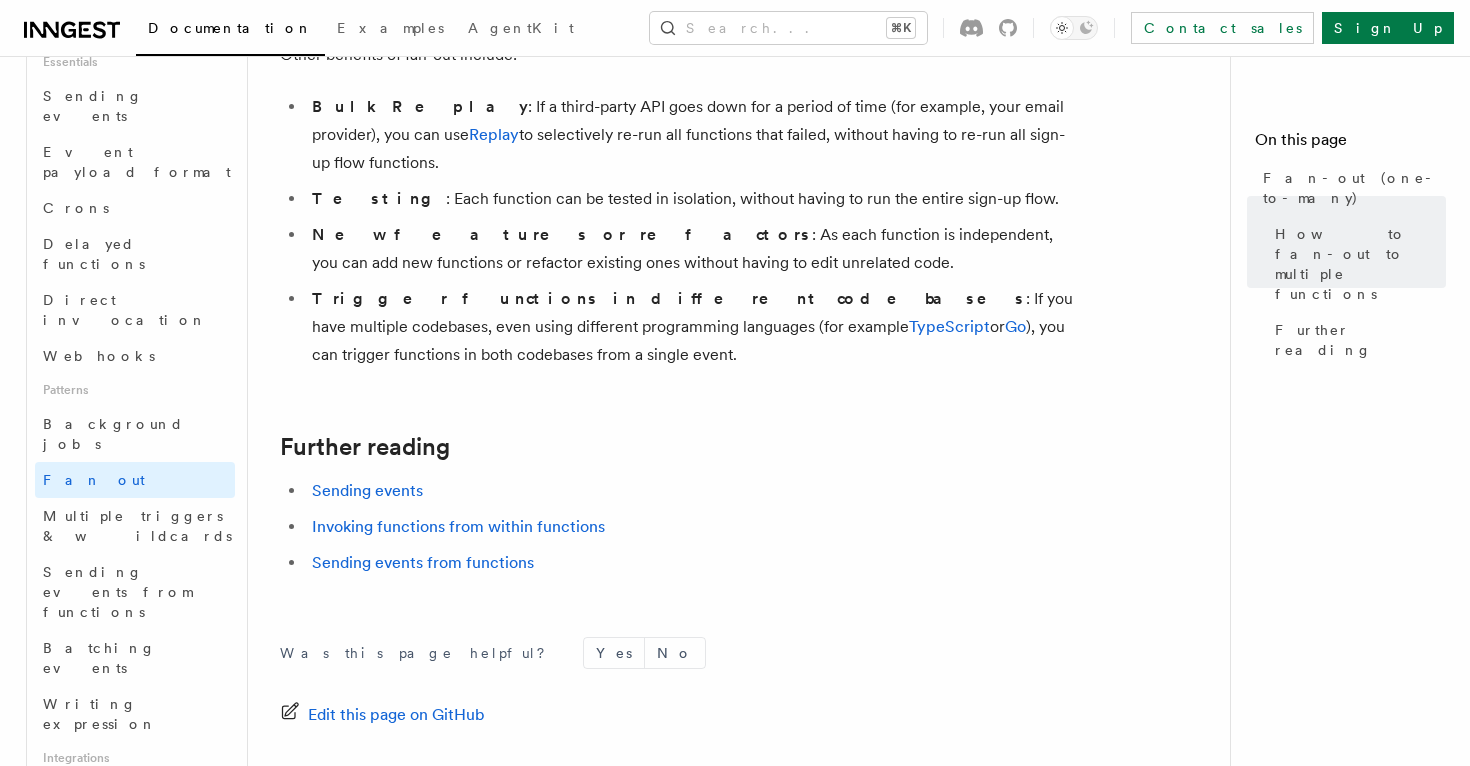 scroll, scrollTop: 2810, scrollLeft: 0, axis: vertical 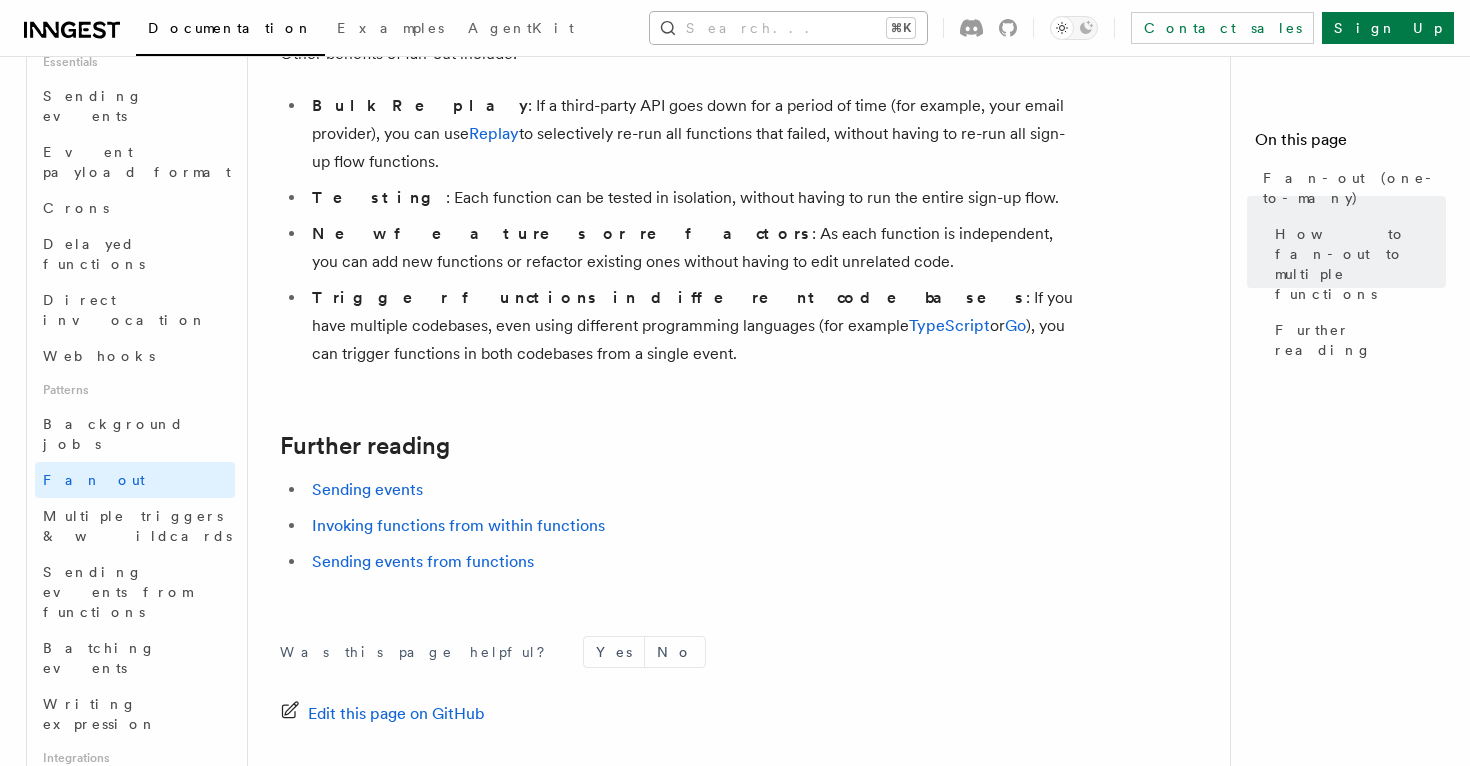 click on "⌘K" at bounding box center [901, 28] 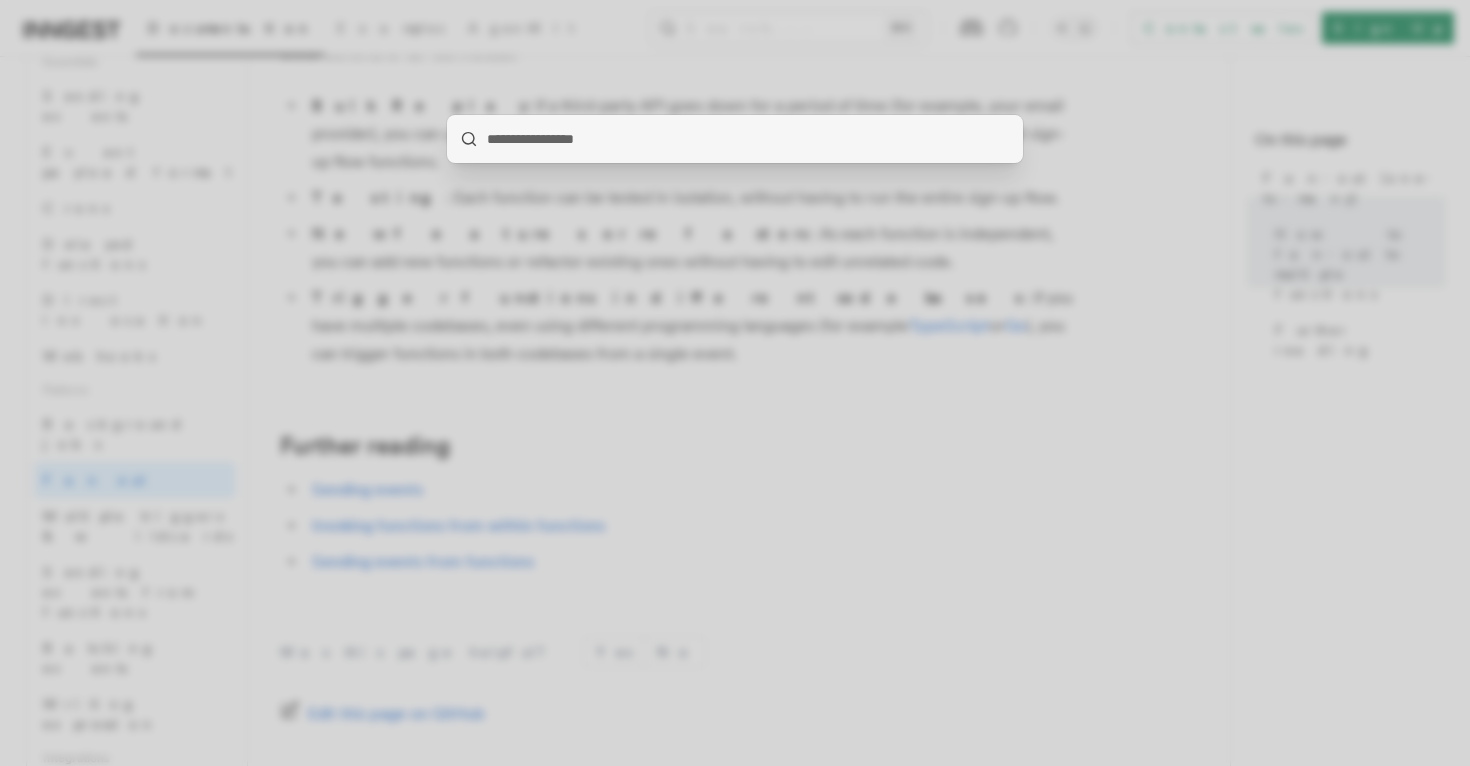 click at bounding box center [735, 383] 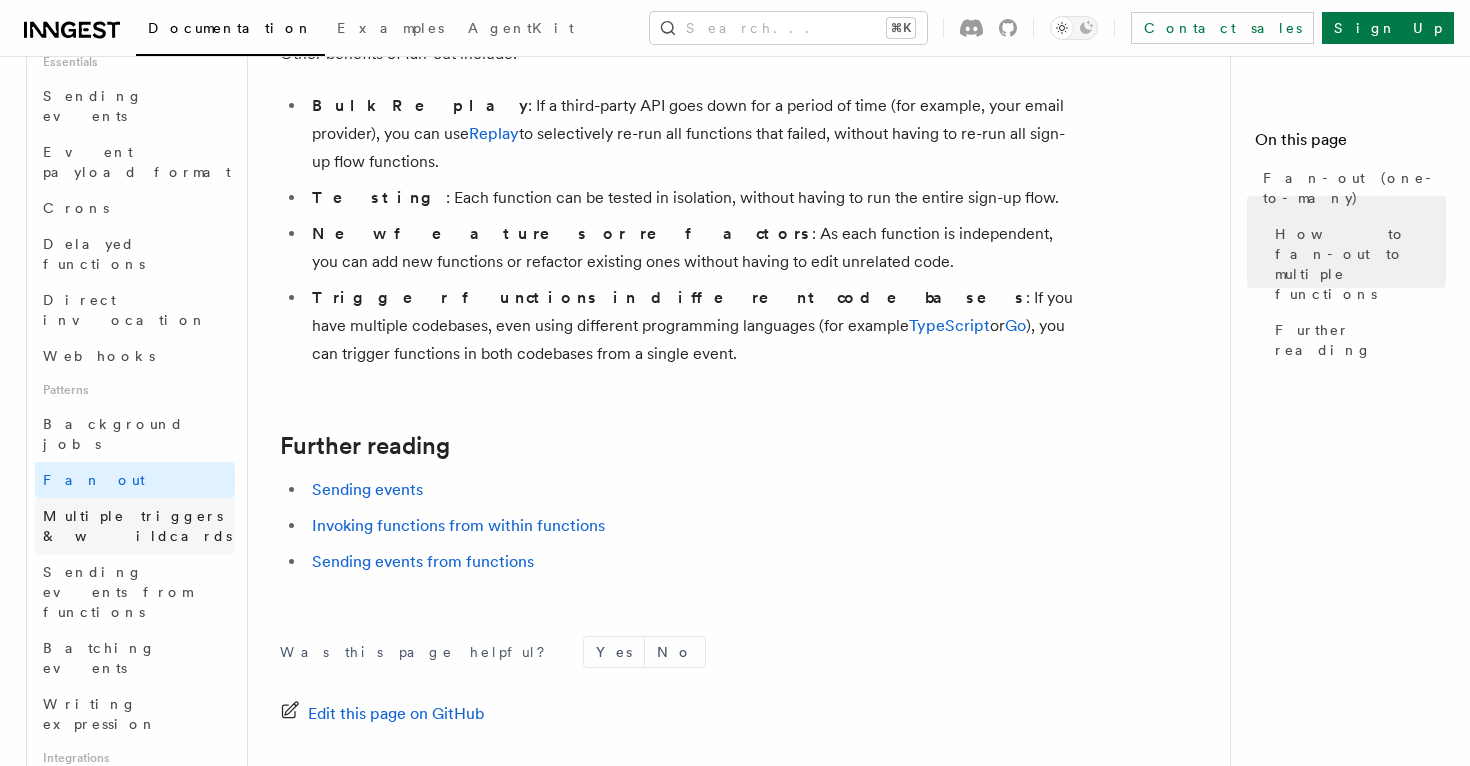 click on "Multiple triggers & wildcards" at bounding box center [137, 526] 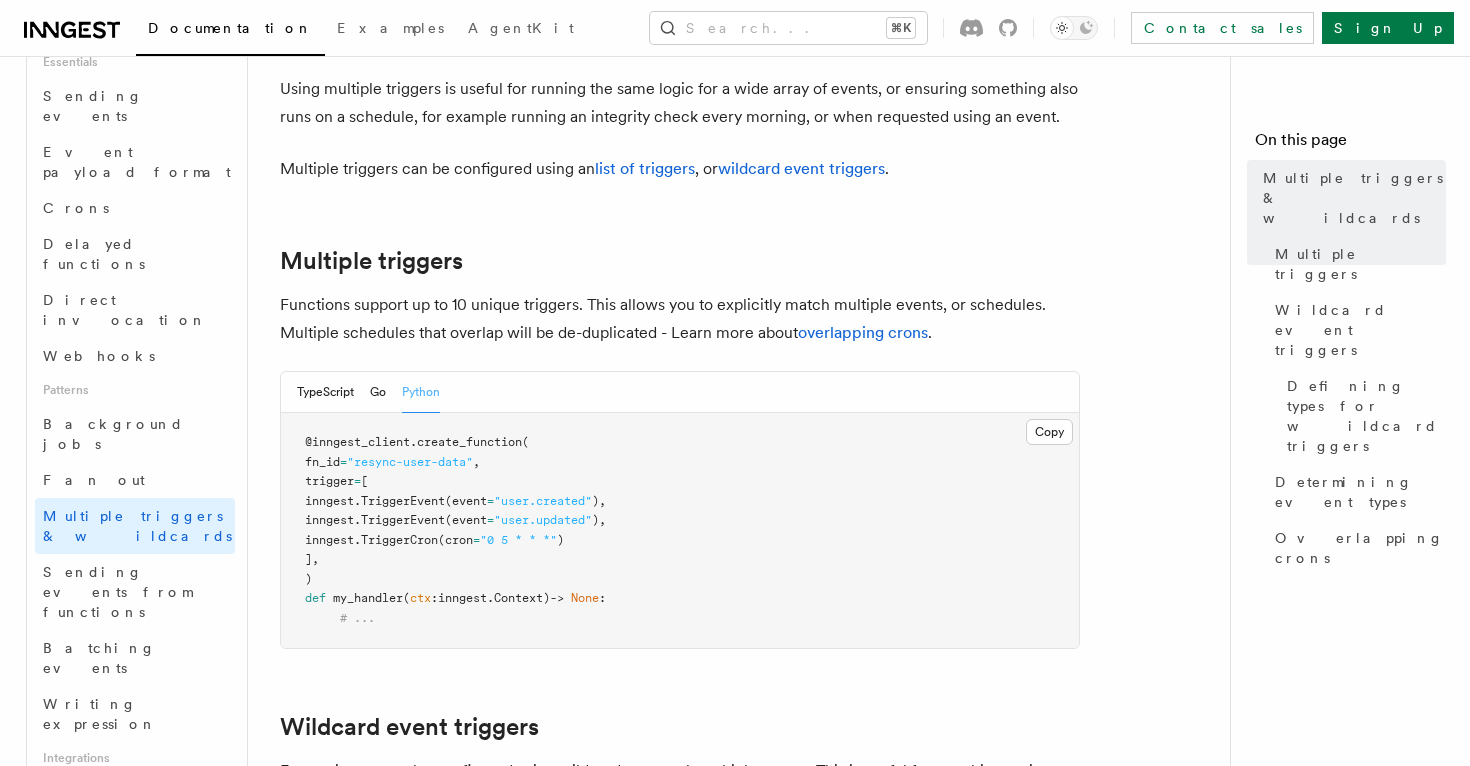 scroll, scrollTop: 164, scrollLeft: 0, axis: vertical 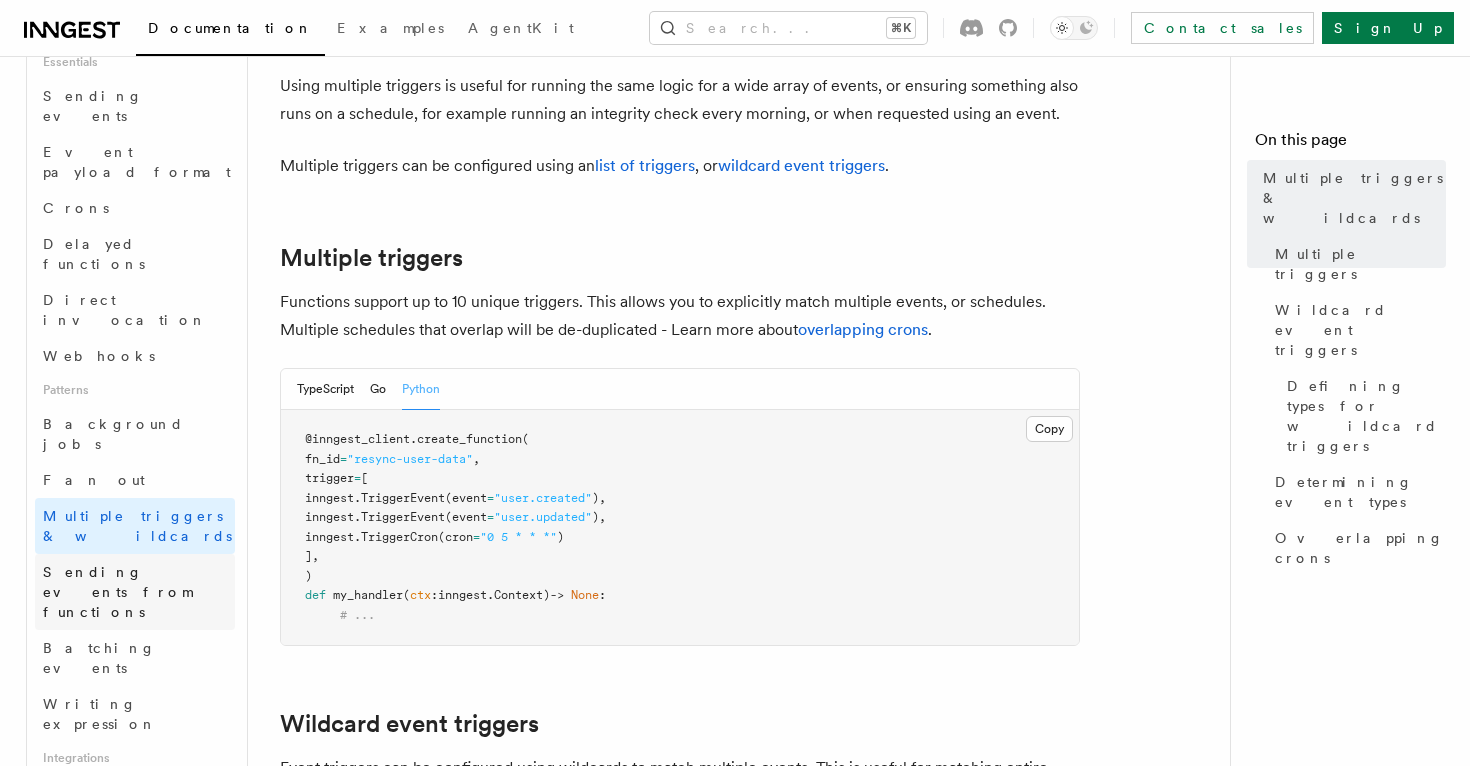 click on "Sending events from functions" at bounding box center (117, 592) 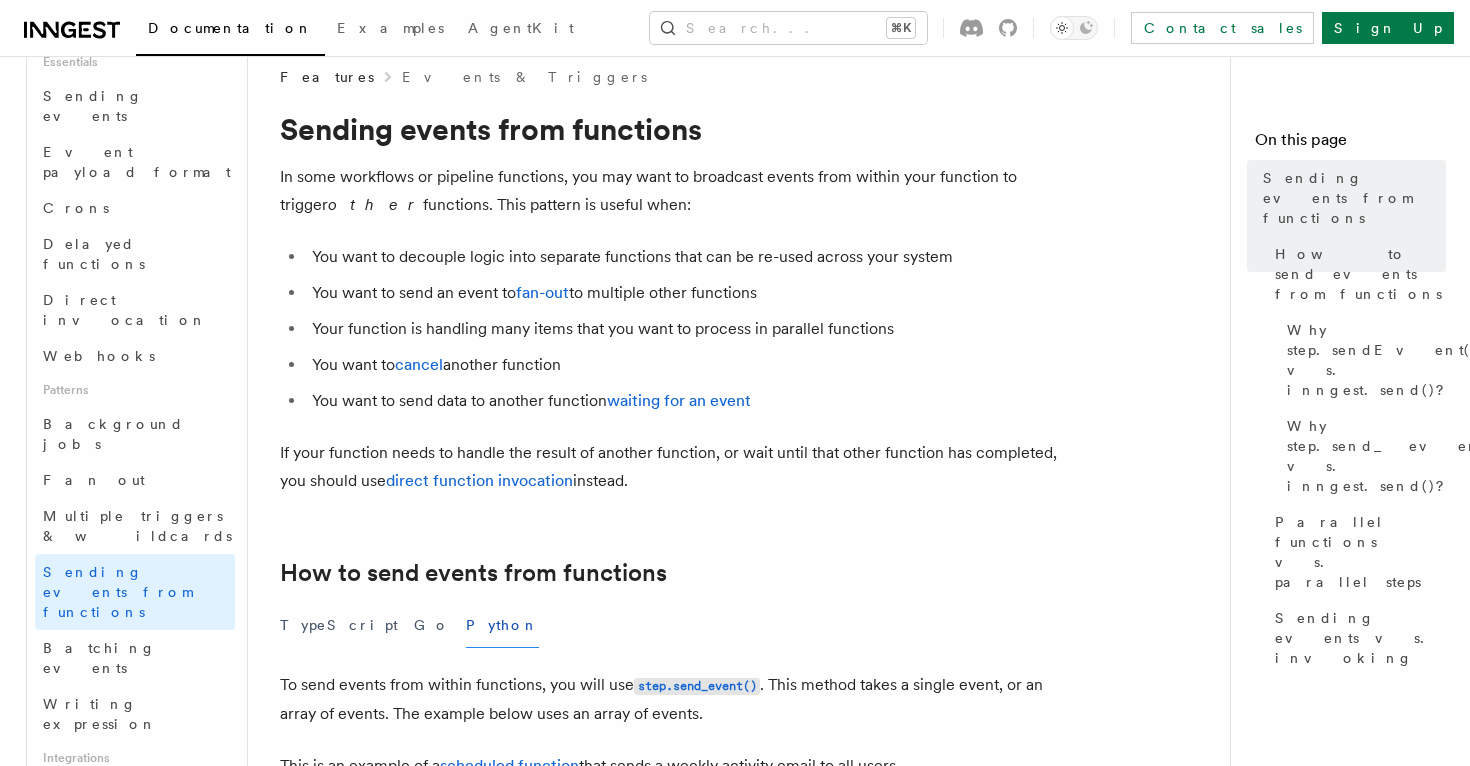 scroll, scrollTop: 25, scrollLeft: 0, axis: vertical 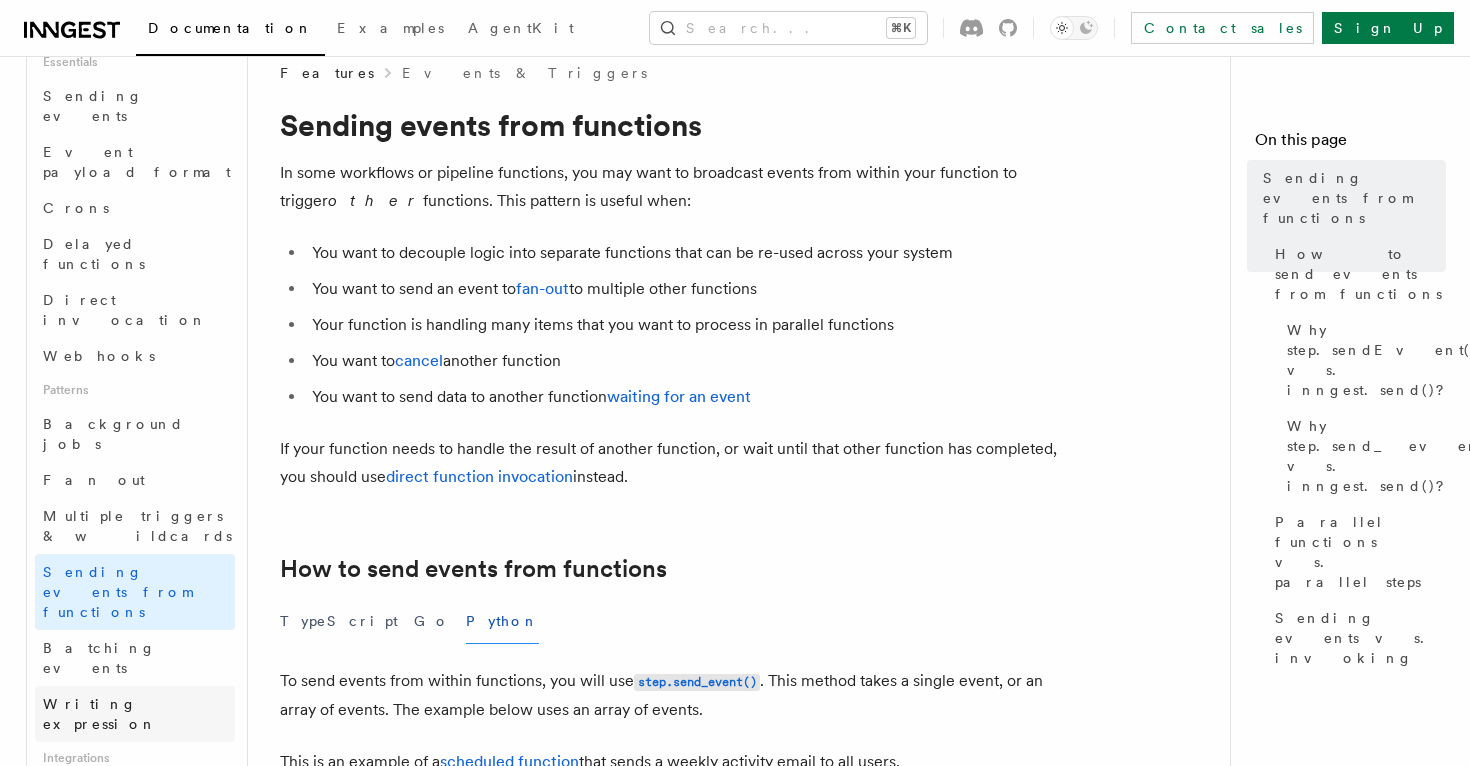 click on "Writing expression" at bounding box center (100, 714) 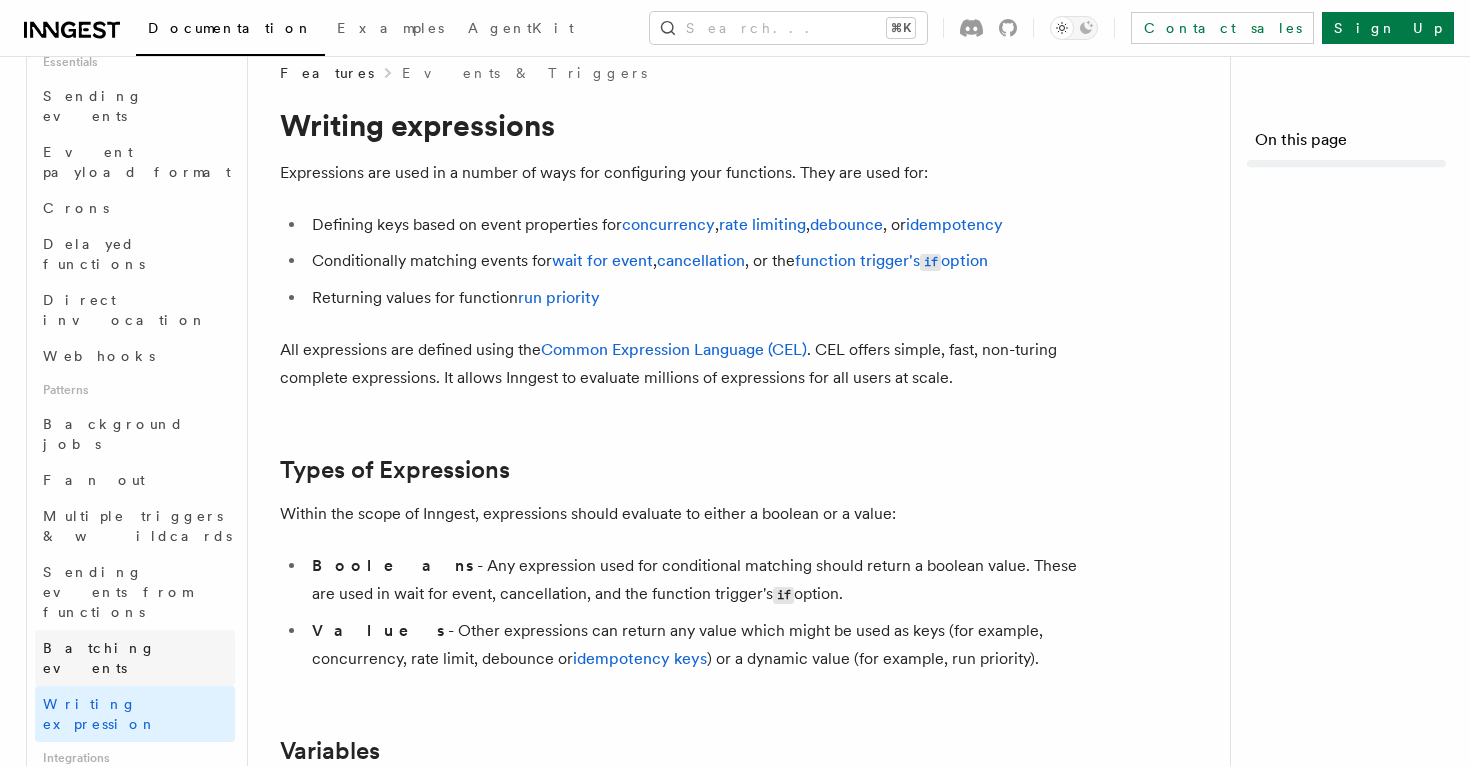 scroll, scrollTop: 0, scrollLeft: 0, axis: both 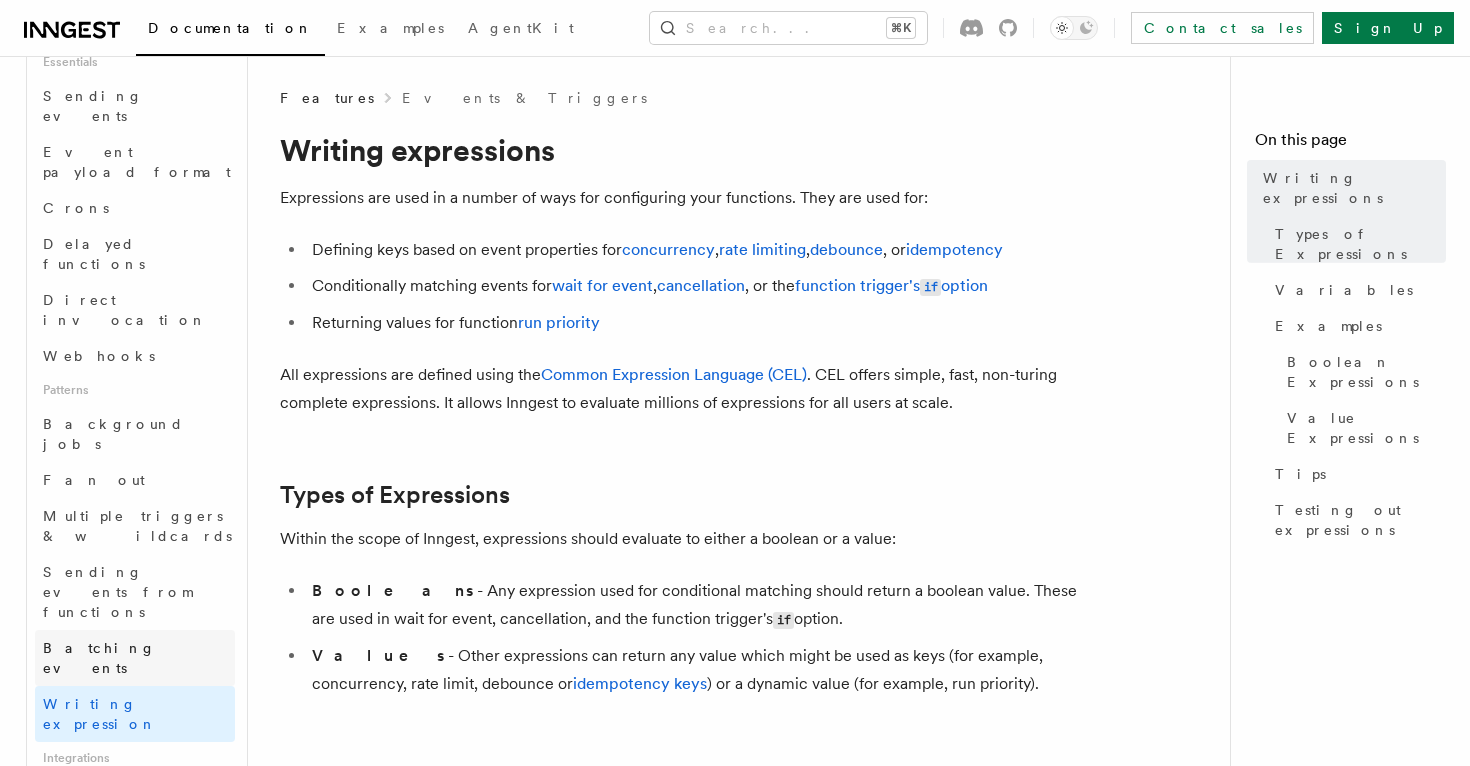 click on "Batching events" at bounding box center [99, 658] 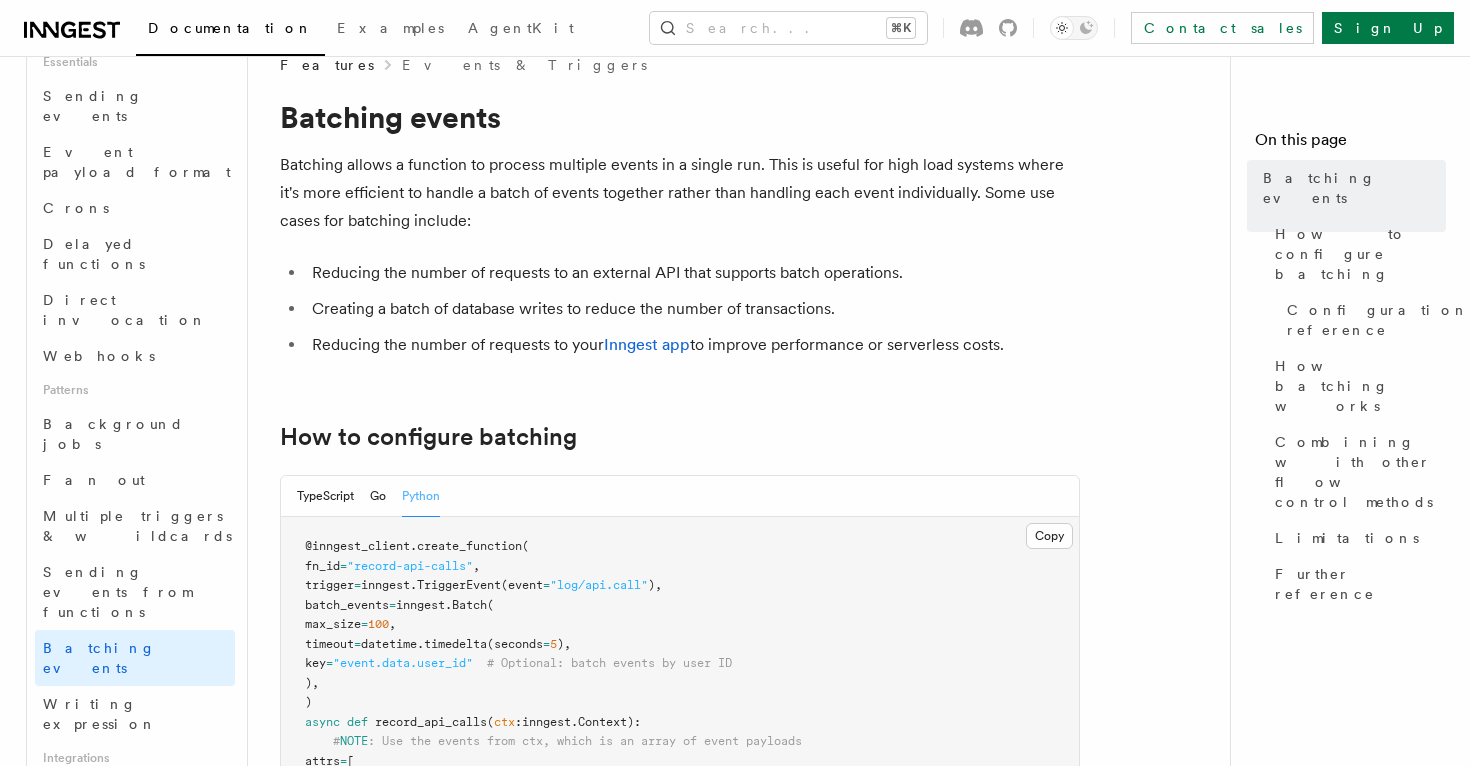 scroll, scrollTop: 38, scrollLeft: 0, axis: vertical 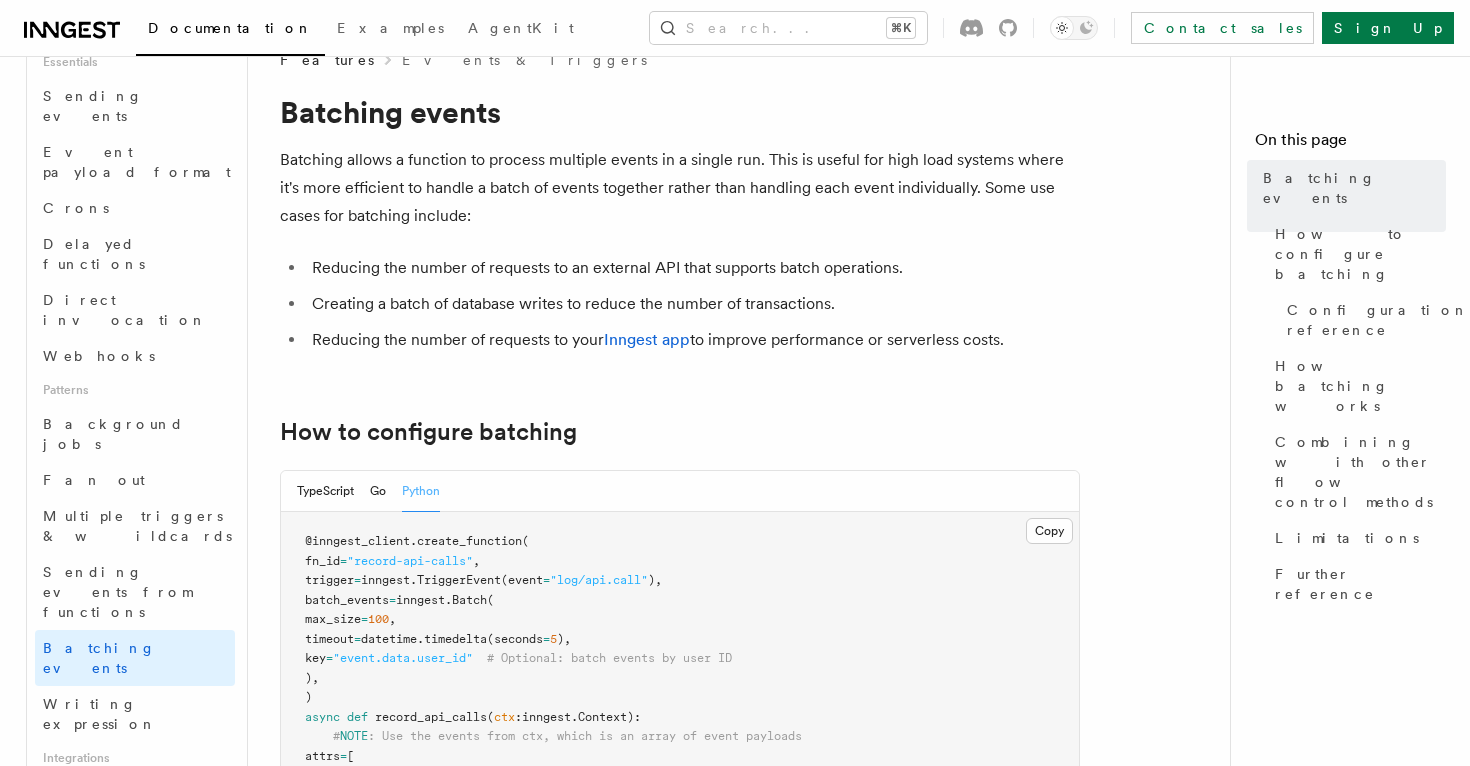 click on "Batching allows a function to process multiple events in a single run. This is useful for high load systems where it's more efficient to handle a batch of events together rather than handling each event individually. Some use cases for batching include:" at bounding box center [680, 188] 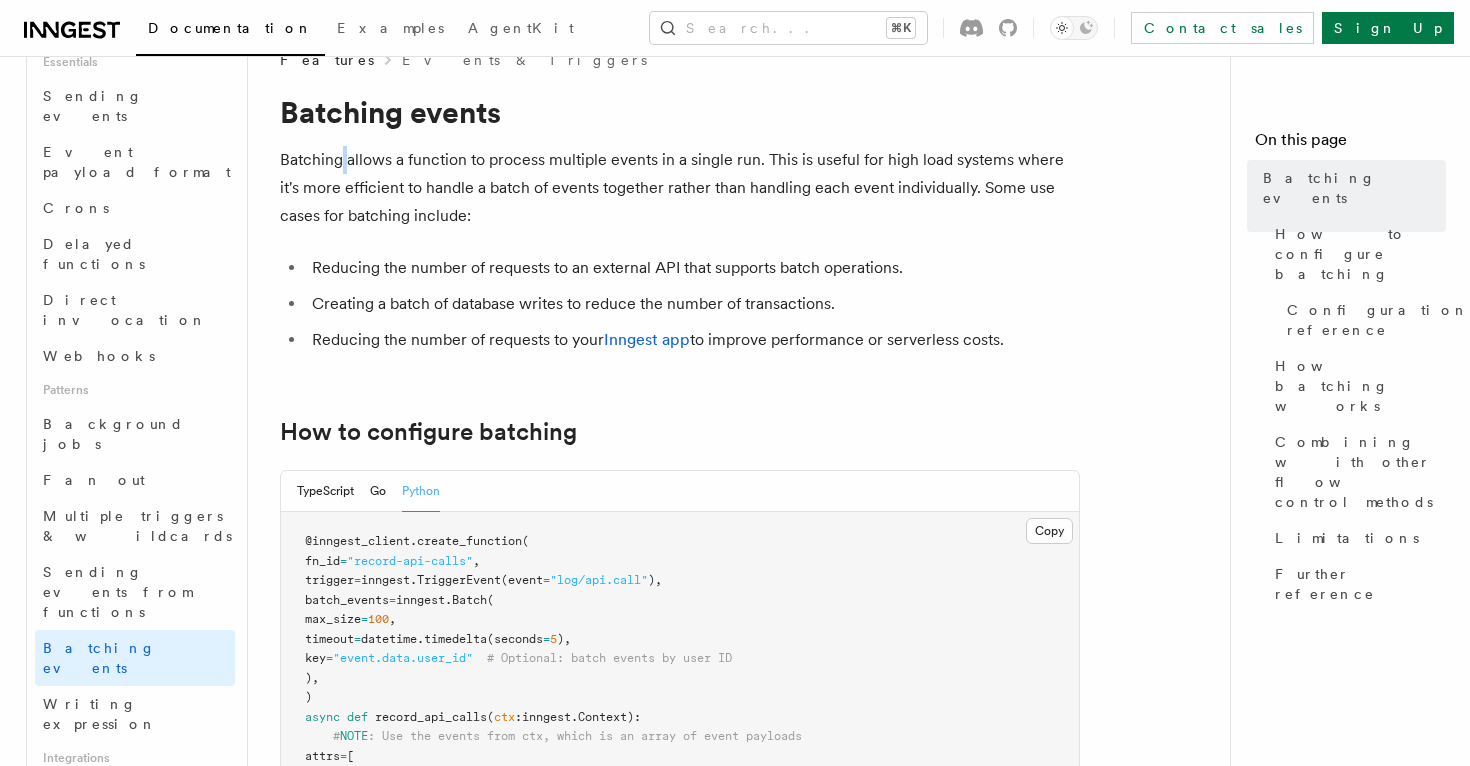 click on "Batching allows a function to process multiple events in a single run. This is useful for high load systems where it's more efficient to handle a batch of events together rather than handling each event individually. Some use cases for batching include:" at bounding box center [680, 188] 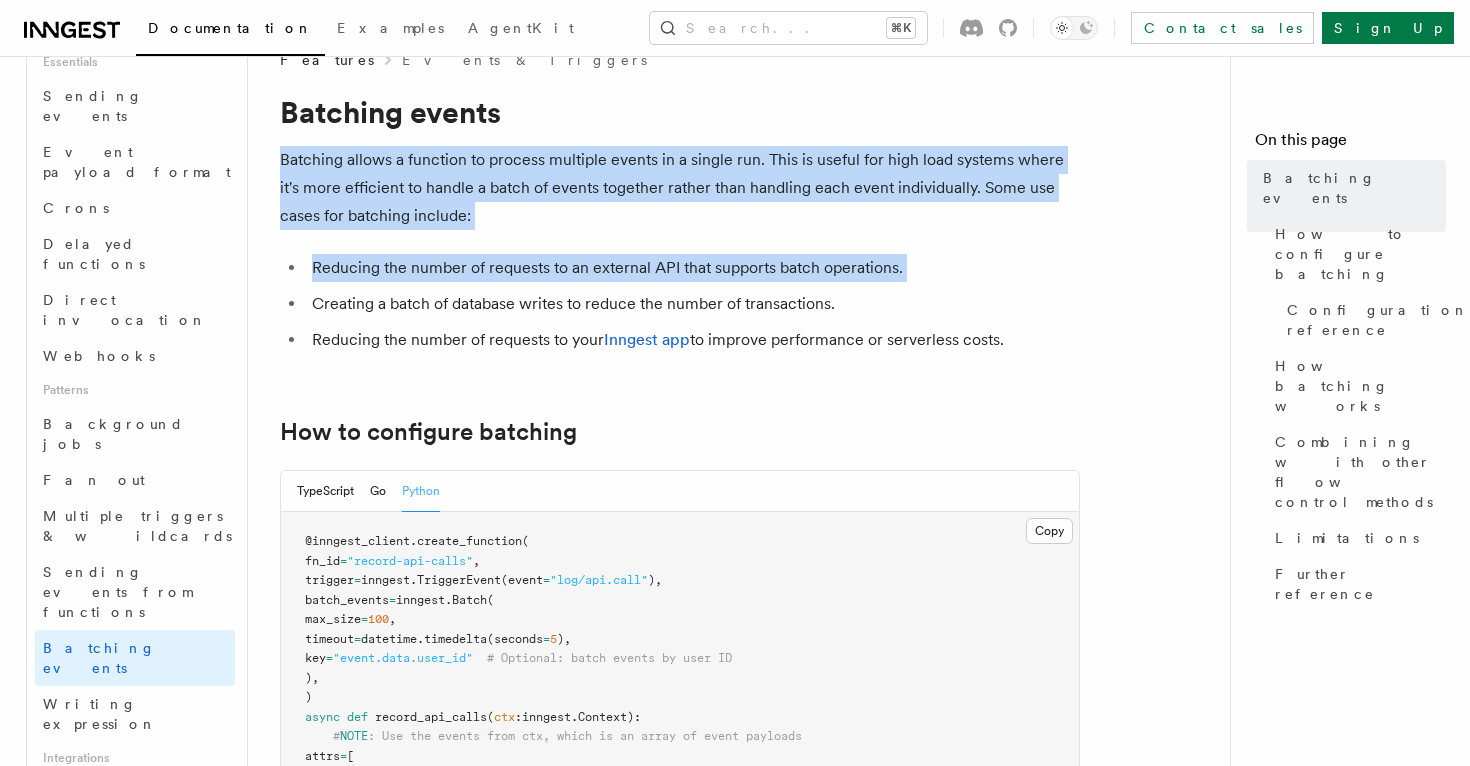 drag, startPoint x: 339, startPoint y: 173, endPoint x: 355, endPoint y: 279, distance: 107.200745 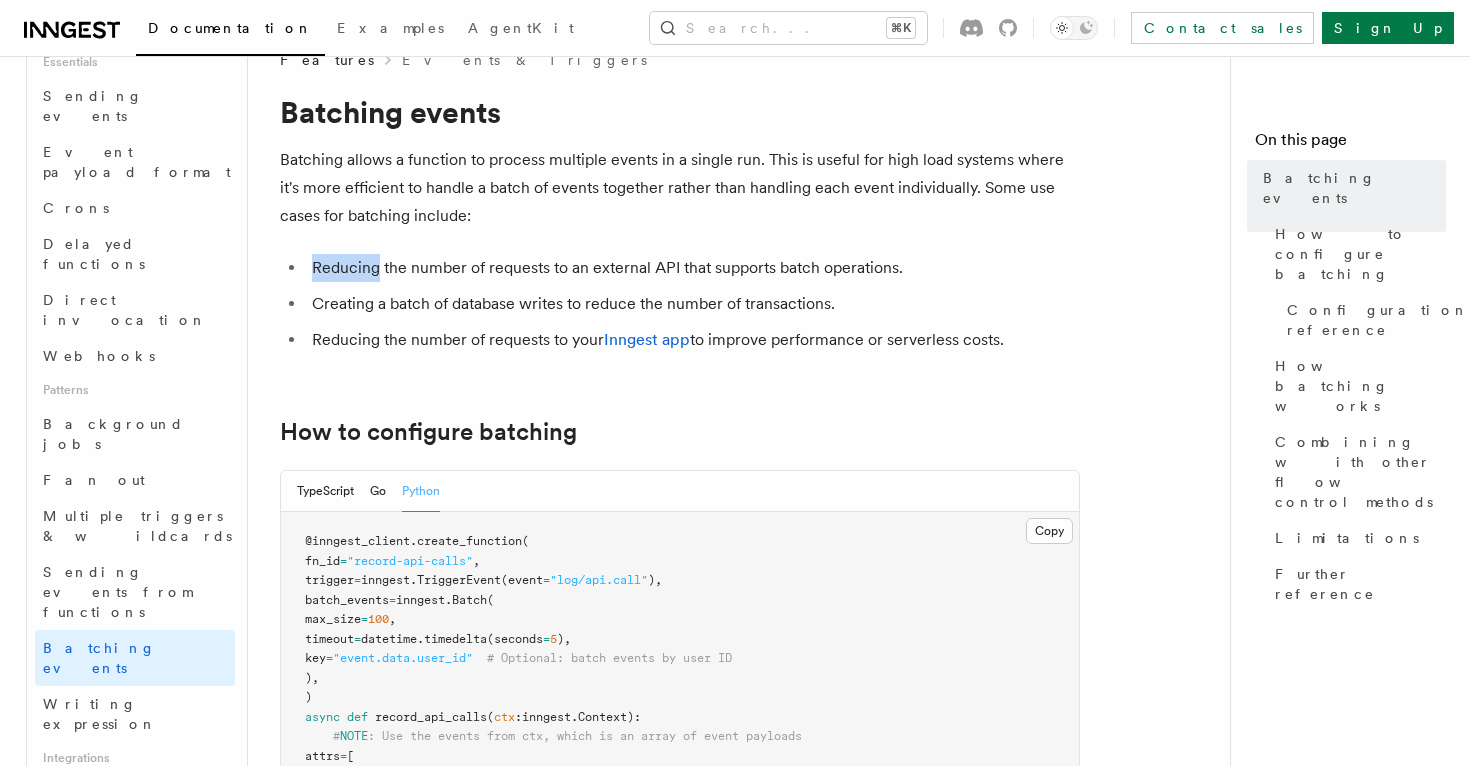 click on "Reducing the number of requests to an external API that supports batch operations." at bounding box center [693, 268] 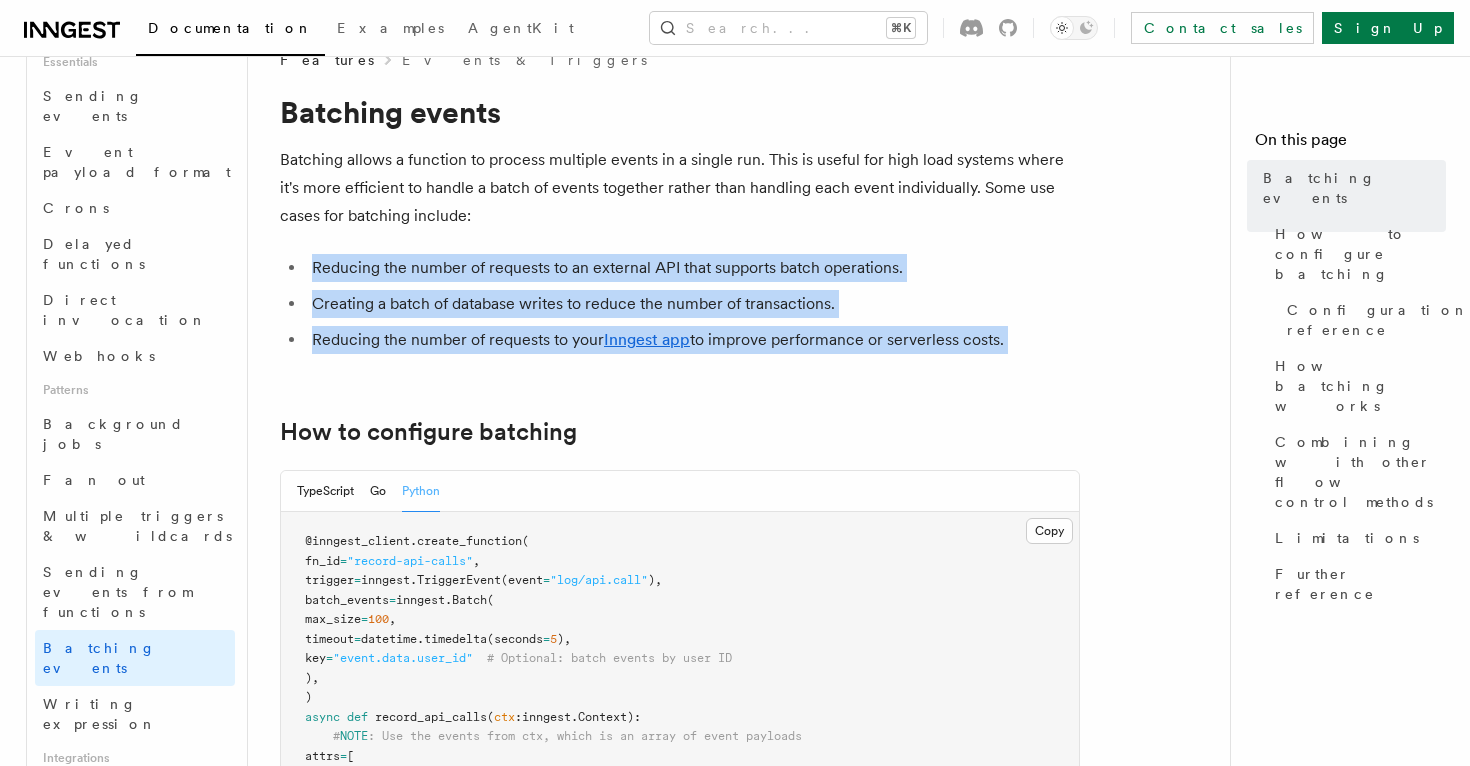 drag, startPoint x: 355, startPoint y: 279, endPoint x: 369, endPoint y: 356, distance: 78.26238 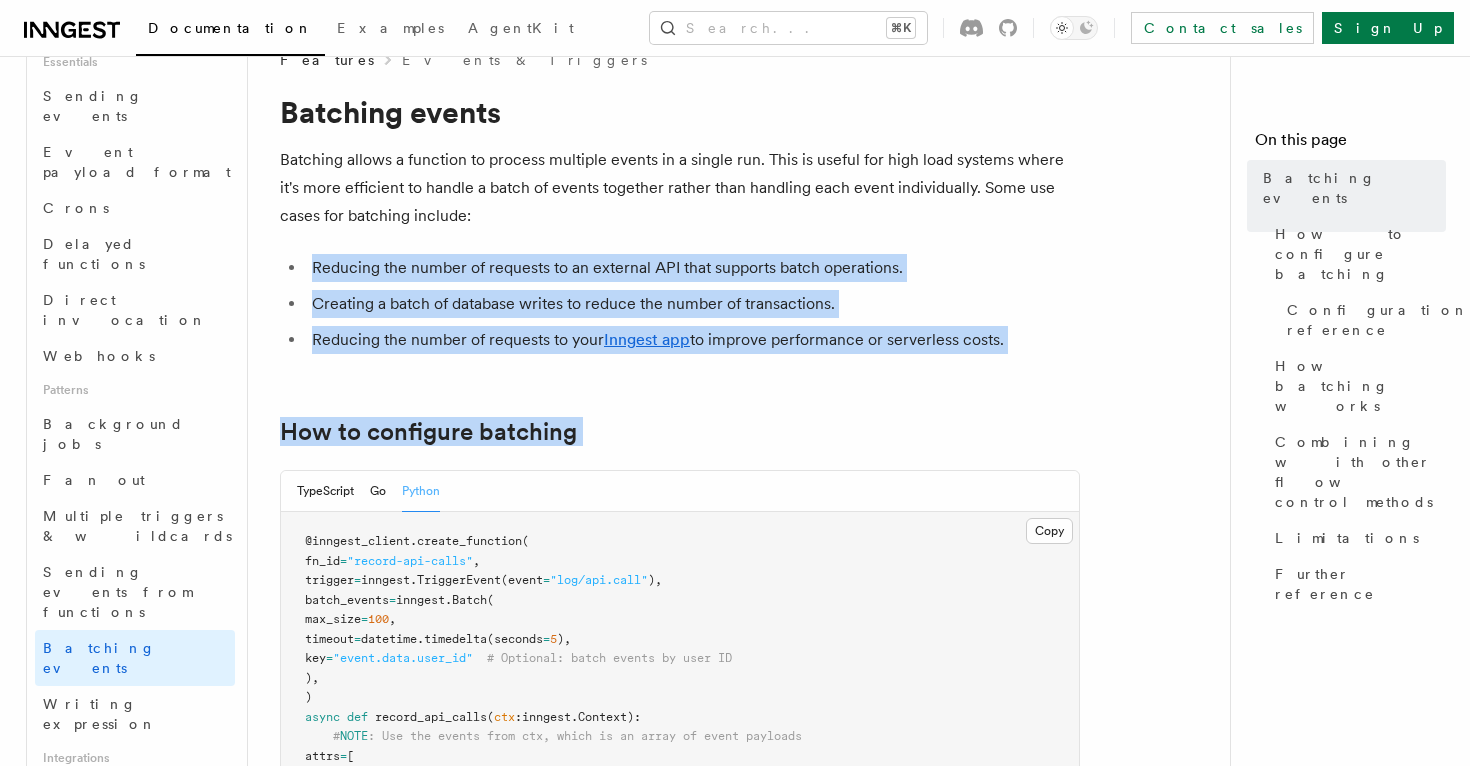click on "Reducing the number of requests to your  Inngest app  to improve performance or serverless costs." at bounding box center (693, 340) 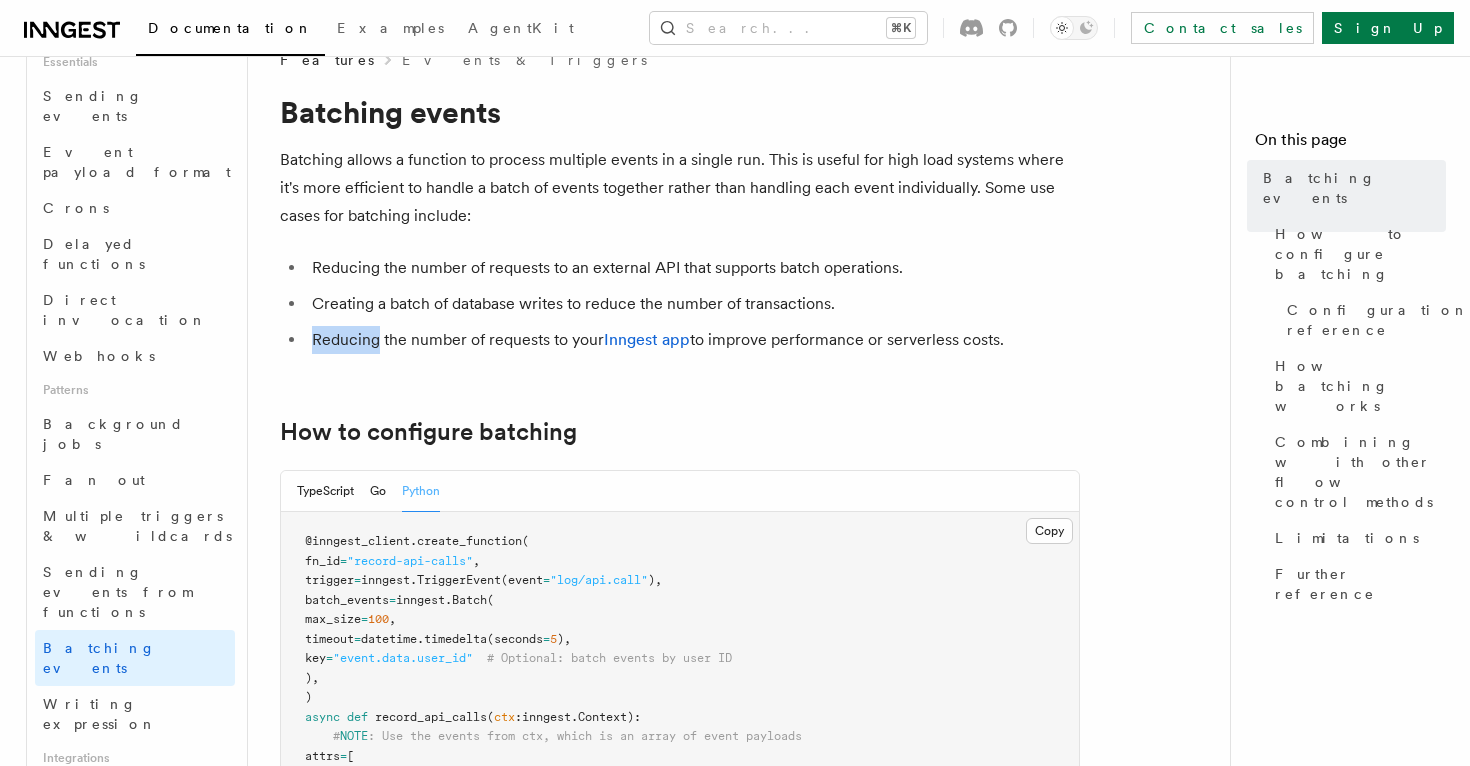 click on "Reducing the number of requests to your  Inngest app  to improve performance or serverless costs." at bounding box center (693, 340) 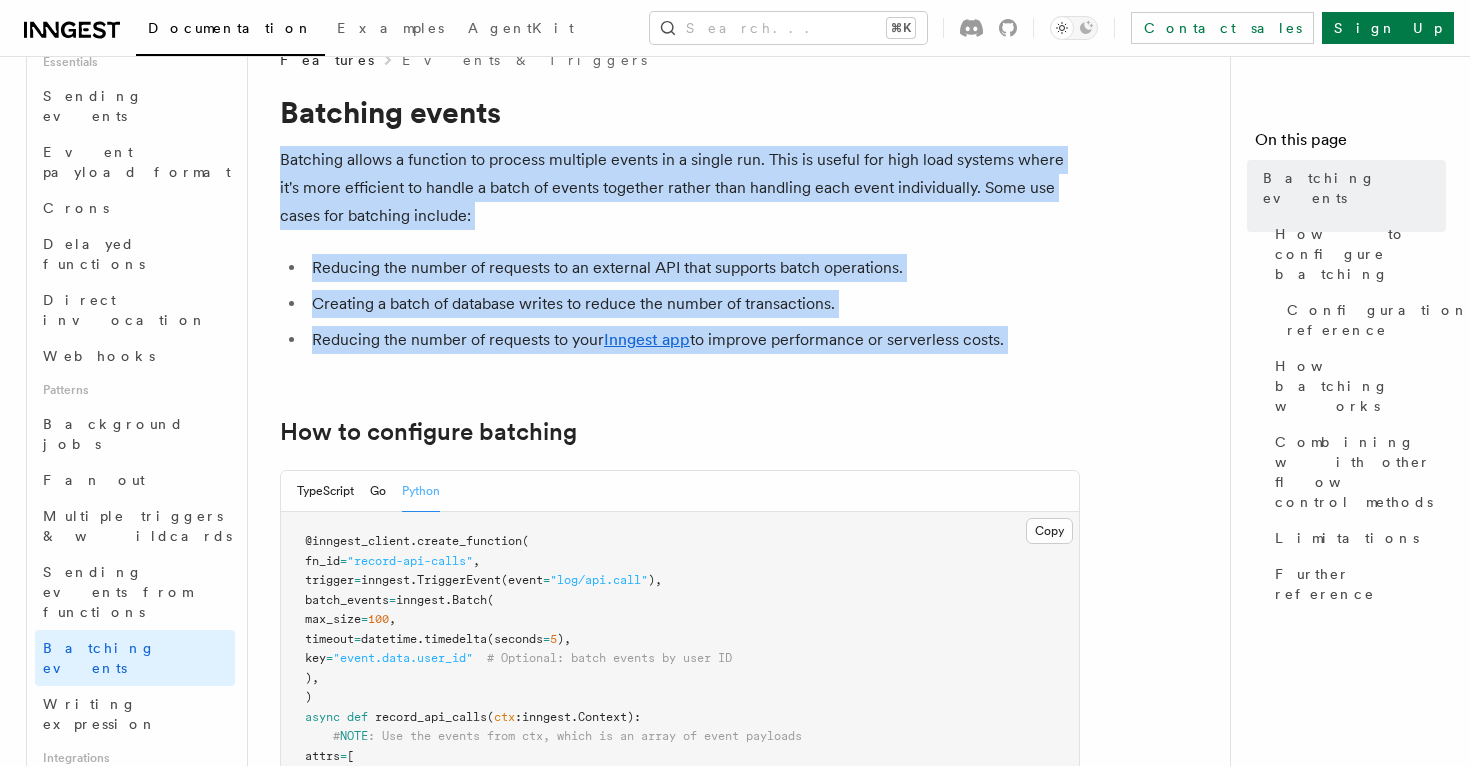 drag, startPoint x: 369, startPoint y: 336, endPoint x: 302, endPoint y: 164, distance: 184.58873 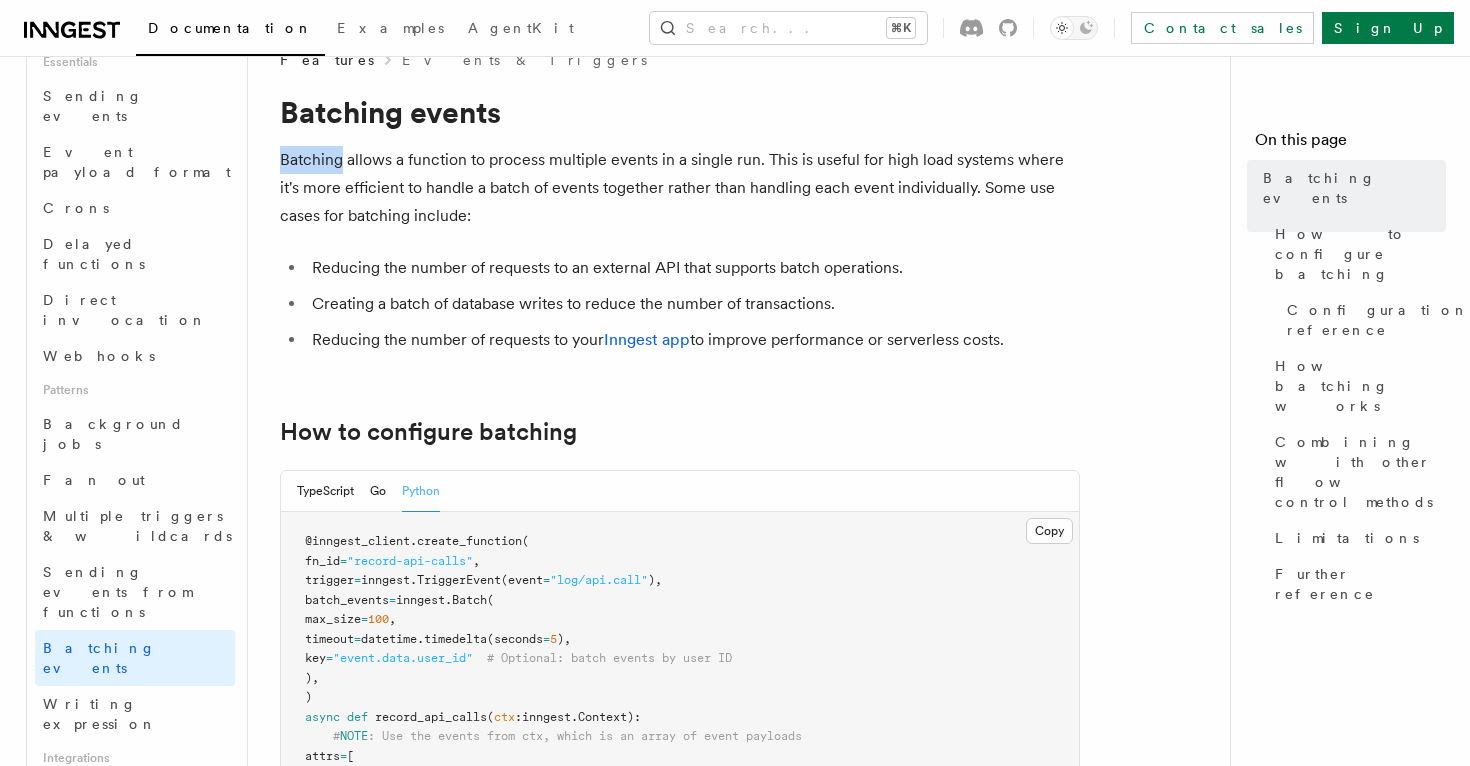 click on "Batching allows a function to process multiple events in a single run. This is useful for high load systems where it's more efficient to handle a batch of events together rather than handling each event individually. Some use cases for batching include:" at bounding box center (680, 188) 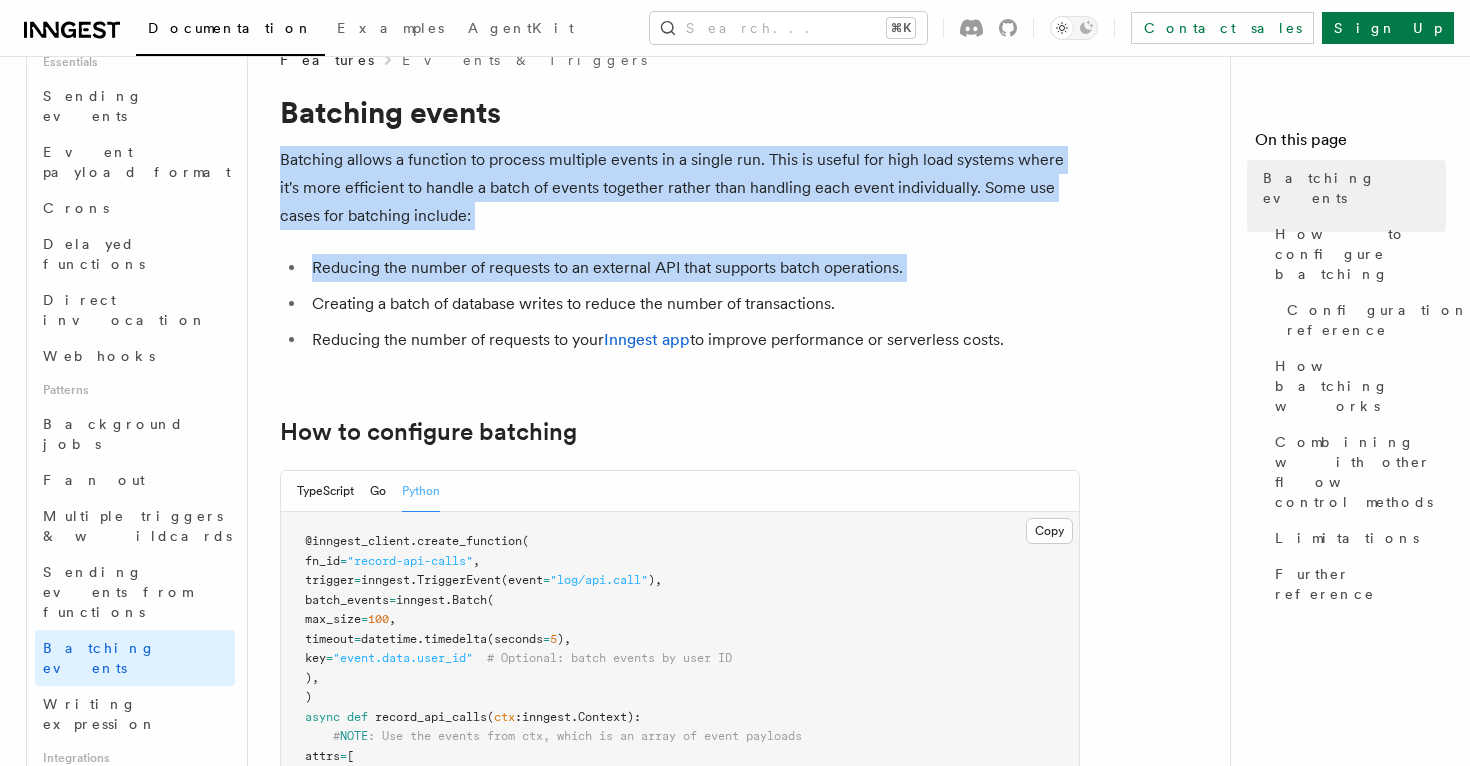 drag, startPoint x: 302, startPoint y: 164, endPoint x: 335, endPoint y: 278, distance: 118.680244 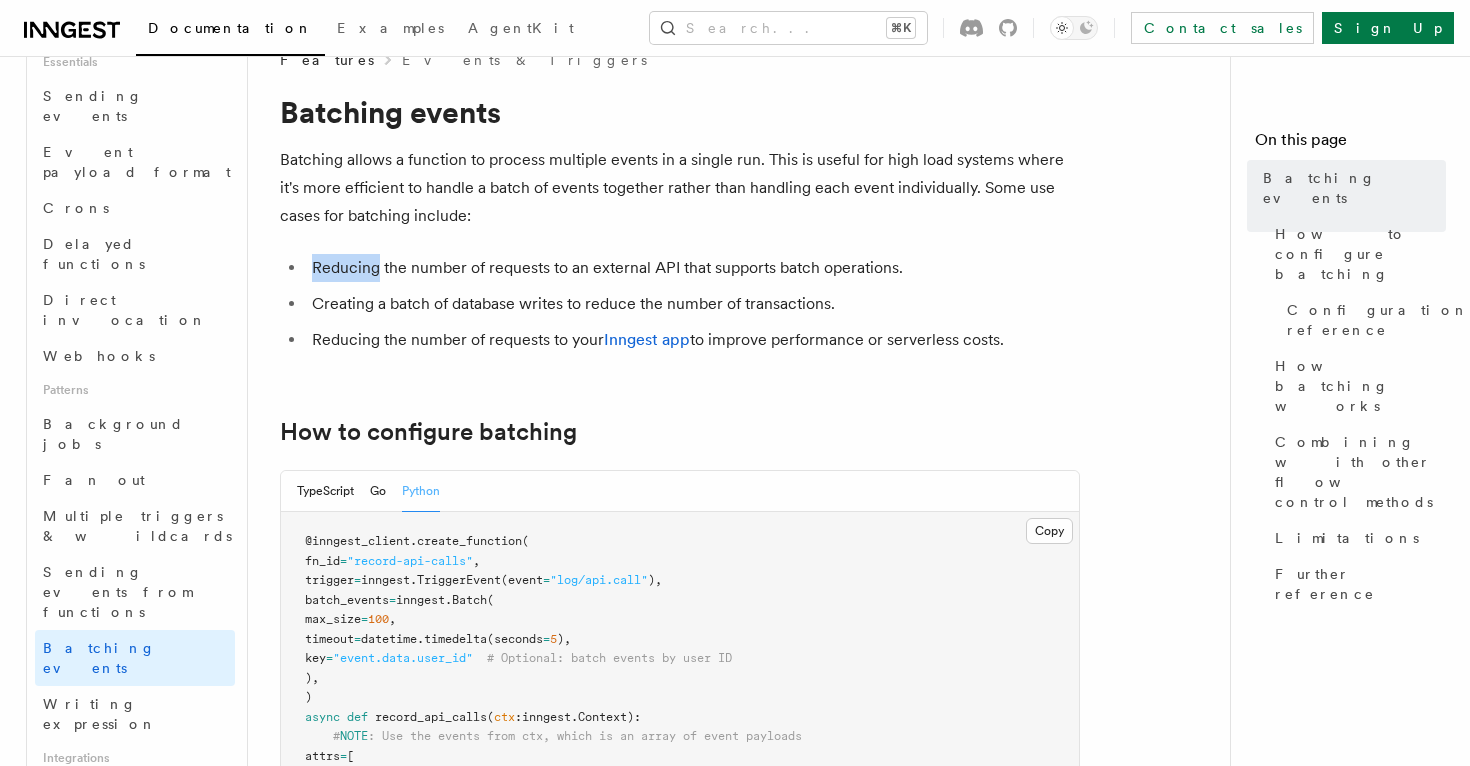 click on "Reducing the number of requests to an external API that supports batch operations." at bounding box center (693, 268) 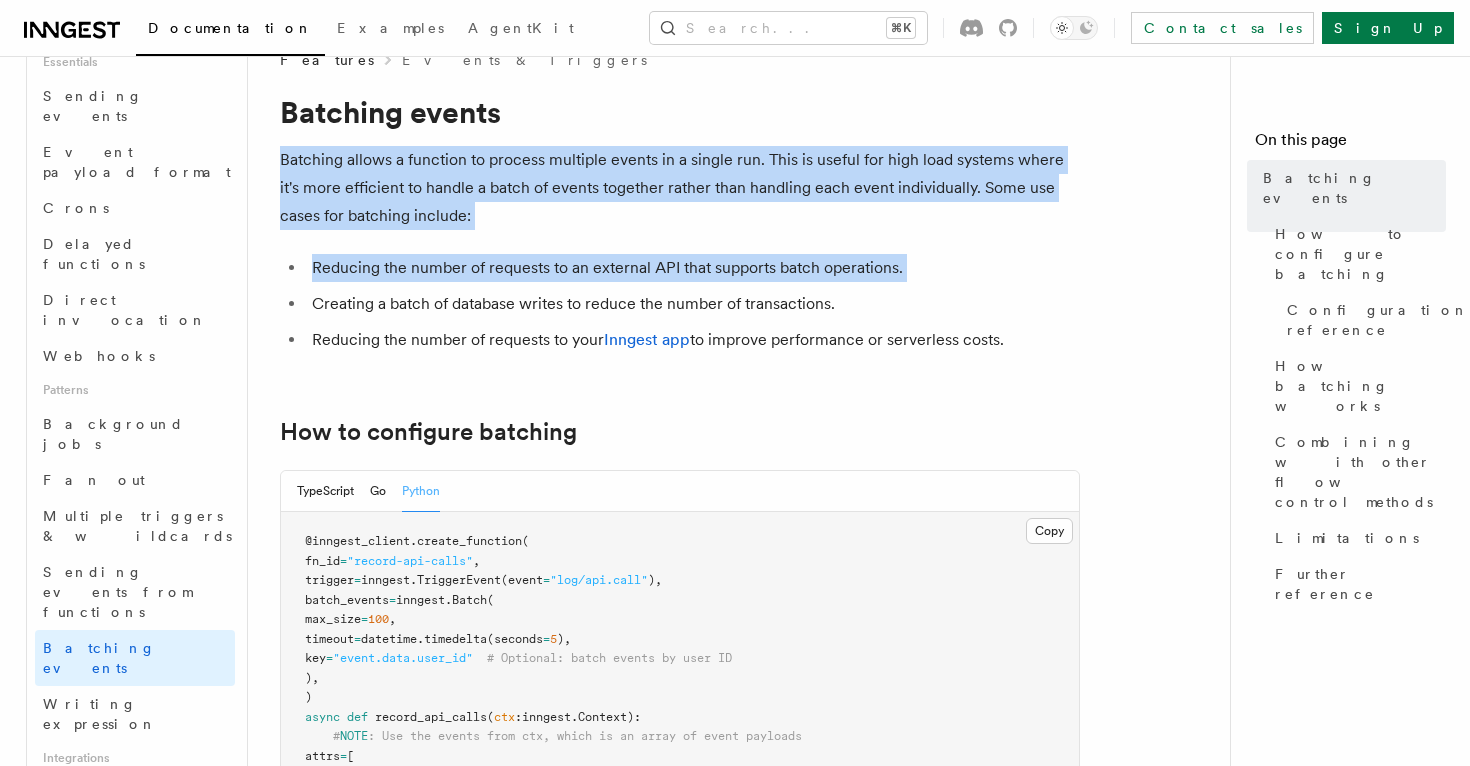 drag, startPoint x: 335, startPoint y: 278, endPoint x: 276, endPoint y: 179, distance: 115.24756 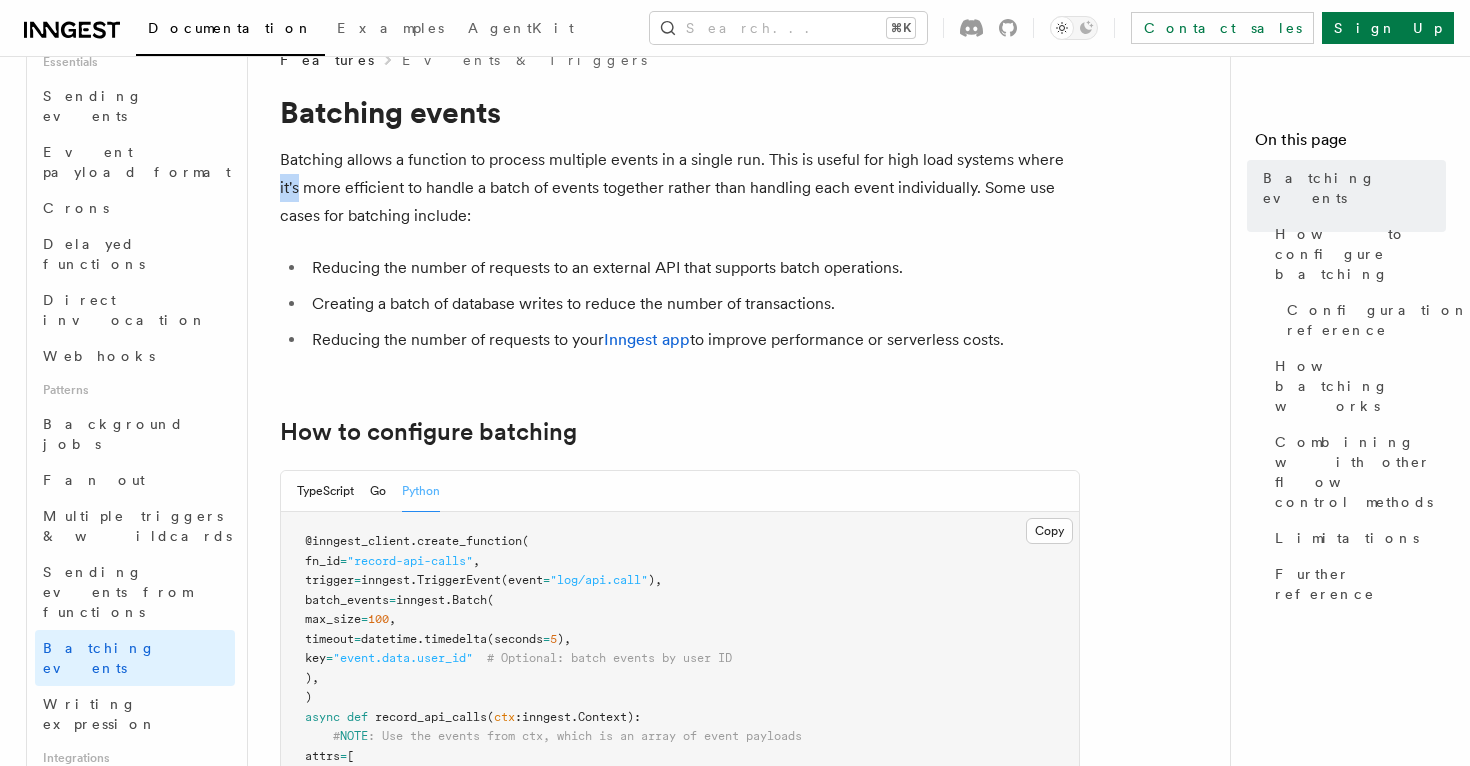 click on "Features Events & Triggers Batching events
Batching allows a function to process multiple events in a single run. This is useful for high load systems where it's more efficient to handle a batch of events together rather than handling each event individually. Some use cases for batching include:
Reducing the number of requests to an external API that supports batch operations.
Creating a batch of database writes to reduce the number of transactions.
Reducing the number of requests to your  Inngest app  to improve performance or serverless costs.
How to configure batching
TypeScript Go Python Copy Copied @inngest_client . create_function (
fn_id = "record-api-calls" ,
trigger = inngest. TriggerEvent (event = "log/api.call" ),
batch_events = inngest. Batch (
max_size = 100 ,
timeout = datetime. timedelta (seconds = 5 ),
key = "event.data.user_id"    # Optional: batch events by user ID
),
)
async   def   record_api_calls ( ctx :  inngest" at bounding box center [779, 1401] 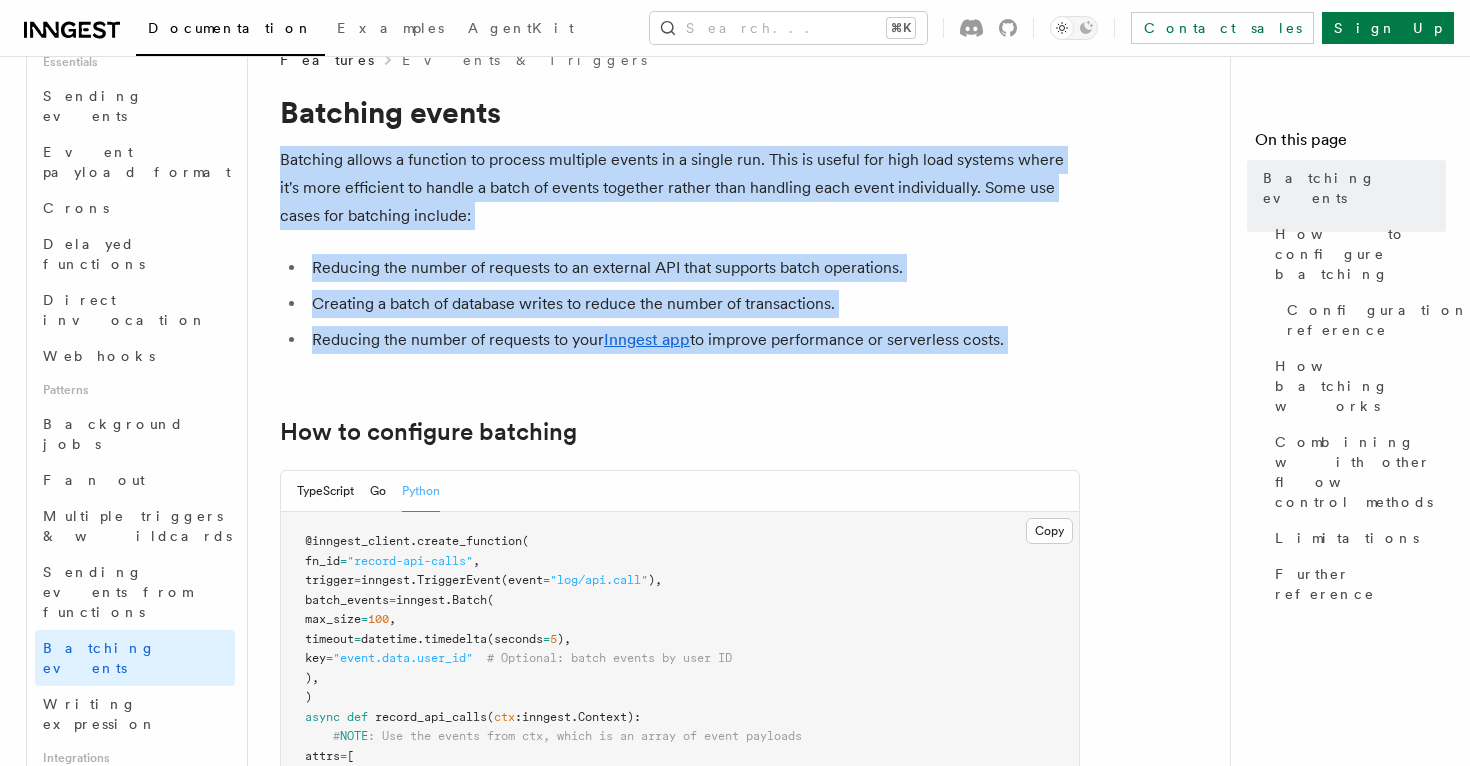 drag, startPoint x: 276, startPoint y: 179, endPoint x: 356, endPoint y: 343, distance: 182.47191 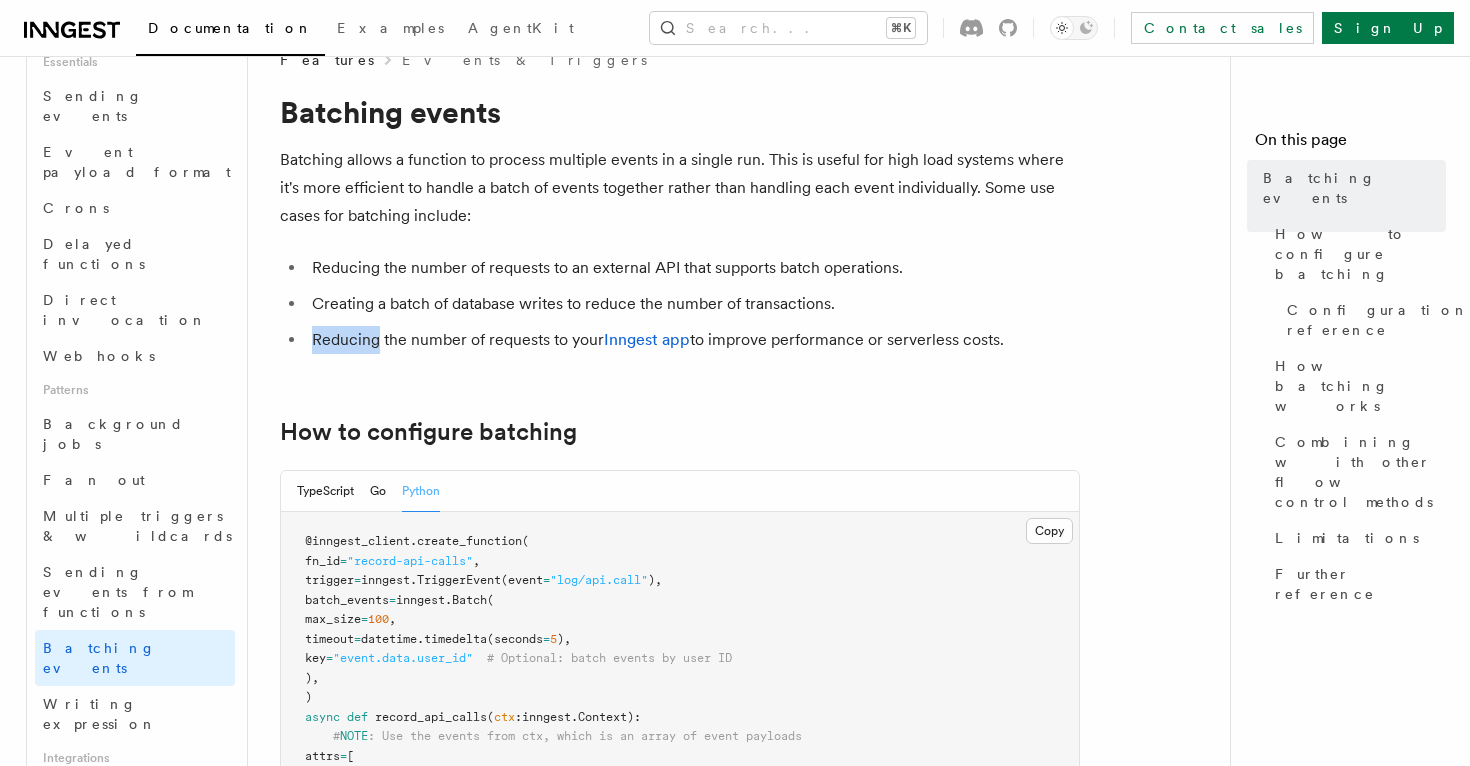 click on "Reducing the number of requests to your  Inngest app  to improve performance or serverless costs." at bounding box center [693, 340] 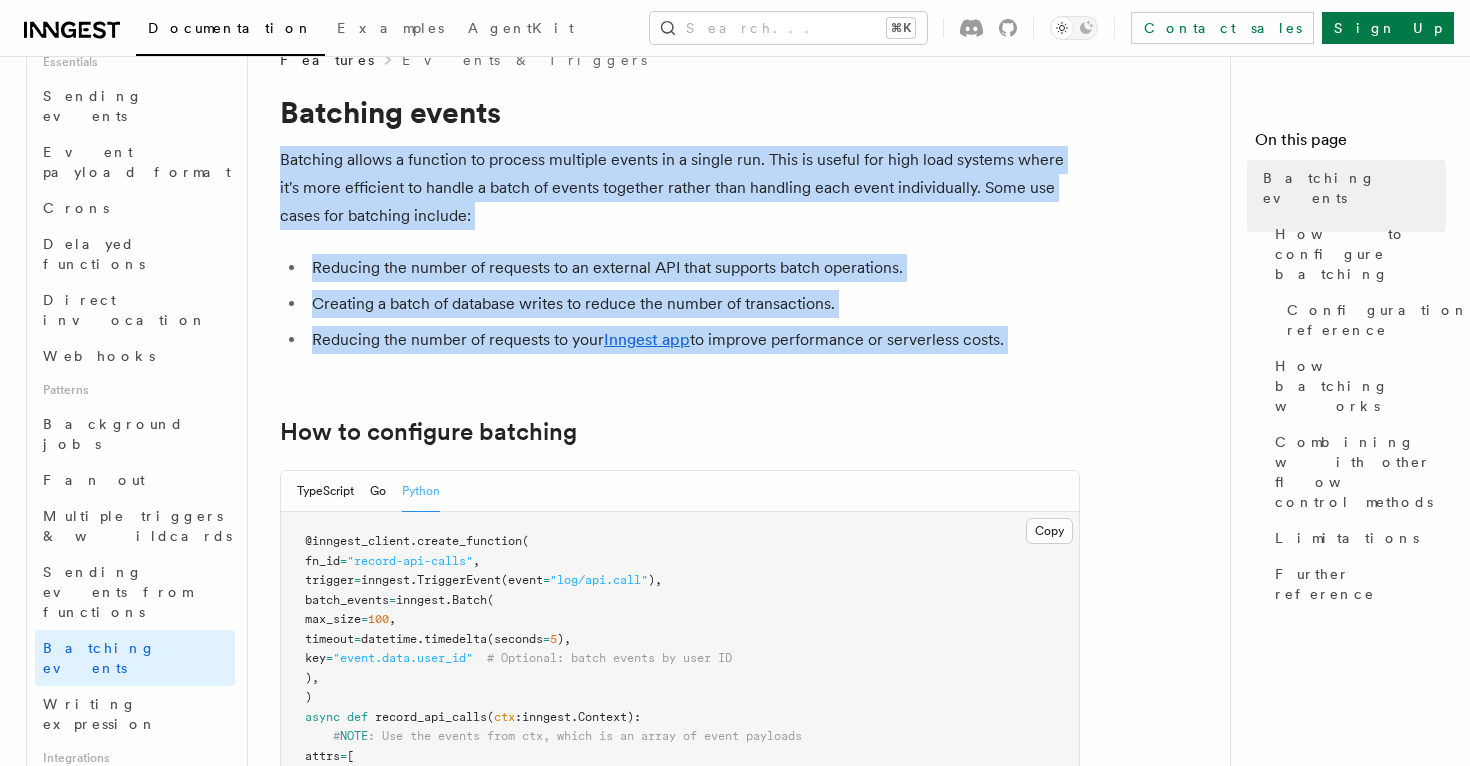 drag, startPoint x: 356, startPoint y: 343, endPoint x: 263, endPoint y: 173, distance: 193.77565 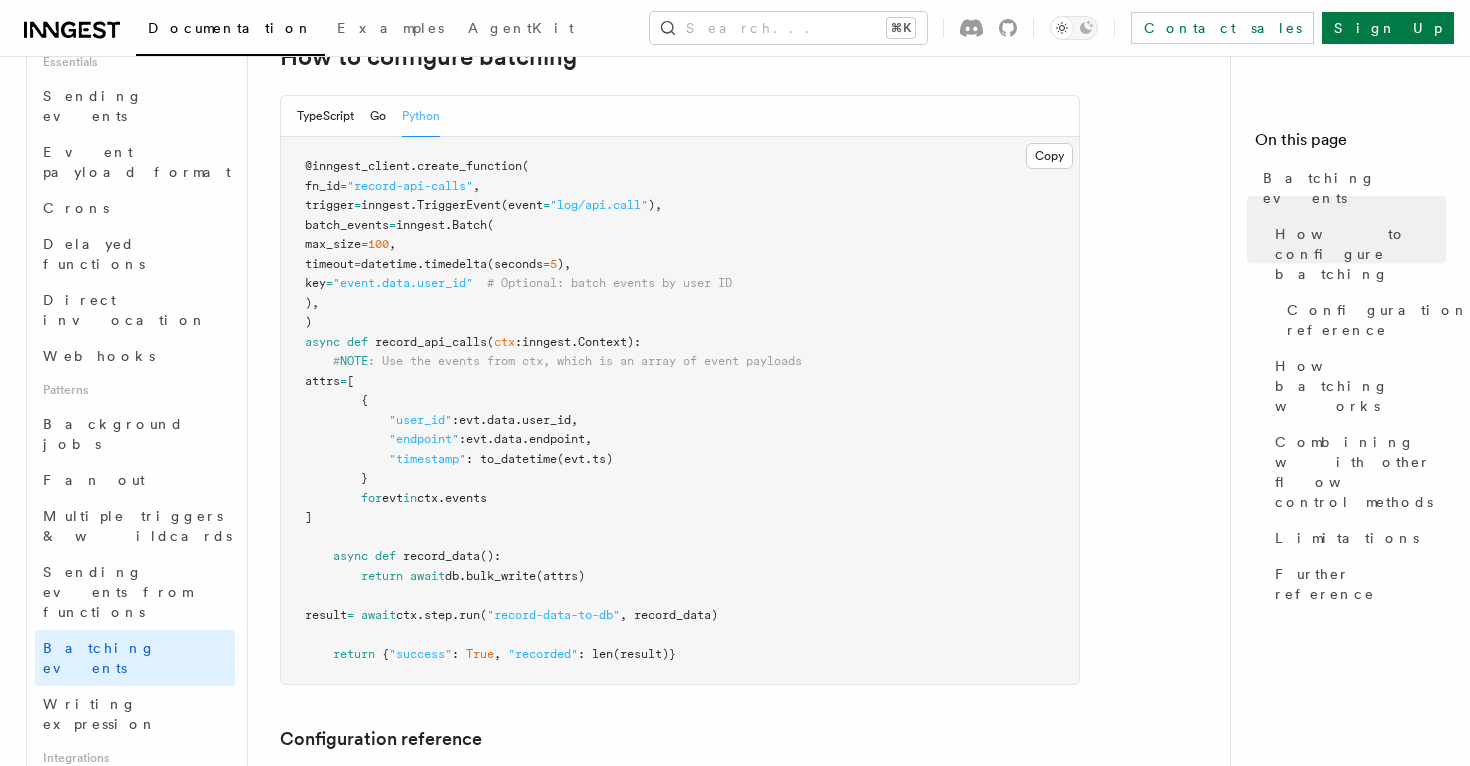 scroll, scrollTop: 420, scrollLeft: 0, axis: vertical 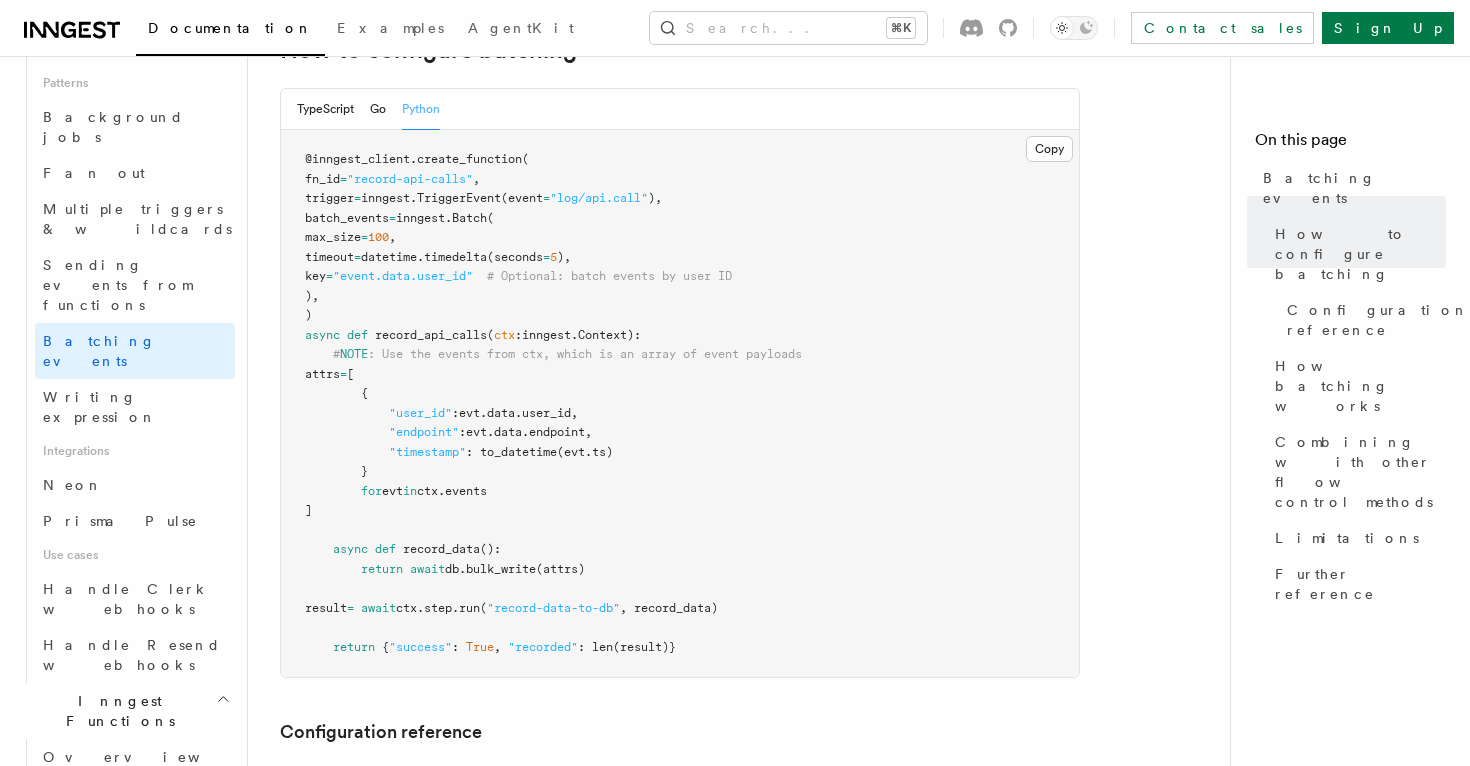 click on "Steps & Workflows" at bounding box center (135, 803) 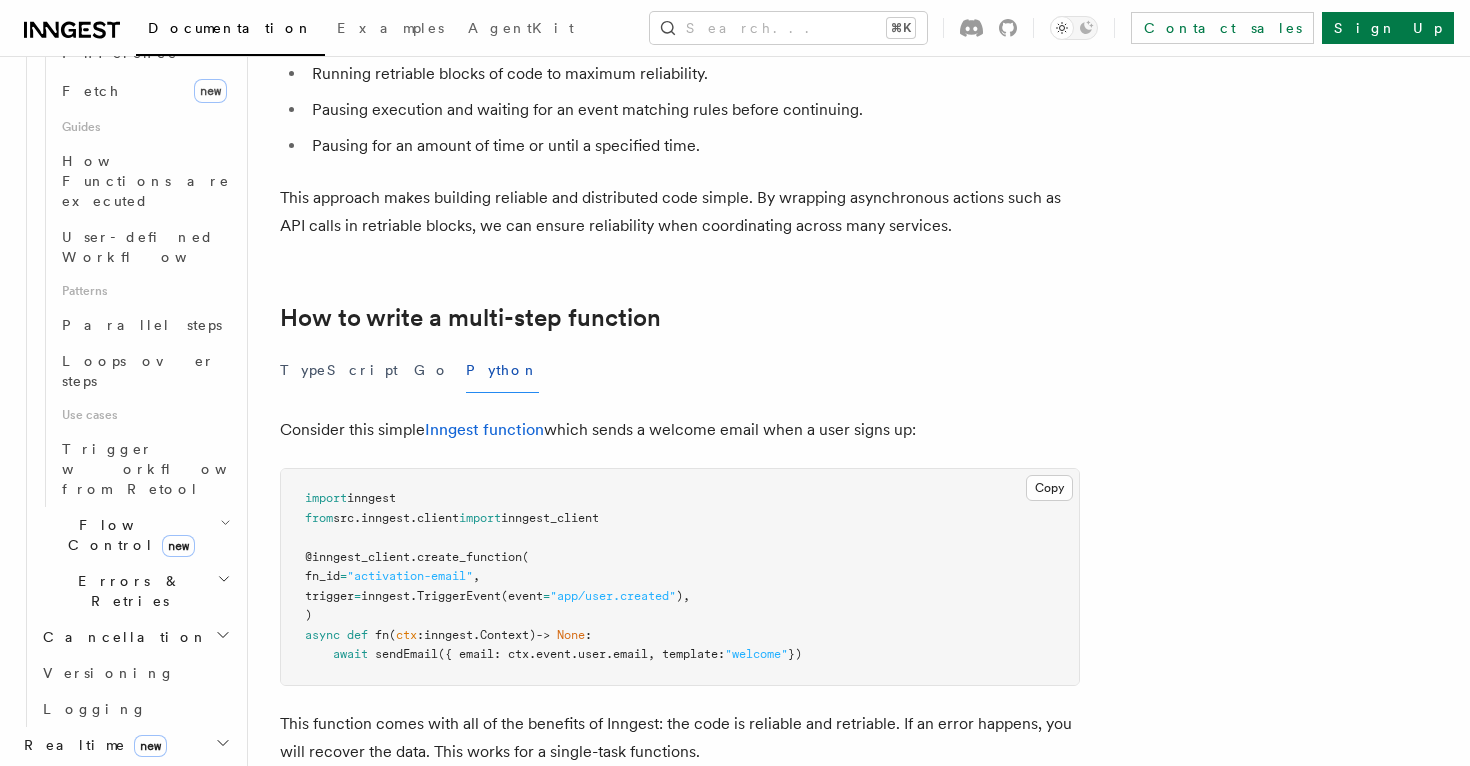 scroll, scrollTop: 0, scrollLeft: 0, axis: both 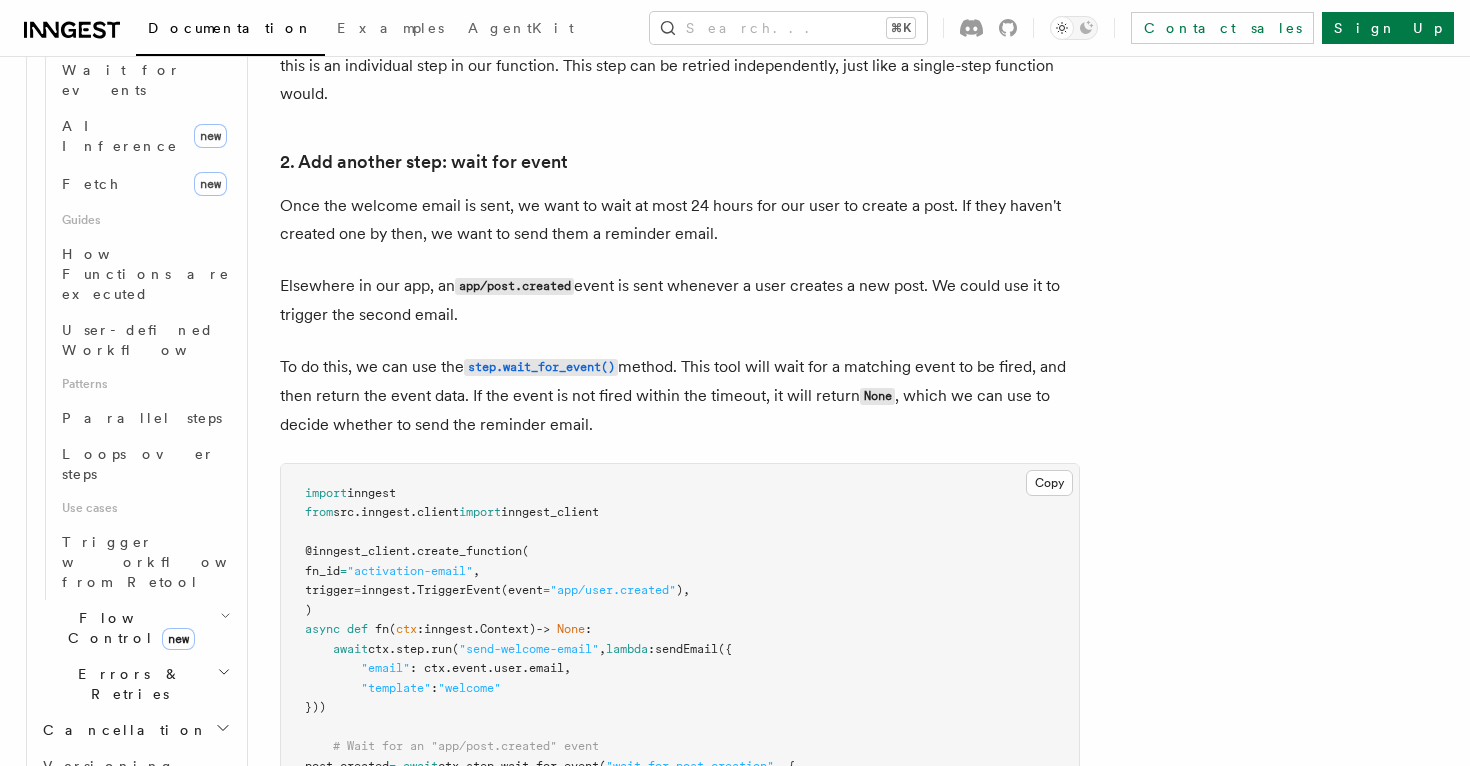click 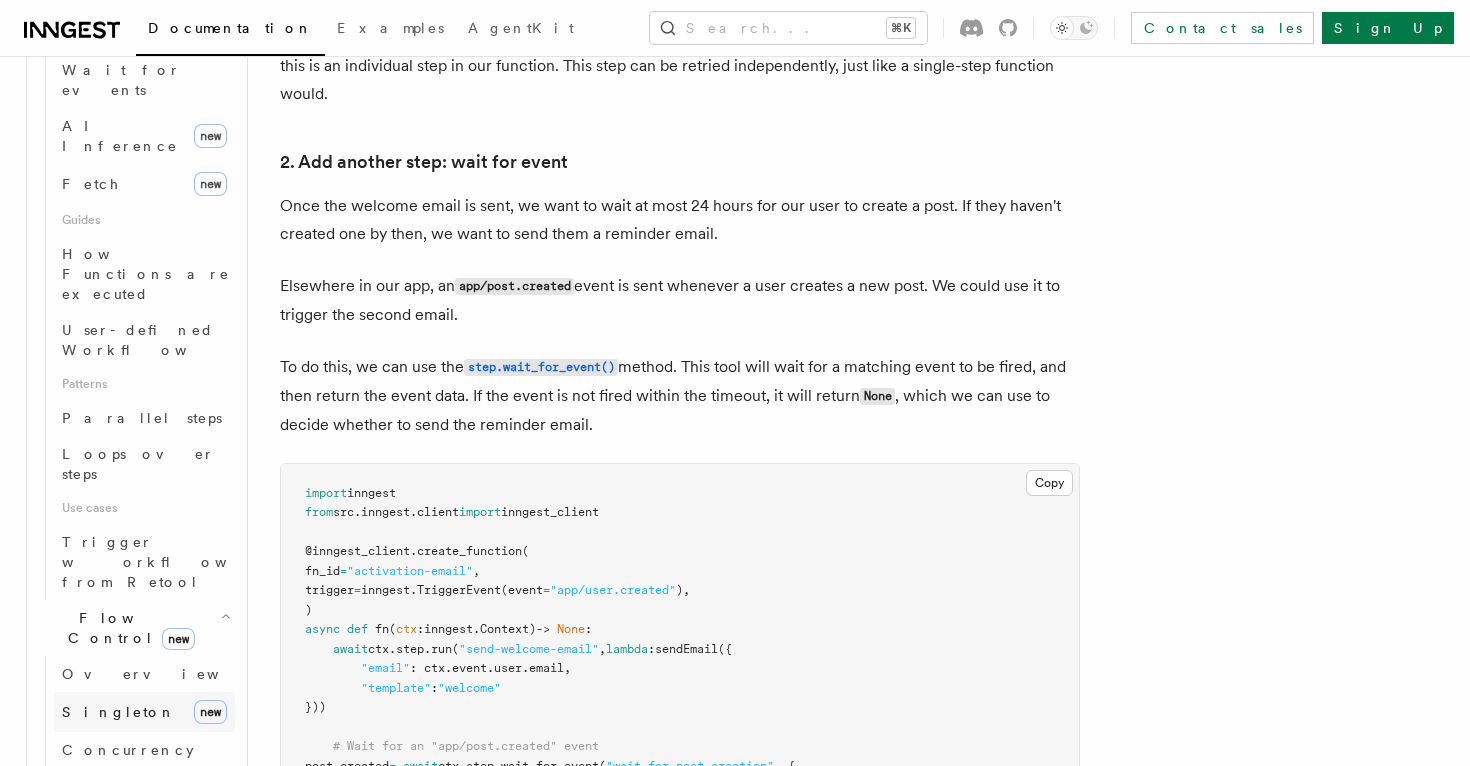 click on "Singleton new" at bounding box center (144, 712) 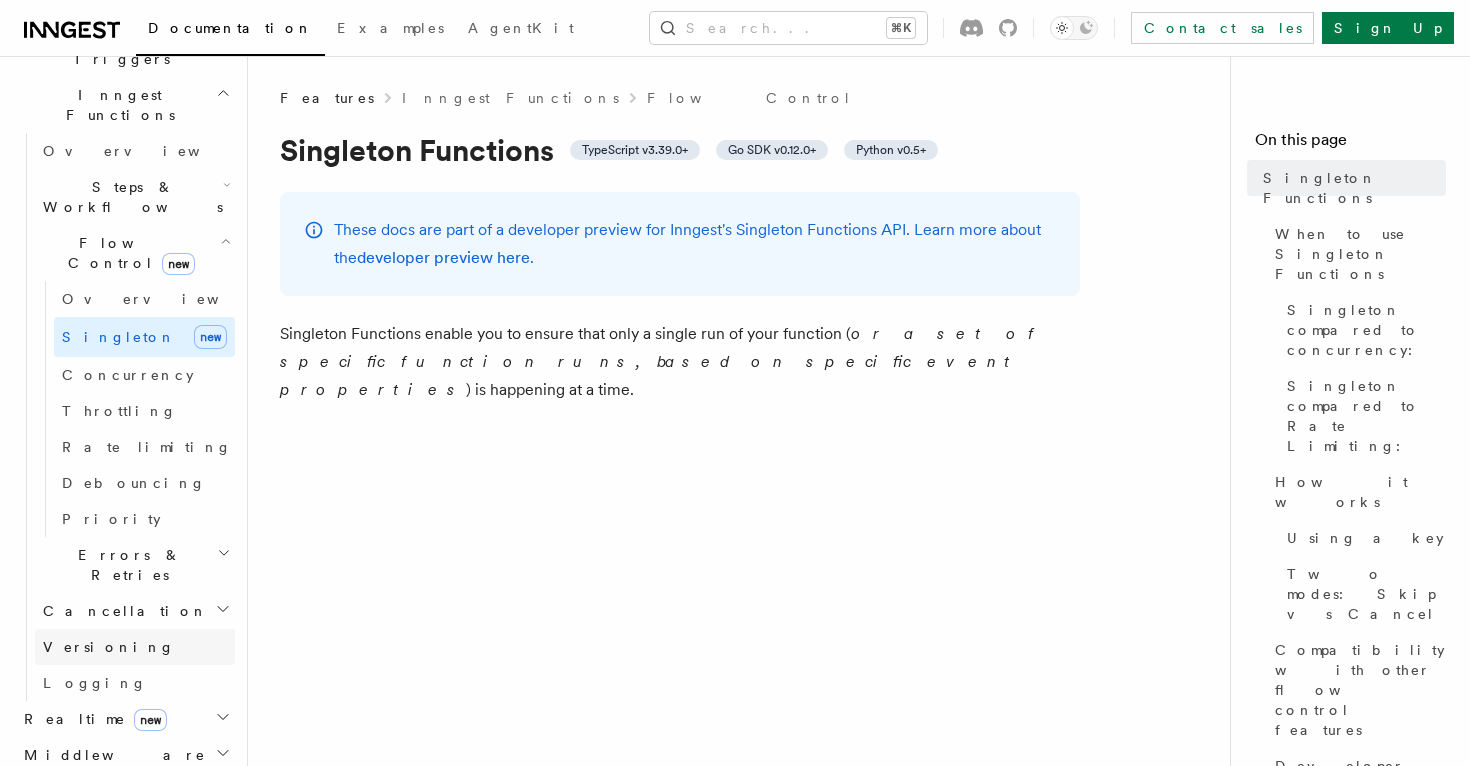 scroll, scrollTop: 560, scrollLeft: 0, axis: vertical 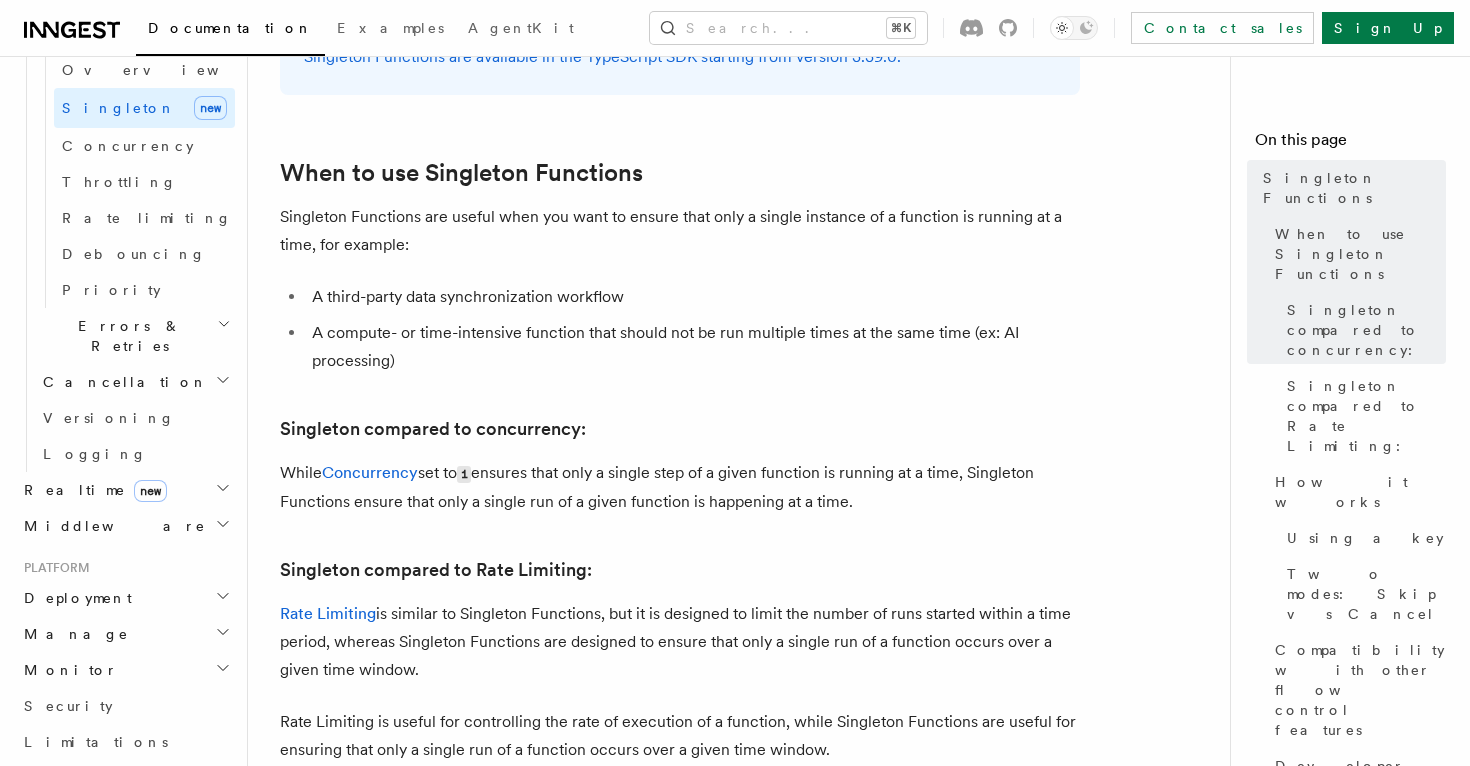 click 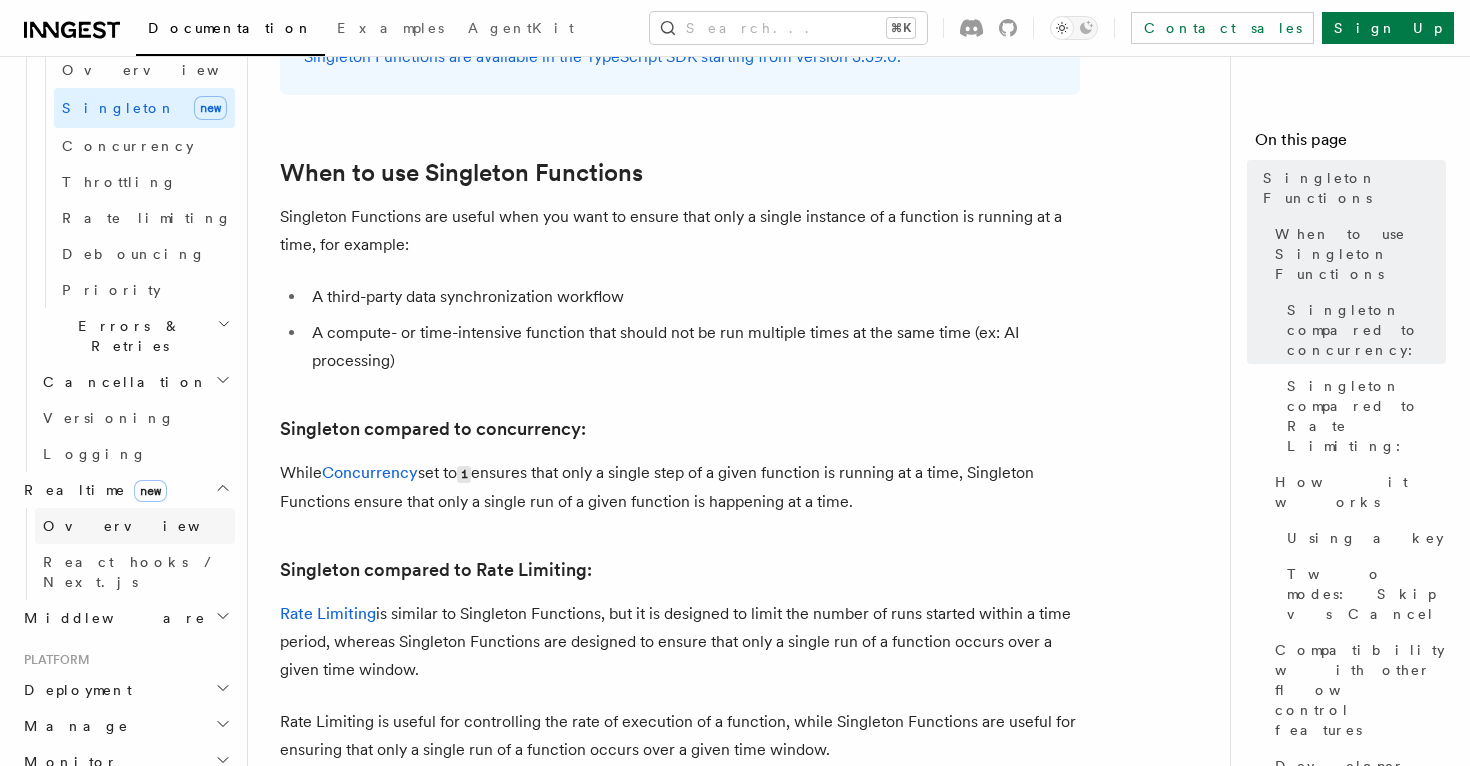 click on "Overview" at bounding box center (135, 526) 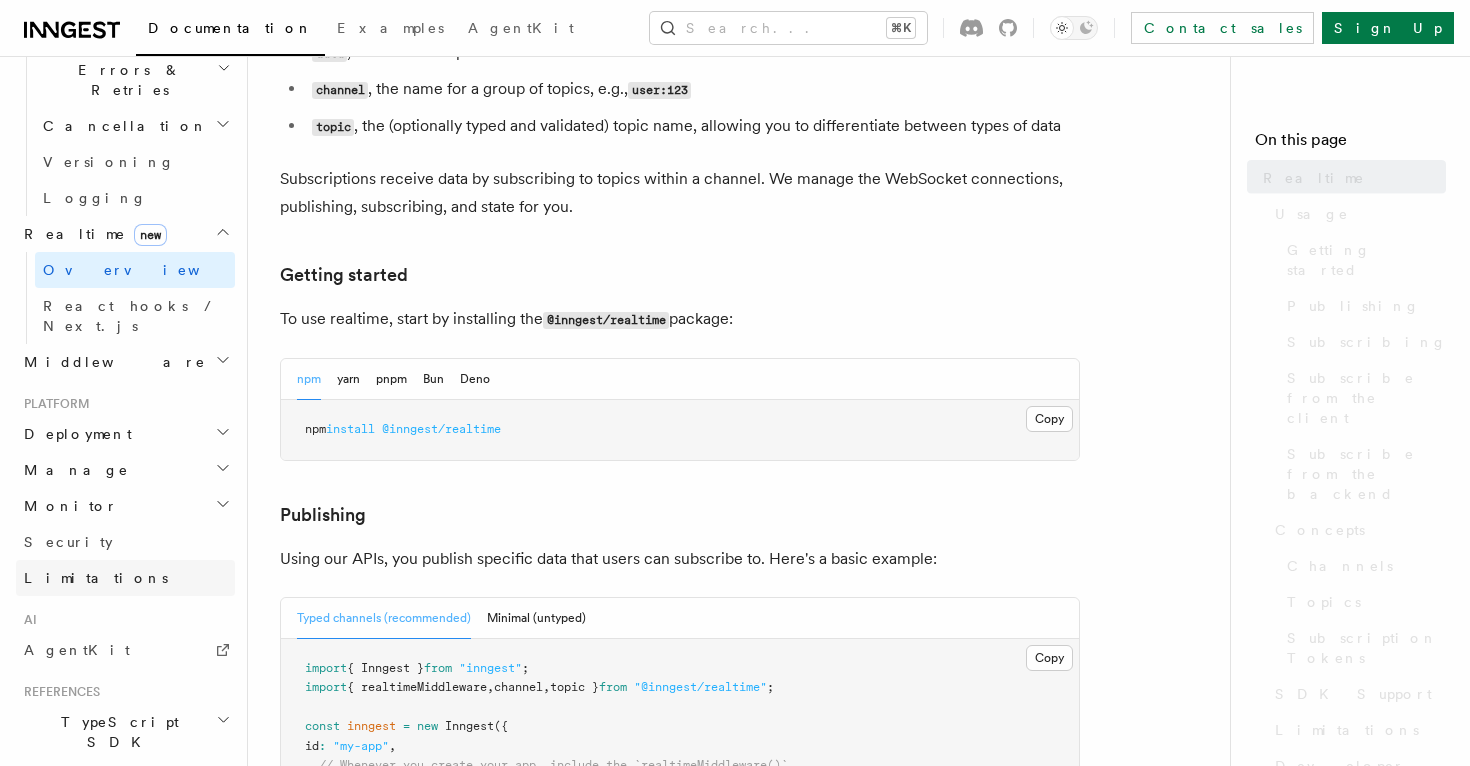 scroll, scrollTop: 0, scrollLeft: 0, axis: both 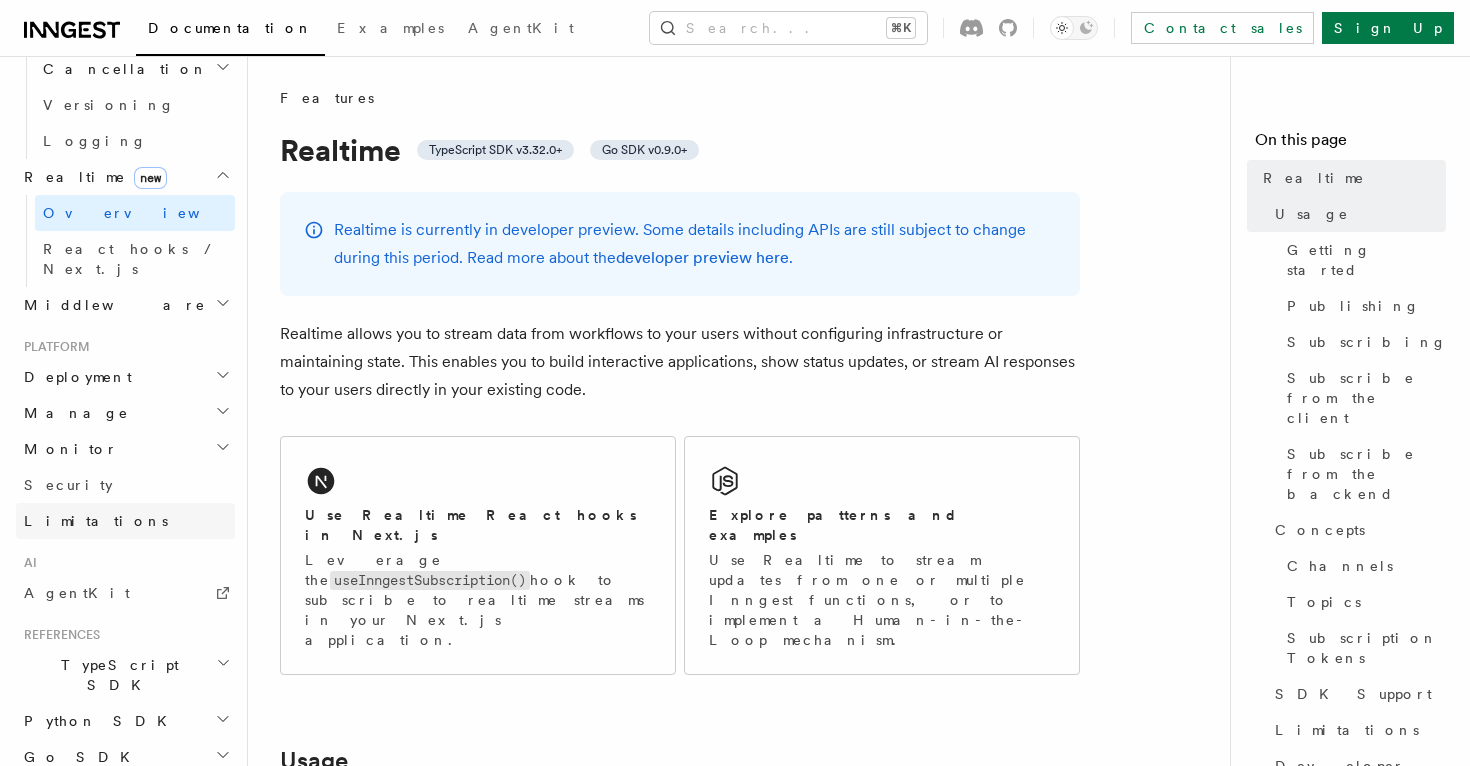 click on "Limitations" at bounding box center (125, 521) 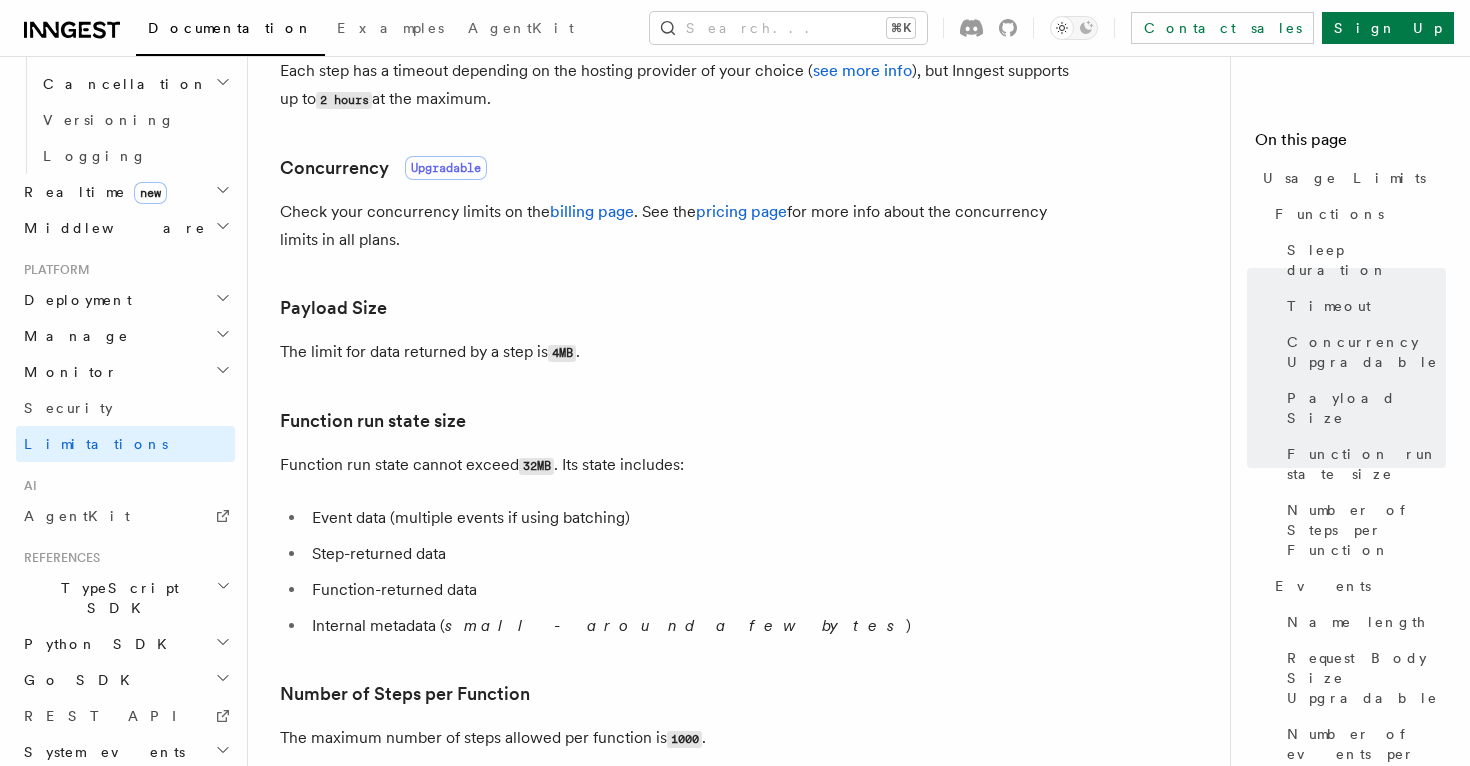 scroll, scrollTop: 637, scrollLeft: 0, axis: vertical 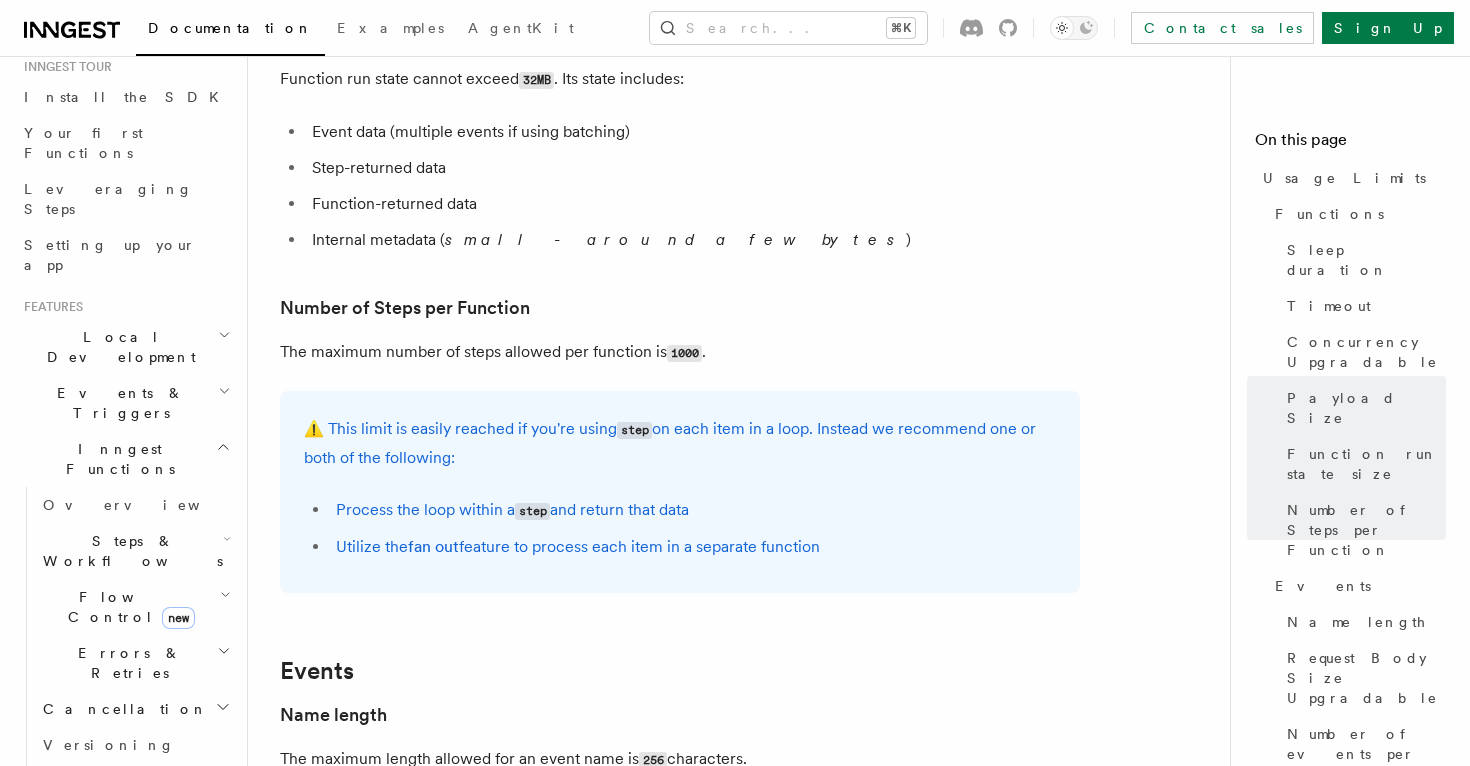 click on "Events & Triggers" at bounding box center (125, 403) 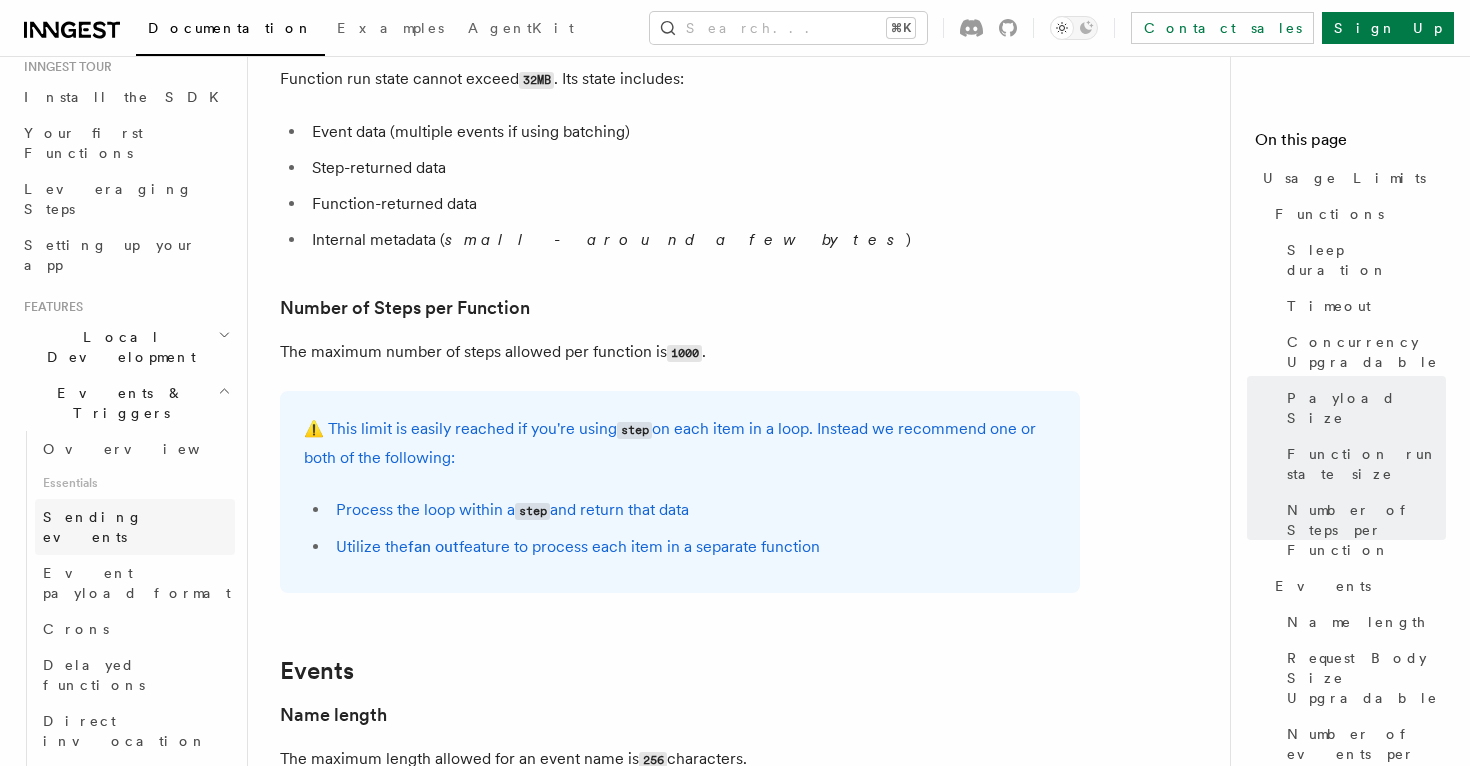 click on "Sending events" at bounding box center [93, 527] 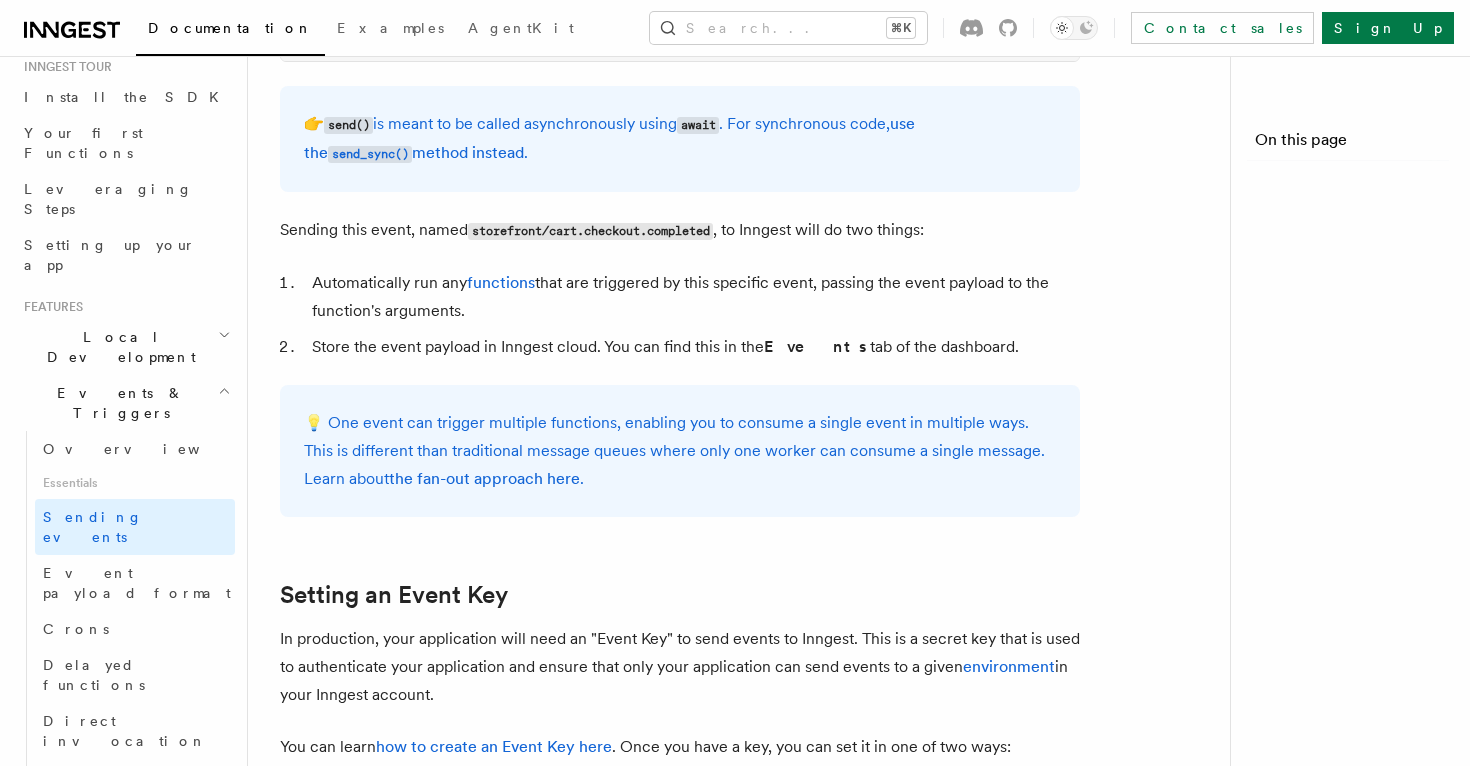 scroll, scrollTop: 0, scrollLeft: 0, axis: both 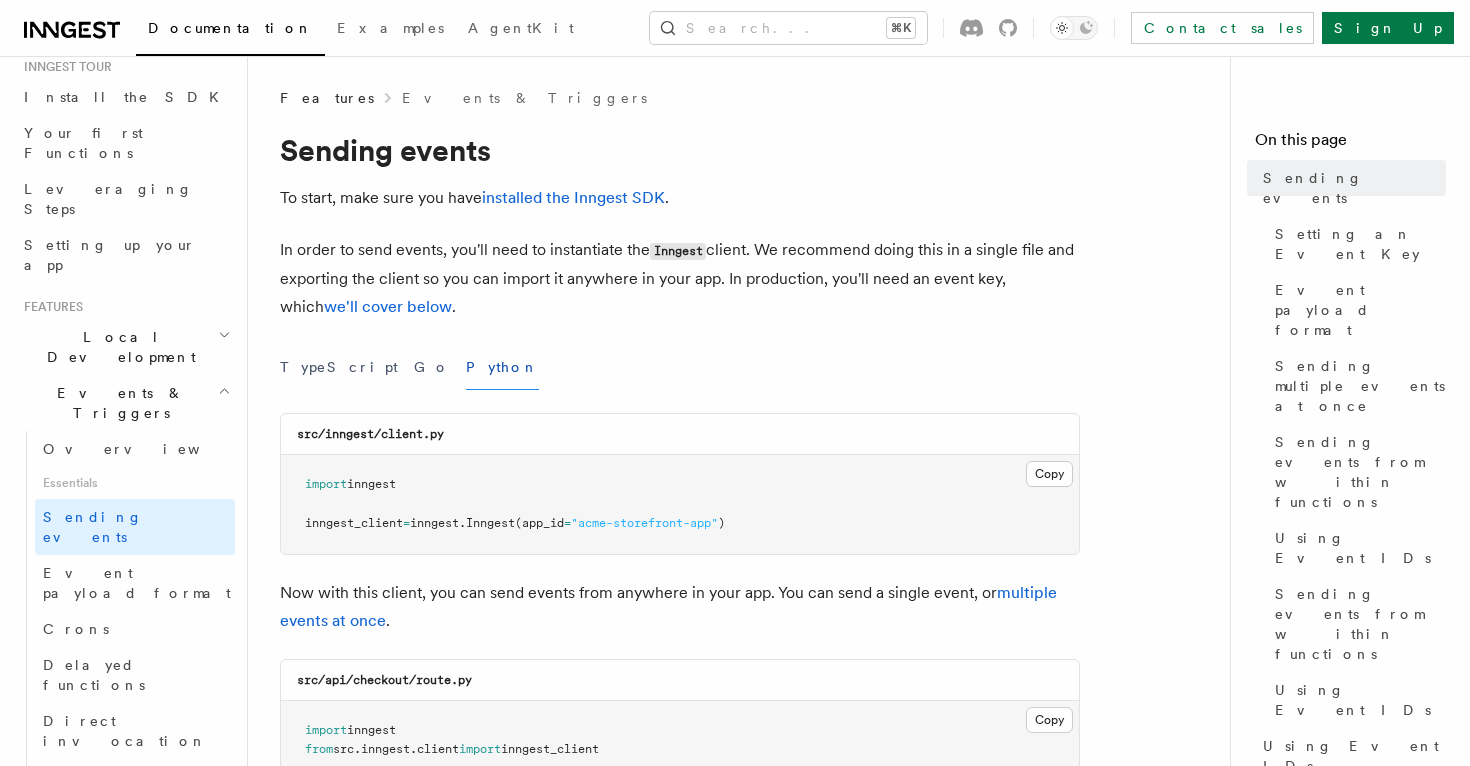 click on "Local Development" at bounding box center [117, 347] 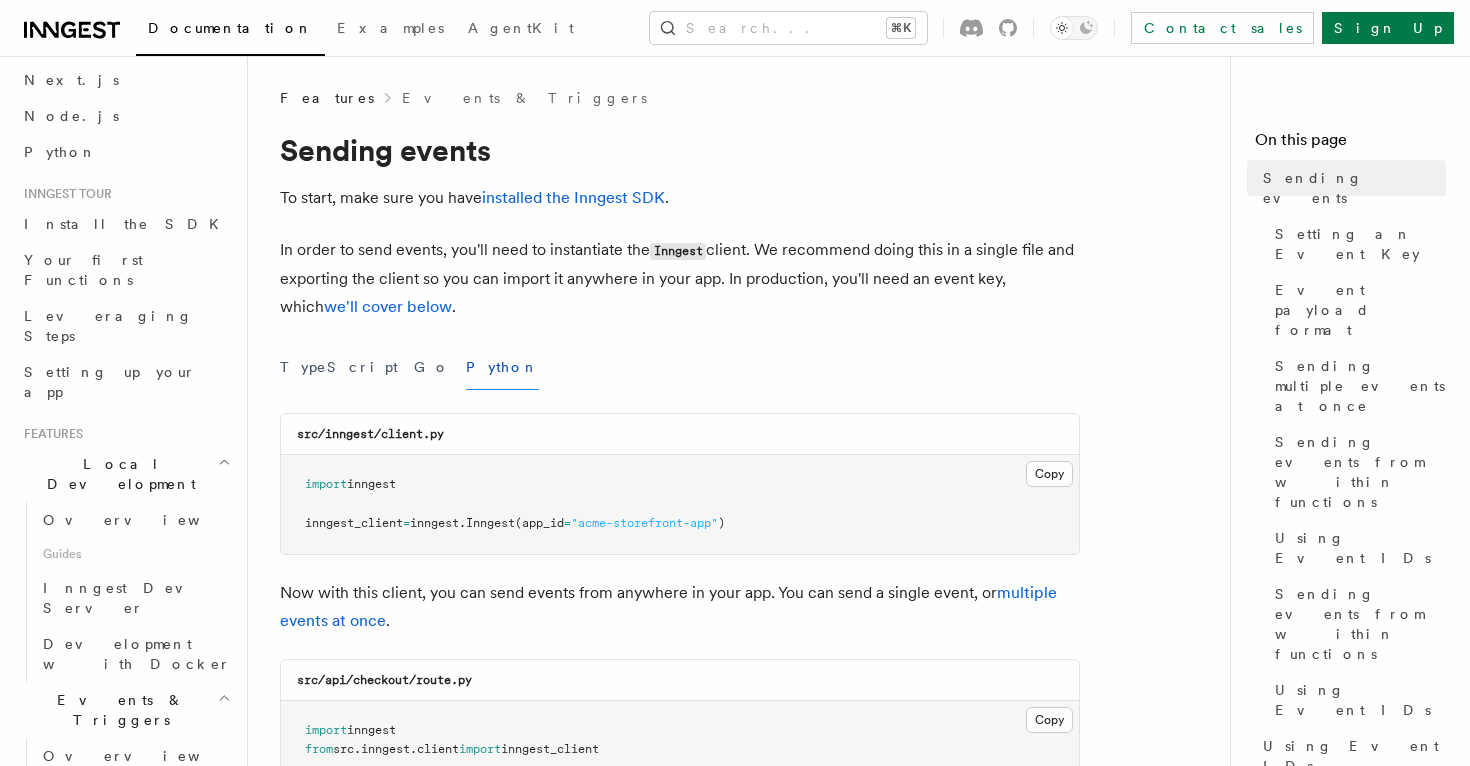 scroll, scrollTop: 71, scrollLeft: 0, axis: vertical 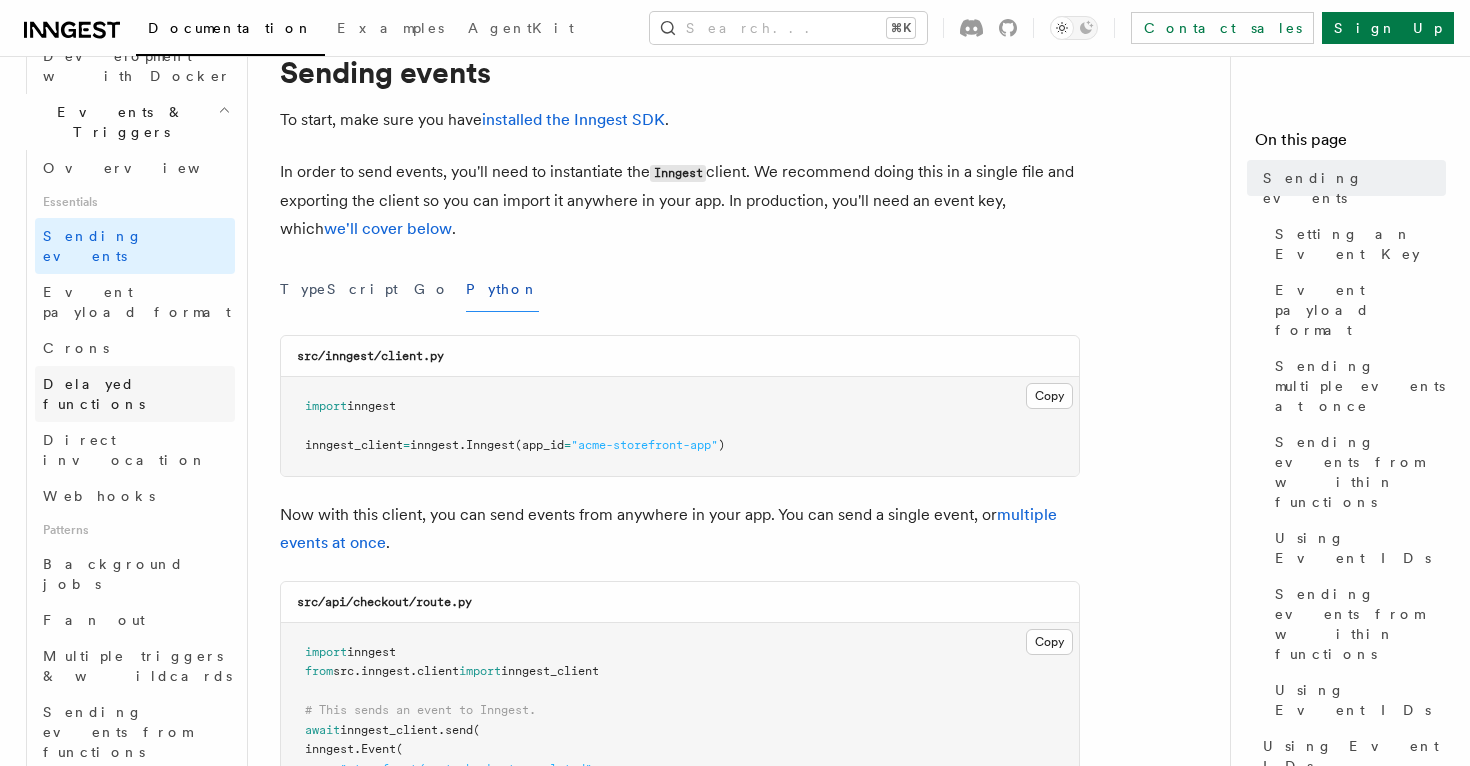 click on "Delayed functions" at bounding box center [94, 394] 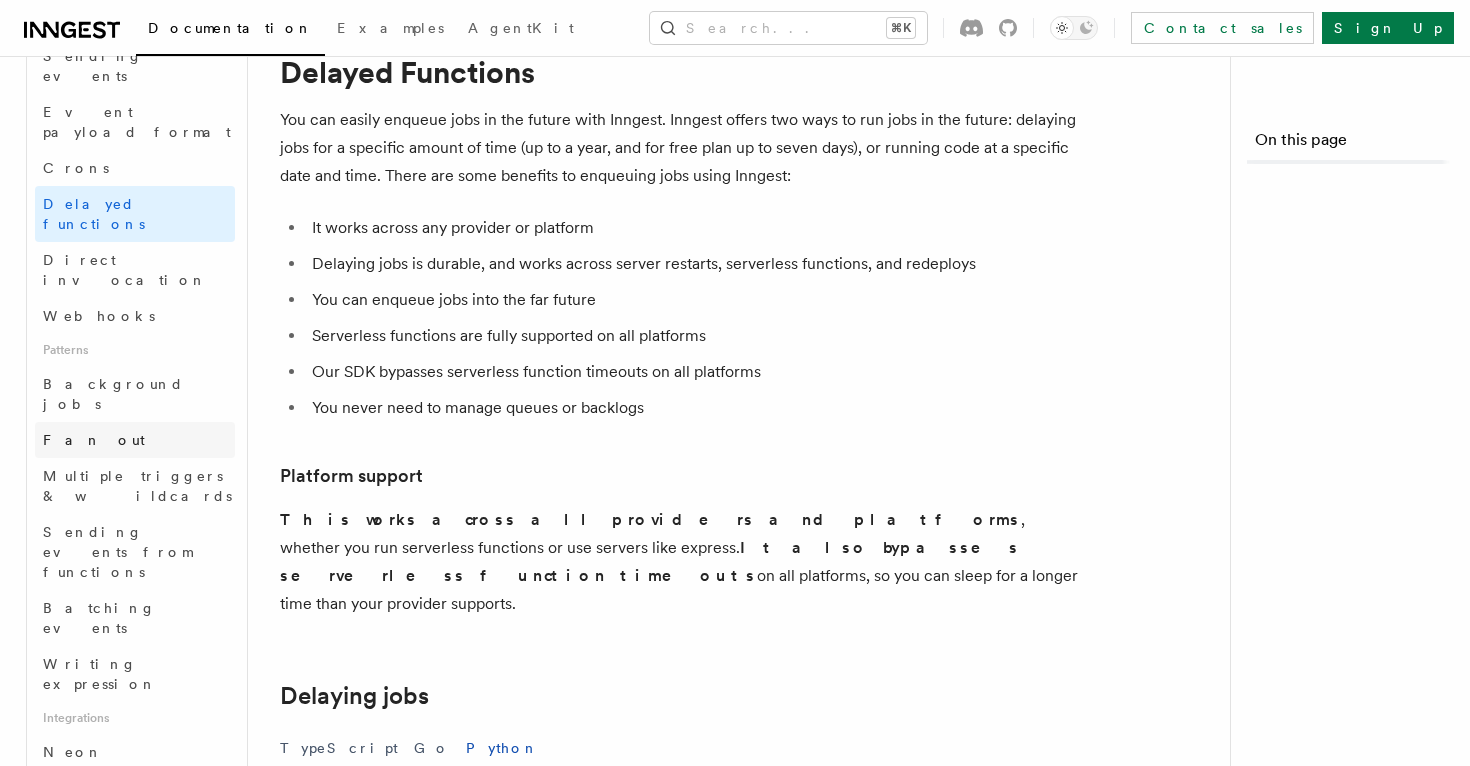 scroll, scrollTop: 0, scrollLeft: 0, axis: both 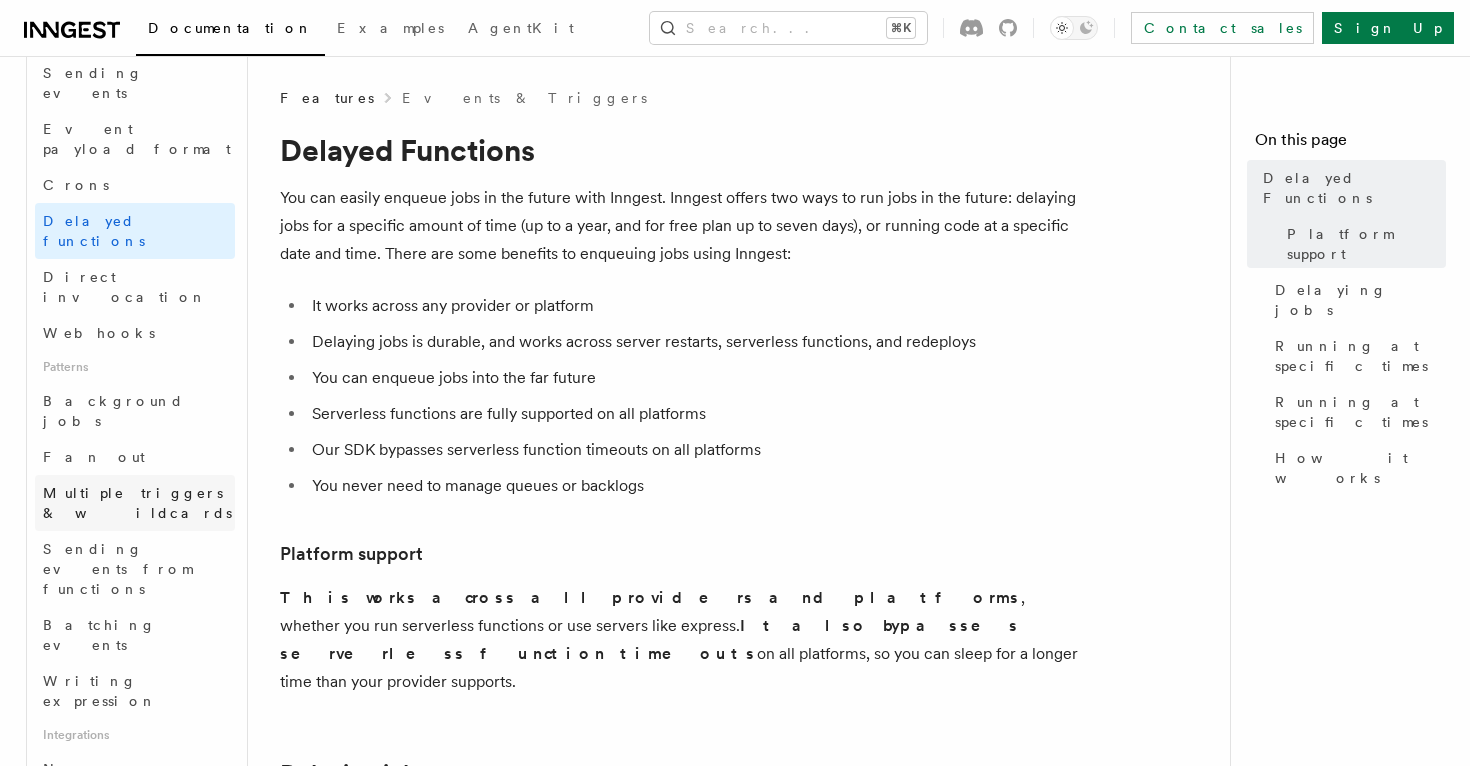 click on "Multiple triggers & wildcards" at bounding box center (137, 503) 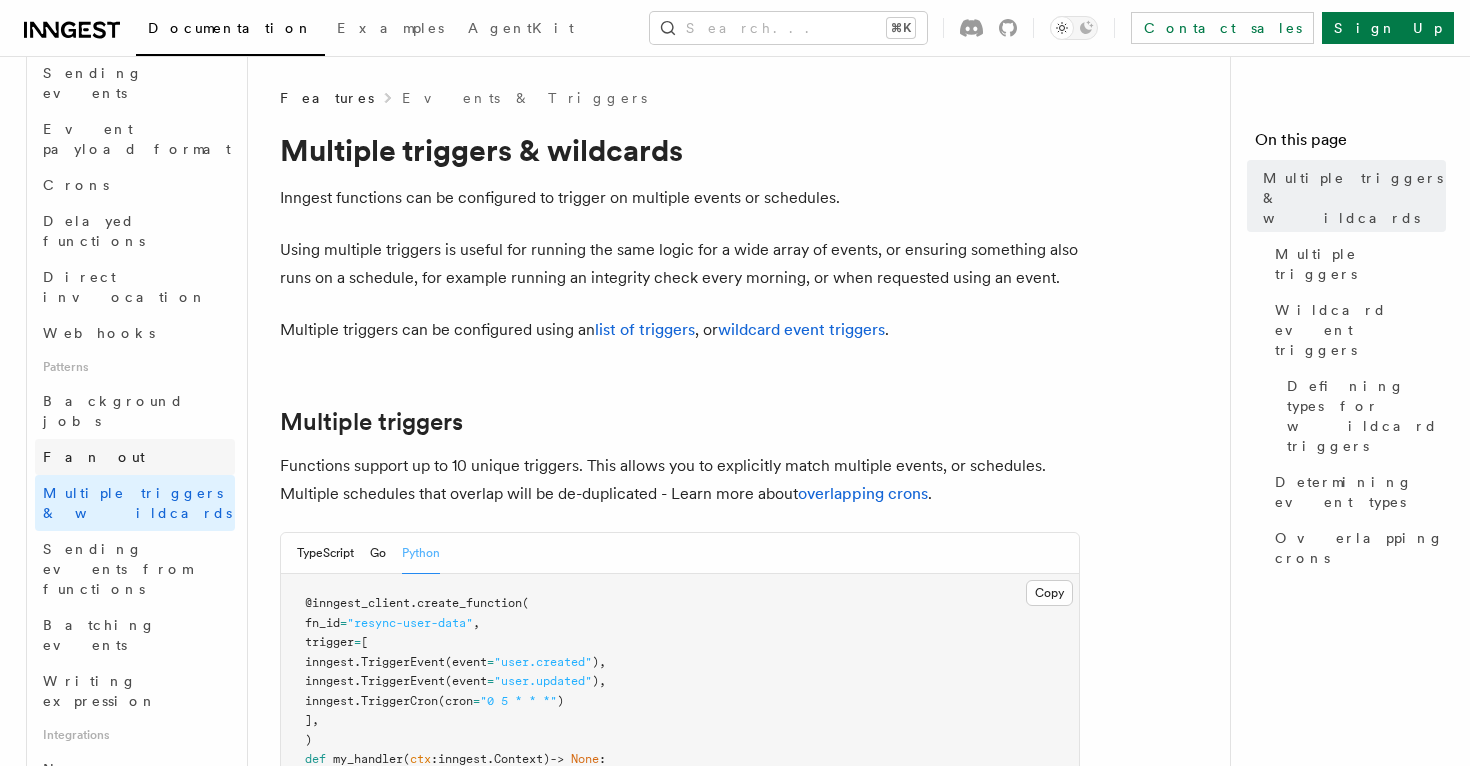 click on "Fan out" at bounding box center [94, 457] 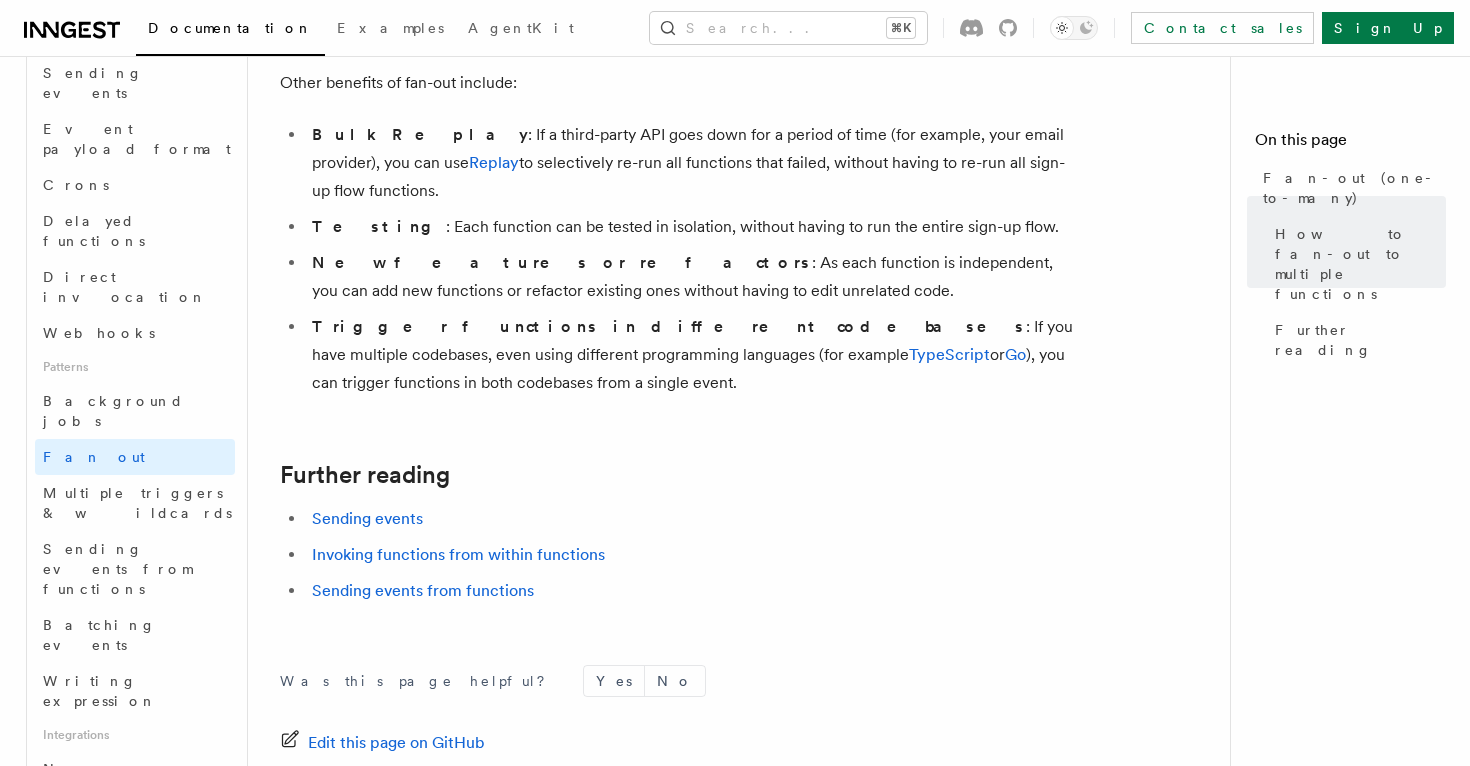 scroll, scrollTop: 2782, scrollLeft: 0, axis: vertical 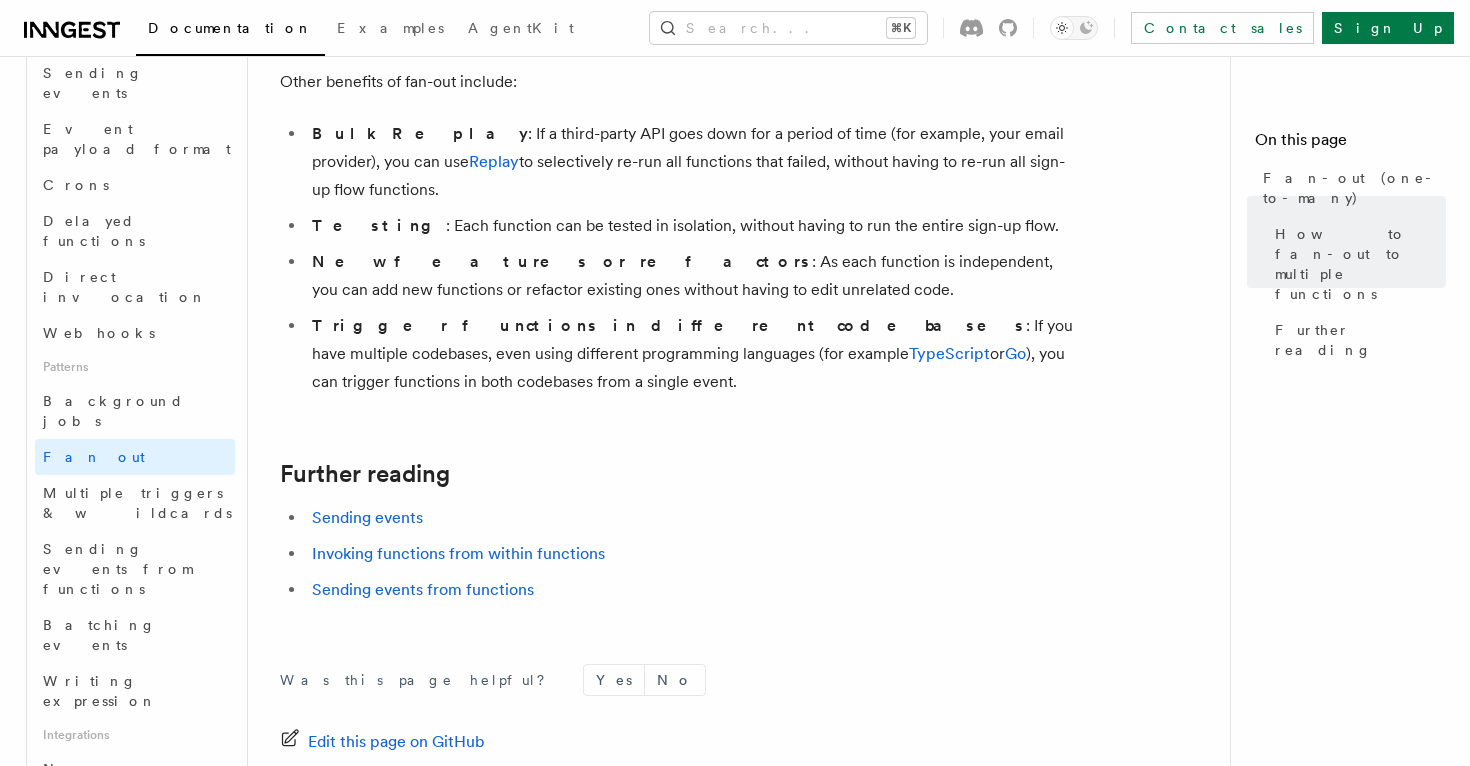 click on "Trigger functions in different codebases" at bounding box center (669, 325) 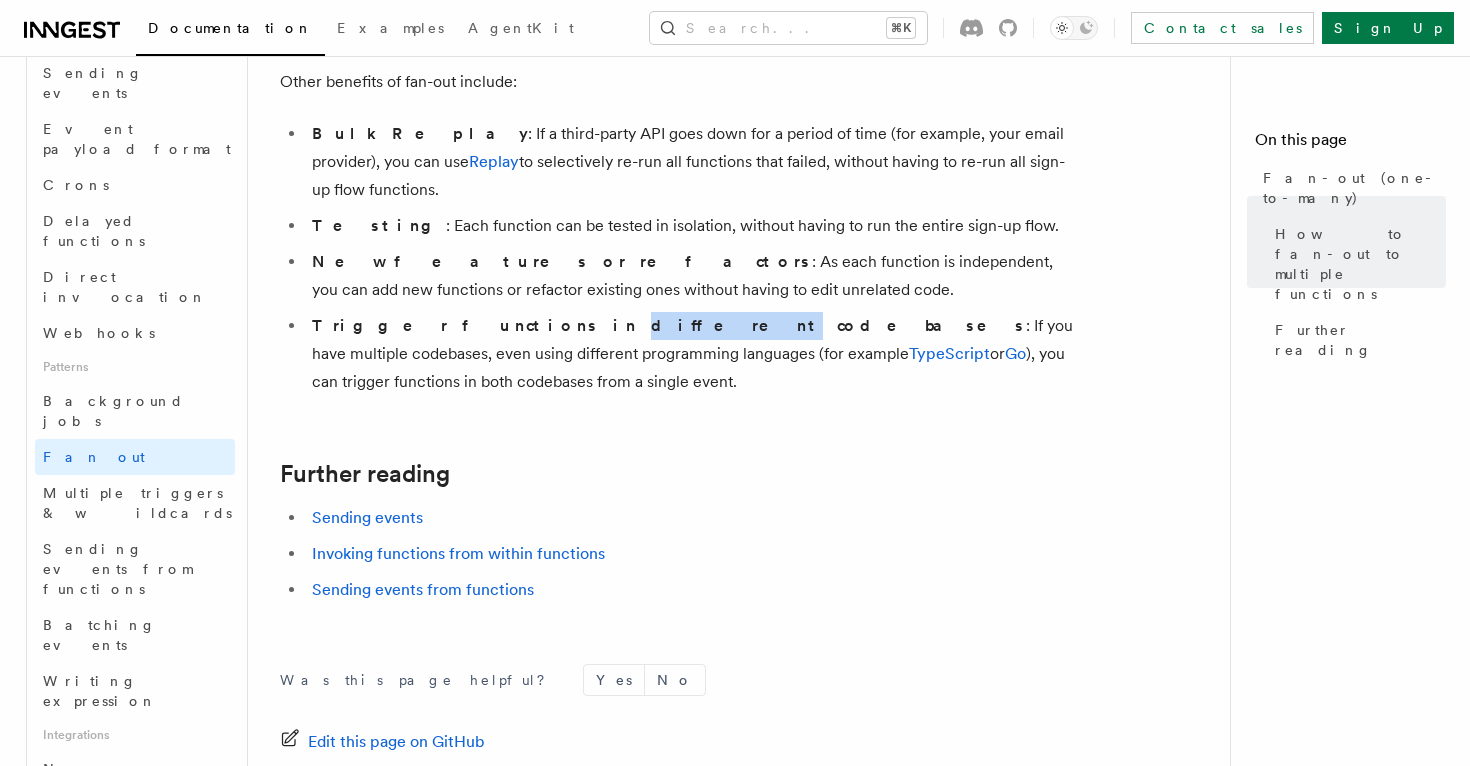click on "Trigger functions in different codebases" at bounding box center (669, 325) 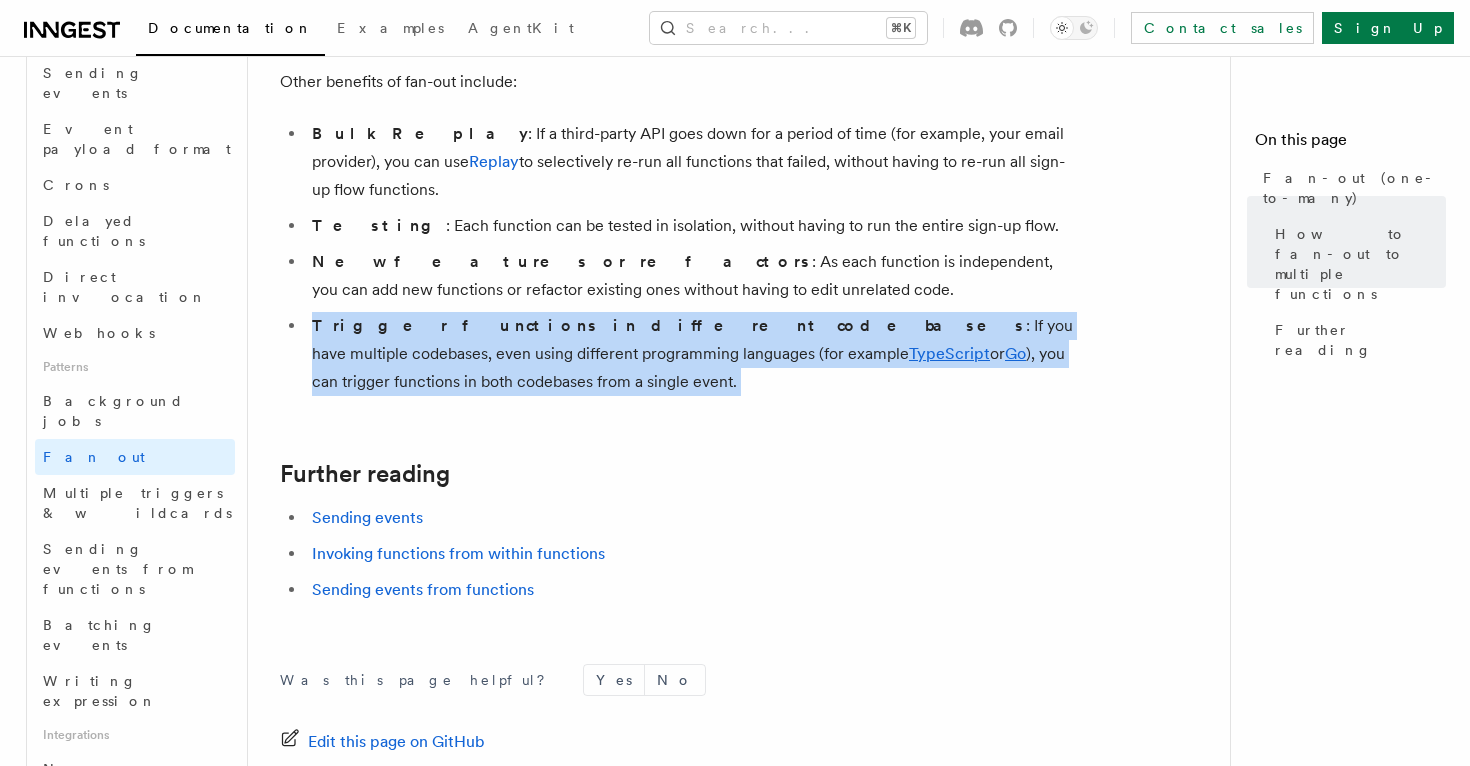 click on "Trigger functions in different codebases" at bounding box center [669, 325] 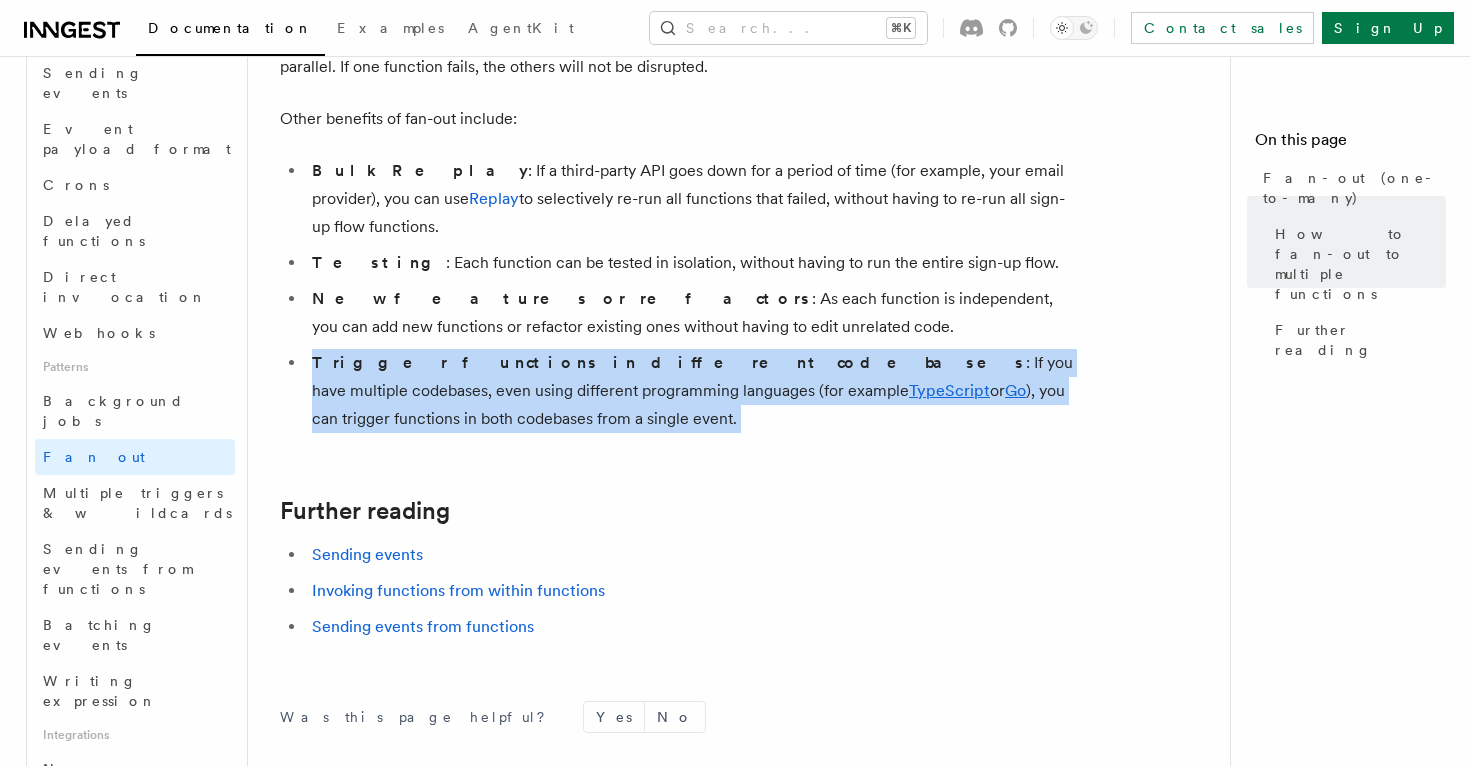 scroll, scrollTop: 2733, scrollLeft: 0, axis: vertical 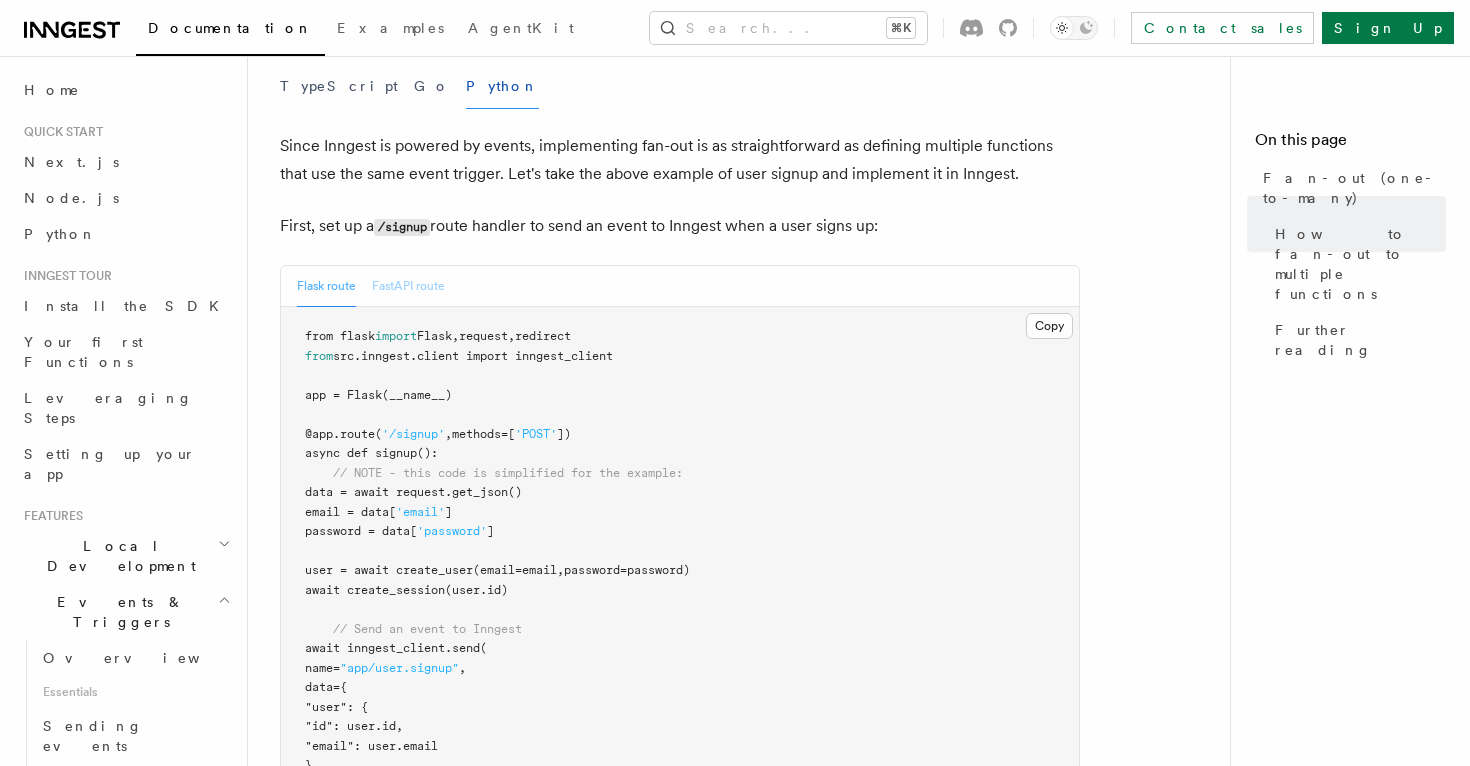 click on "FastAPI route" at bounding box center (408, 286) 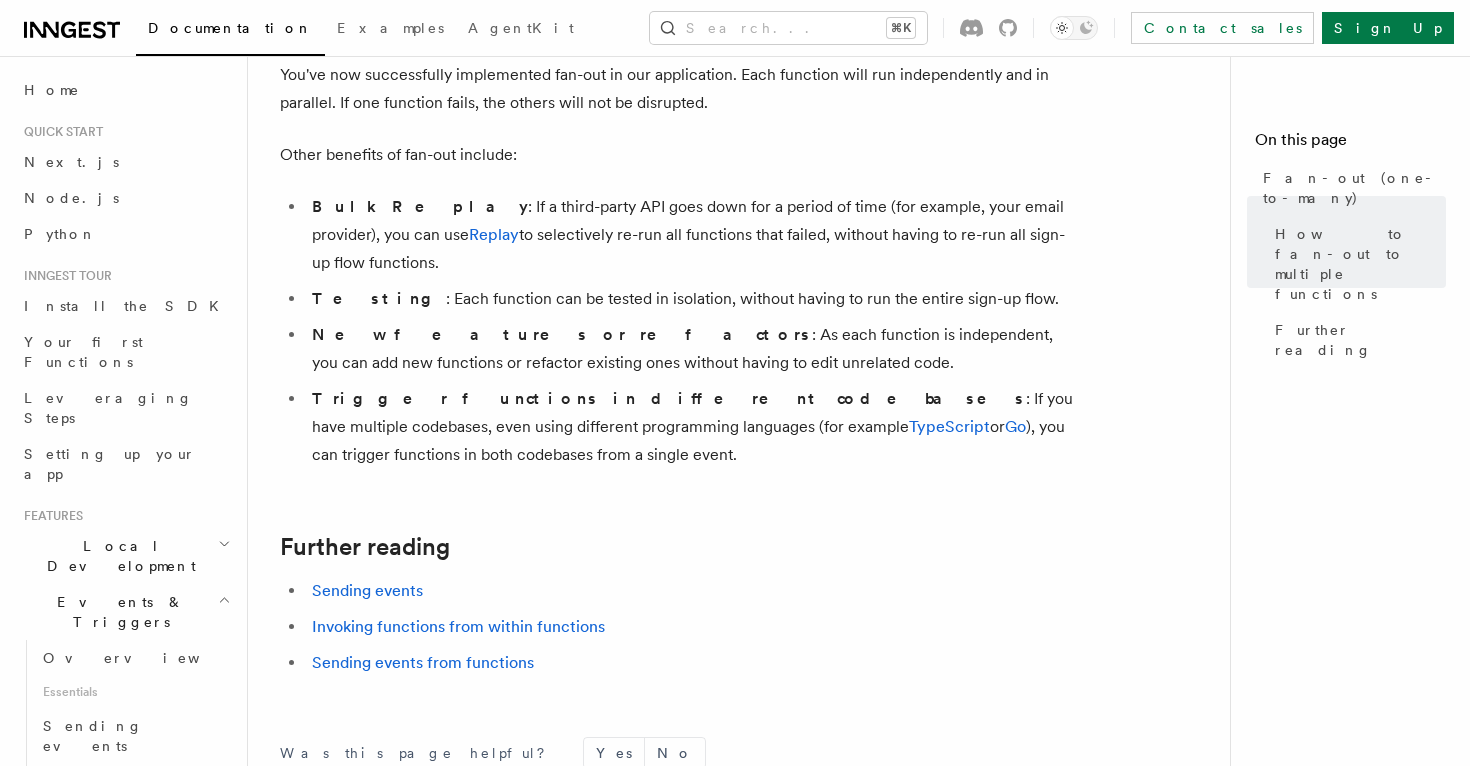 scroll, scrollTop: 2930, scrollLeft: 0, axis: vertical 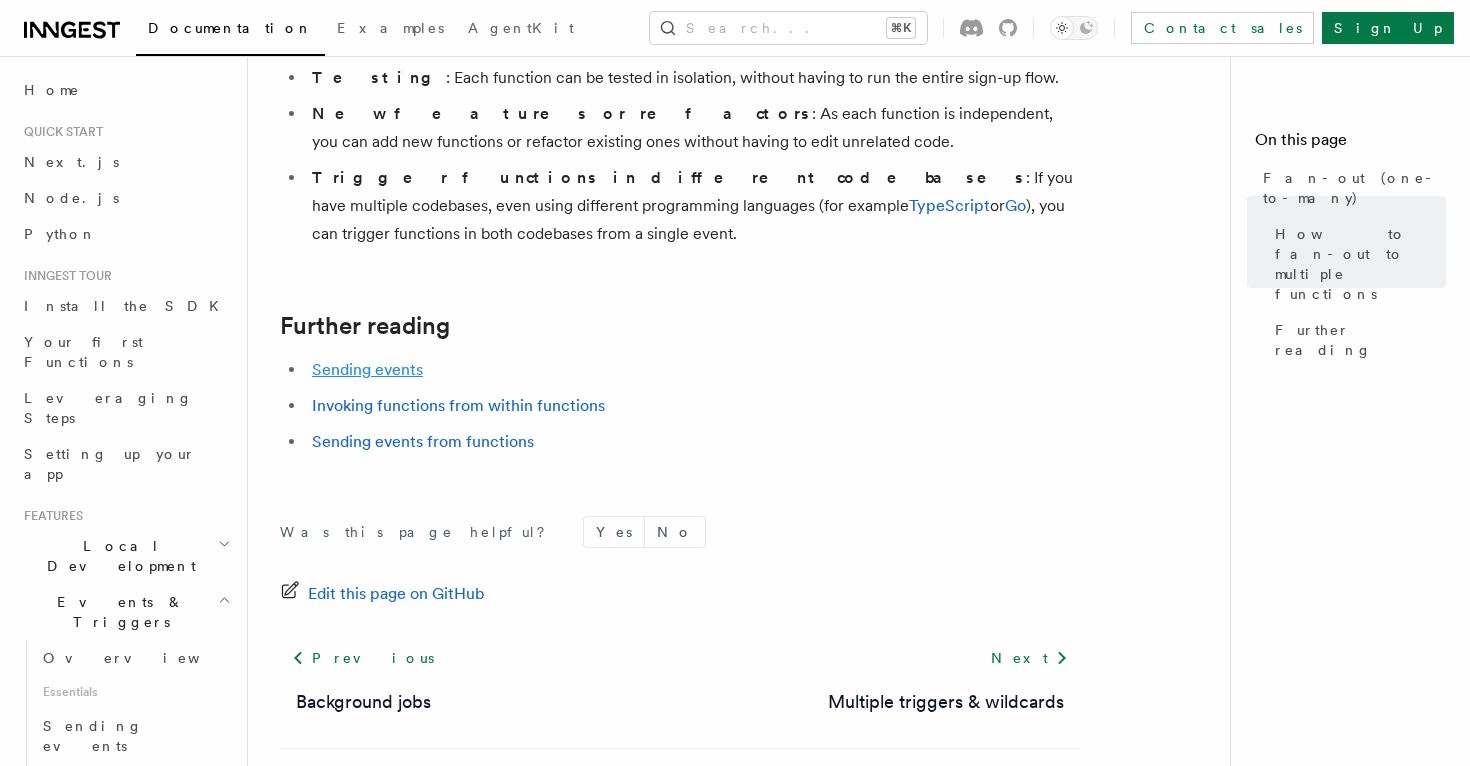 click on "Sending events" at bounding box center (367, 369) 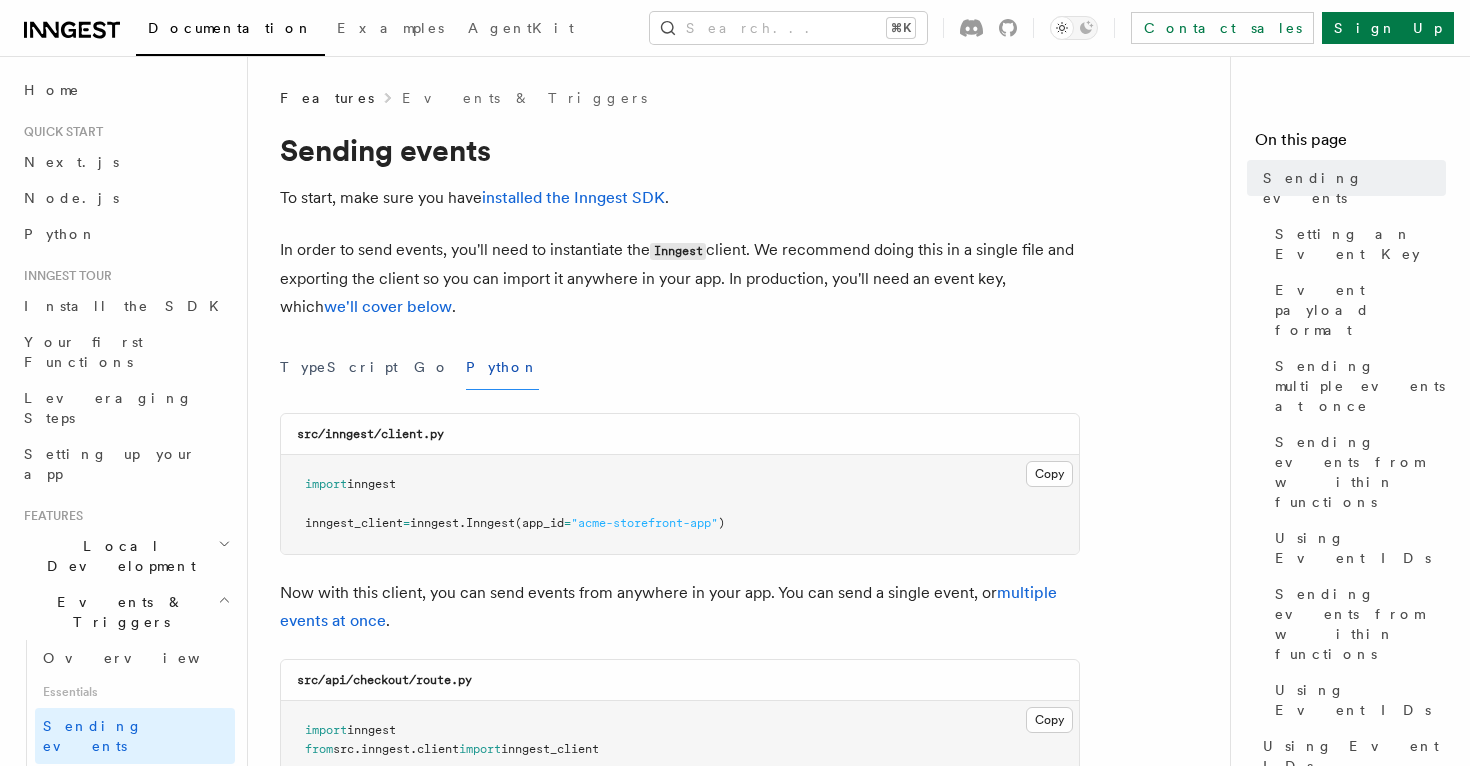scroll, scrollTop: 282, scrollLeft: 0, axis: vertical 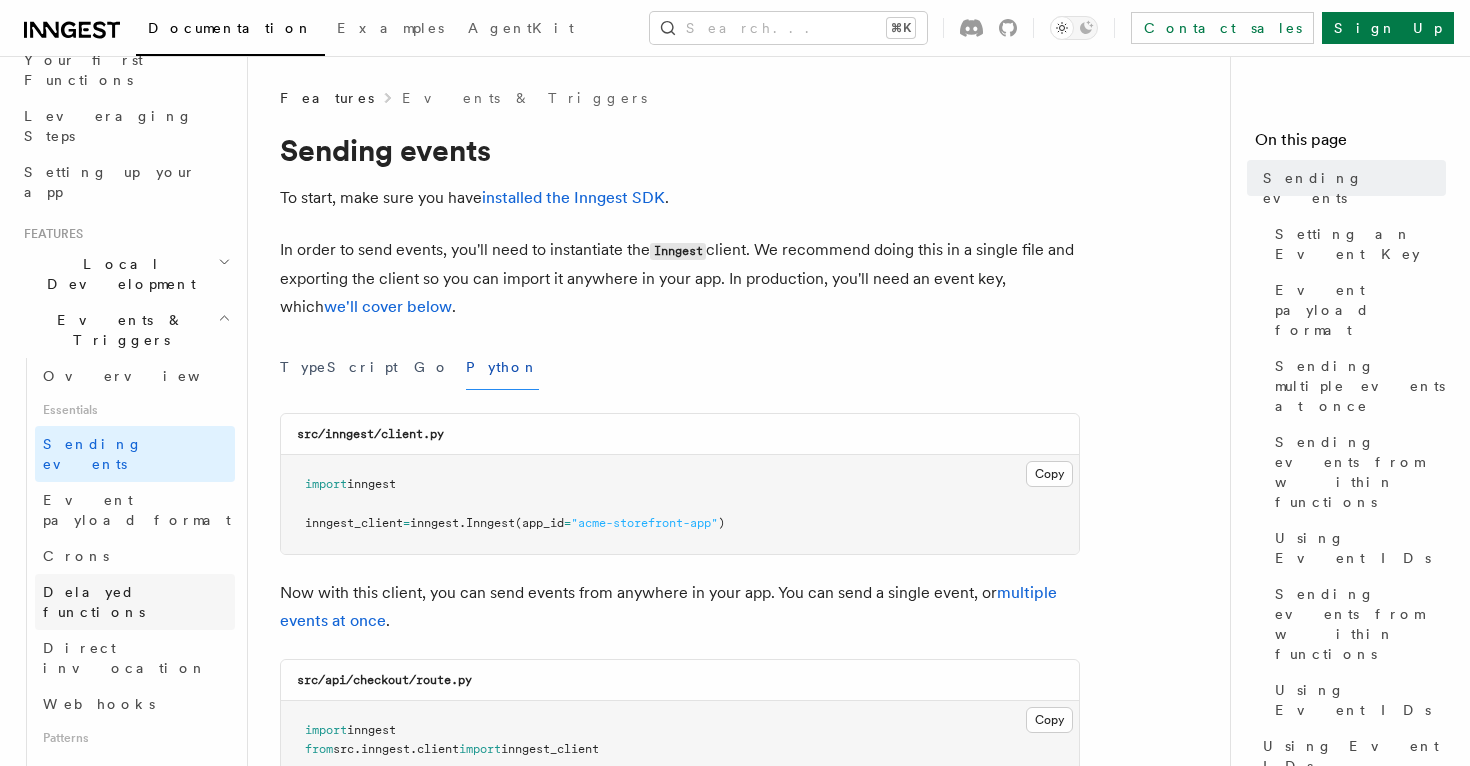 click on "Delayed functions" at bounding box center (94, 602) 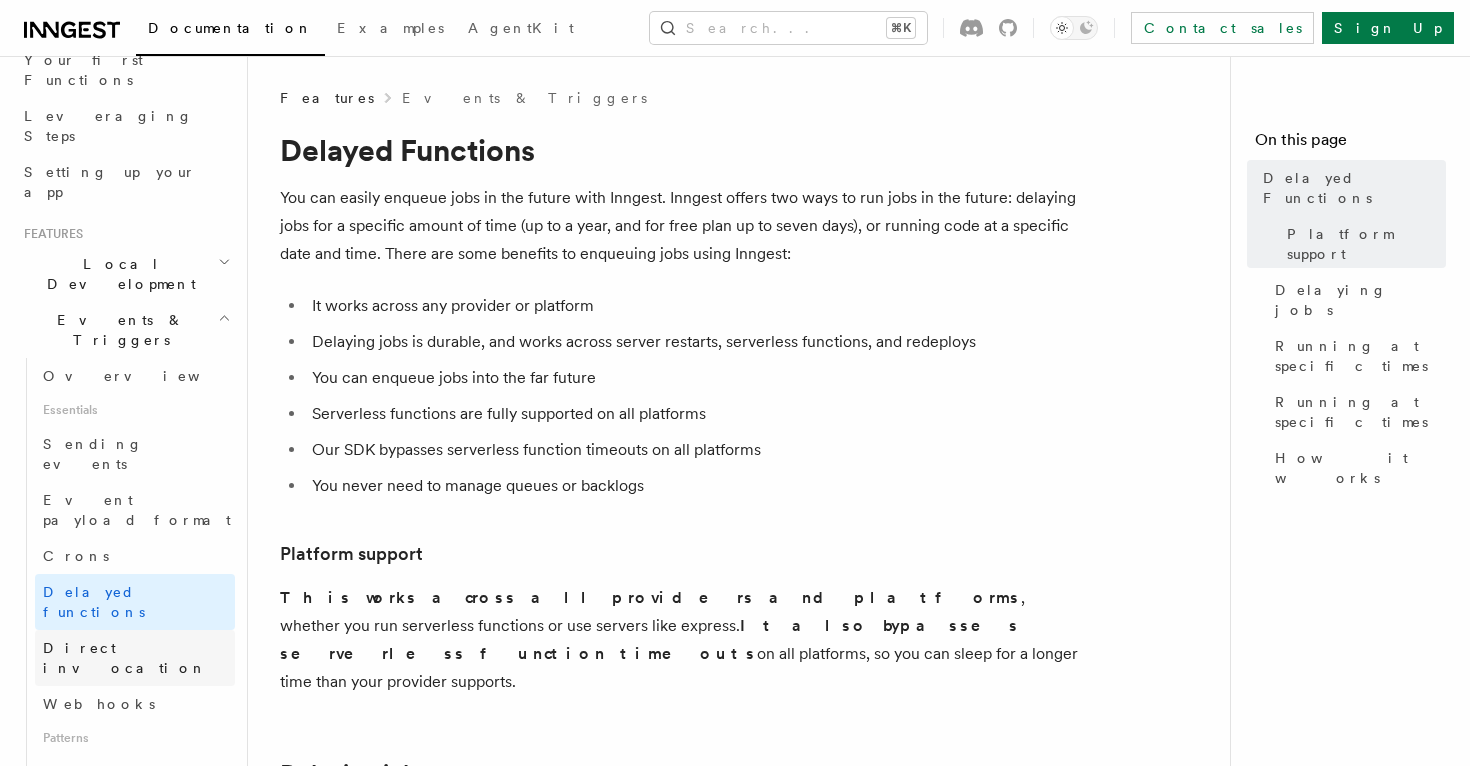 click on "Direct invocation" at bounding box center [125, 658] 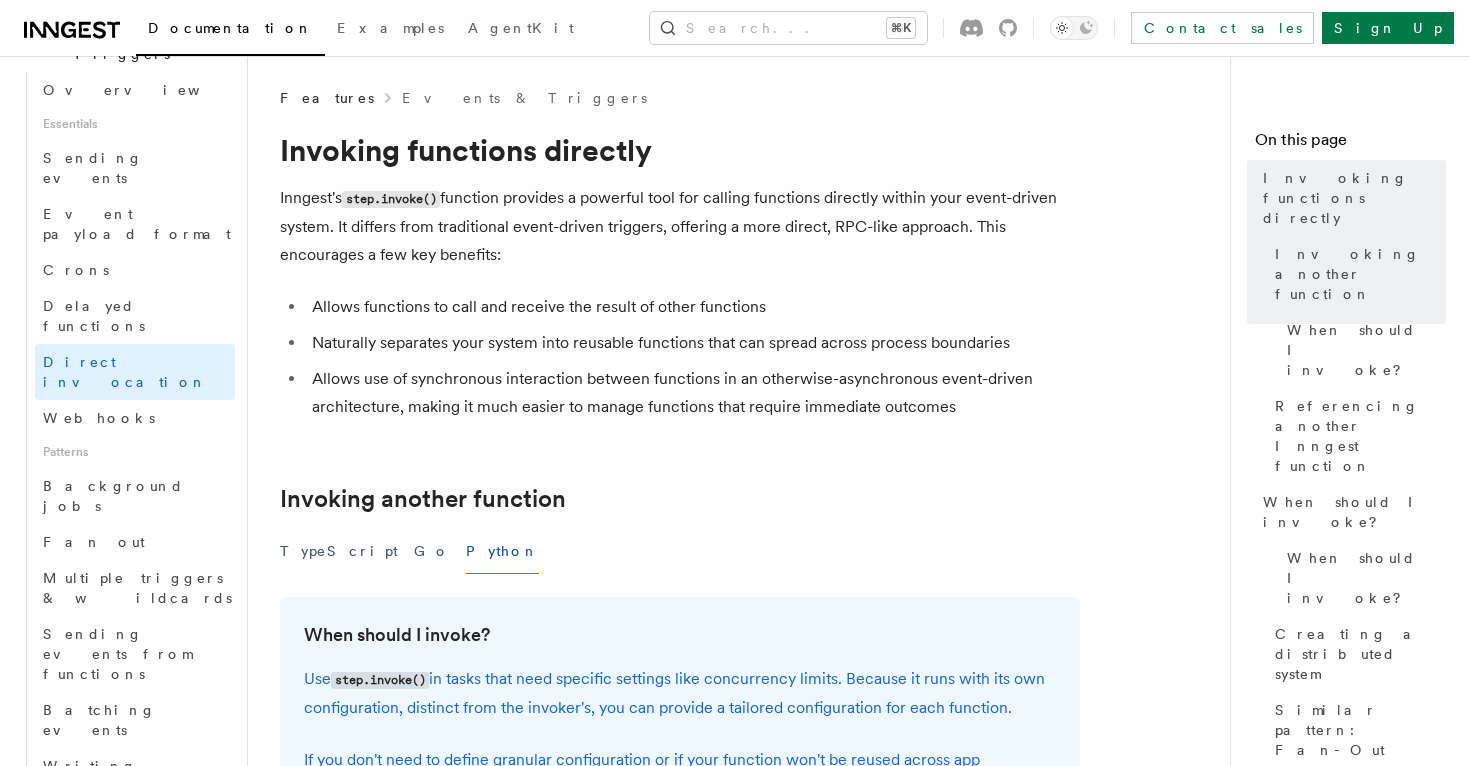 scroll, scrollTop: 569, scrollLeft: 0, axis: vertical 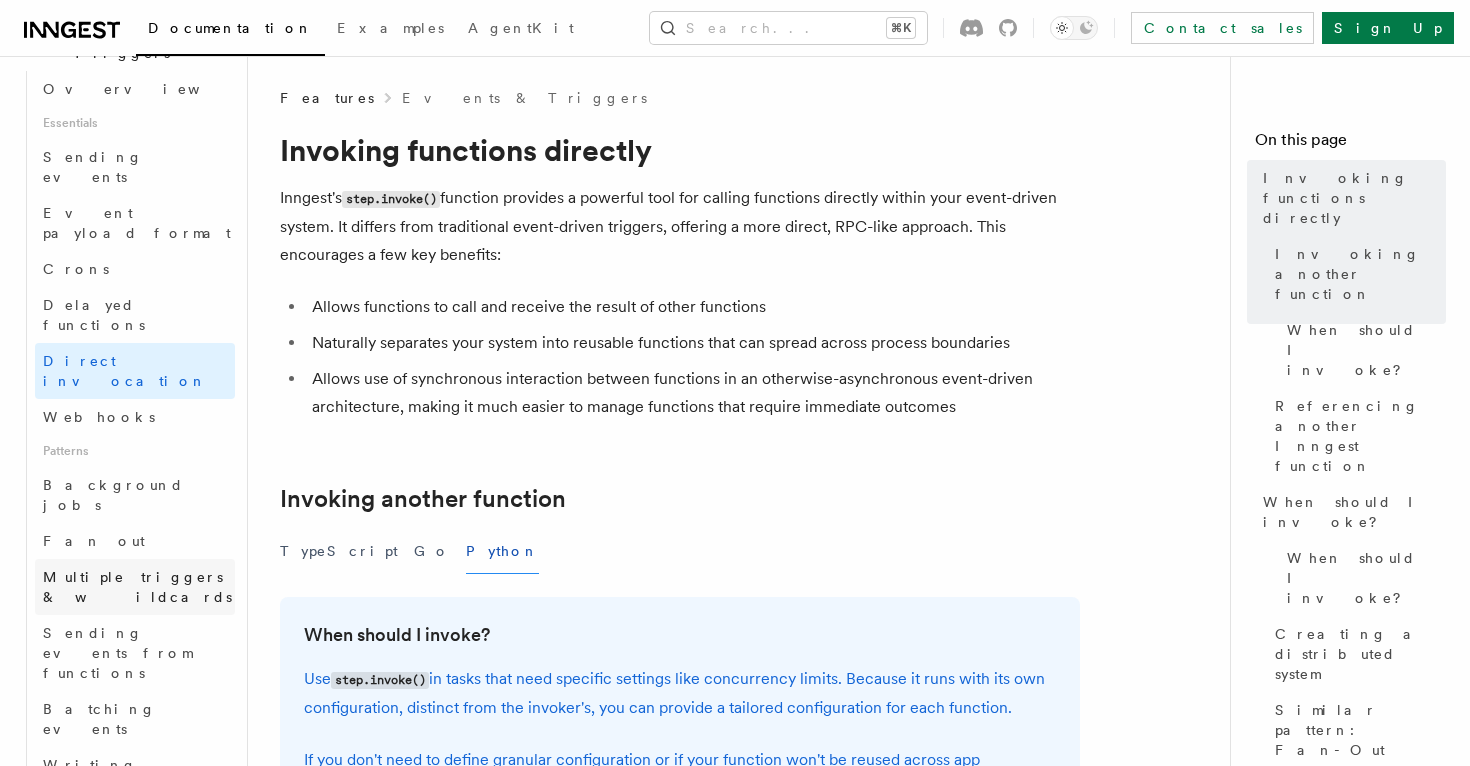 click on "Multiple triggers & wildcards" at bounding box center [135, 587] 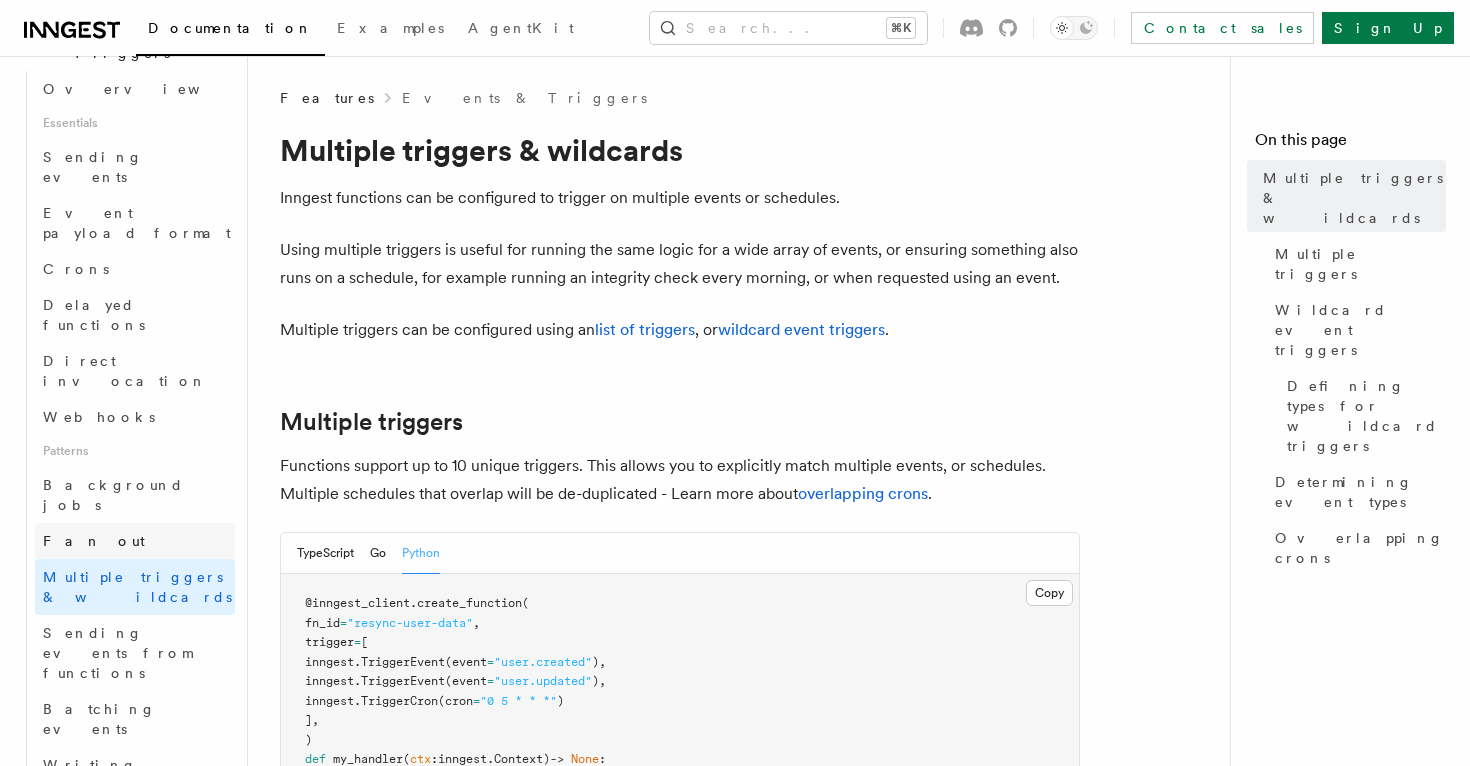 click on "Fan out" at bounding box center (94, 541) 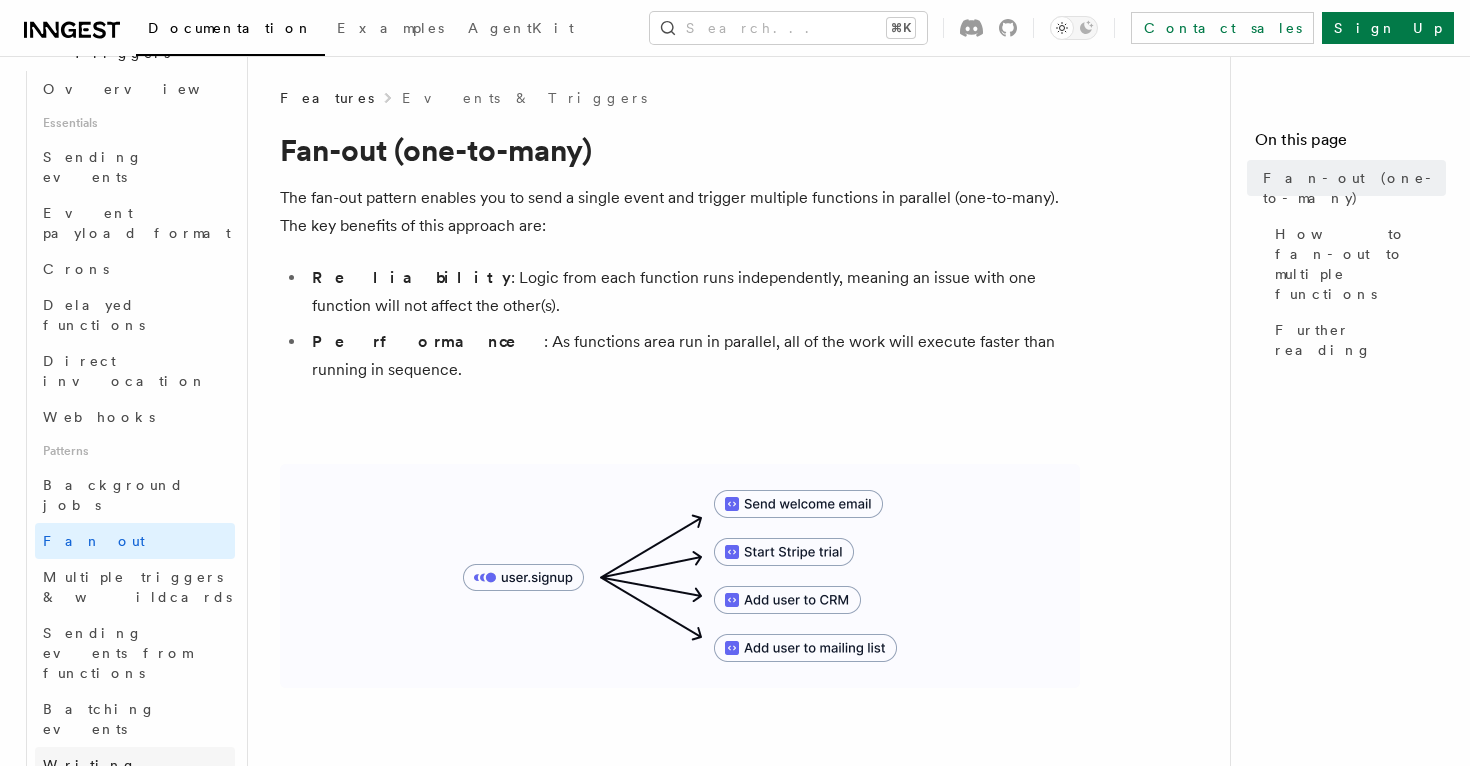 click on "Writing expression" at bounding box center (100, 775) 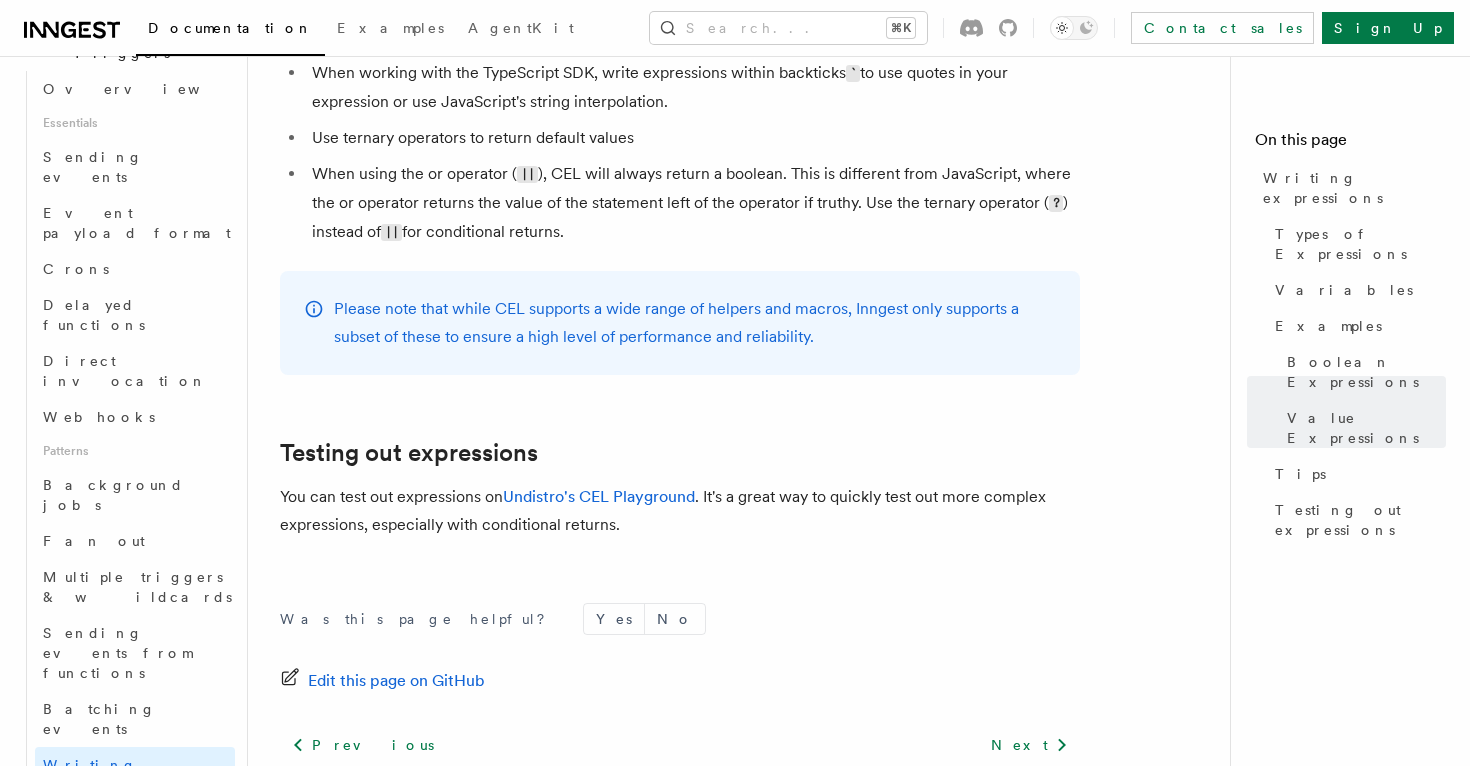 scroll, scrollTop: 2226, scrollLeft: 0, axis: vertical 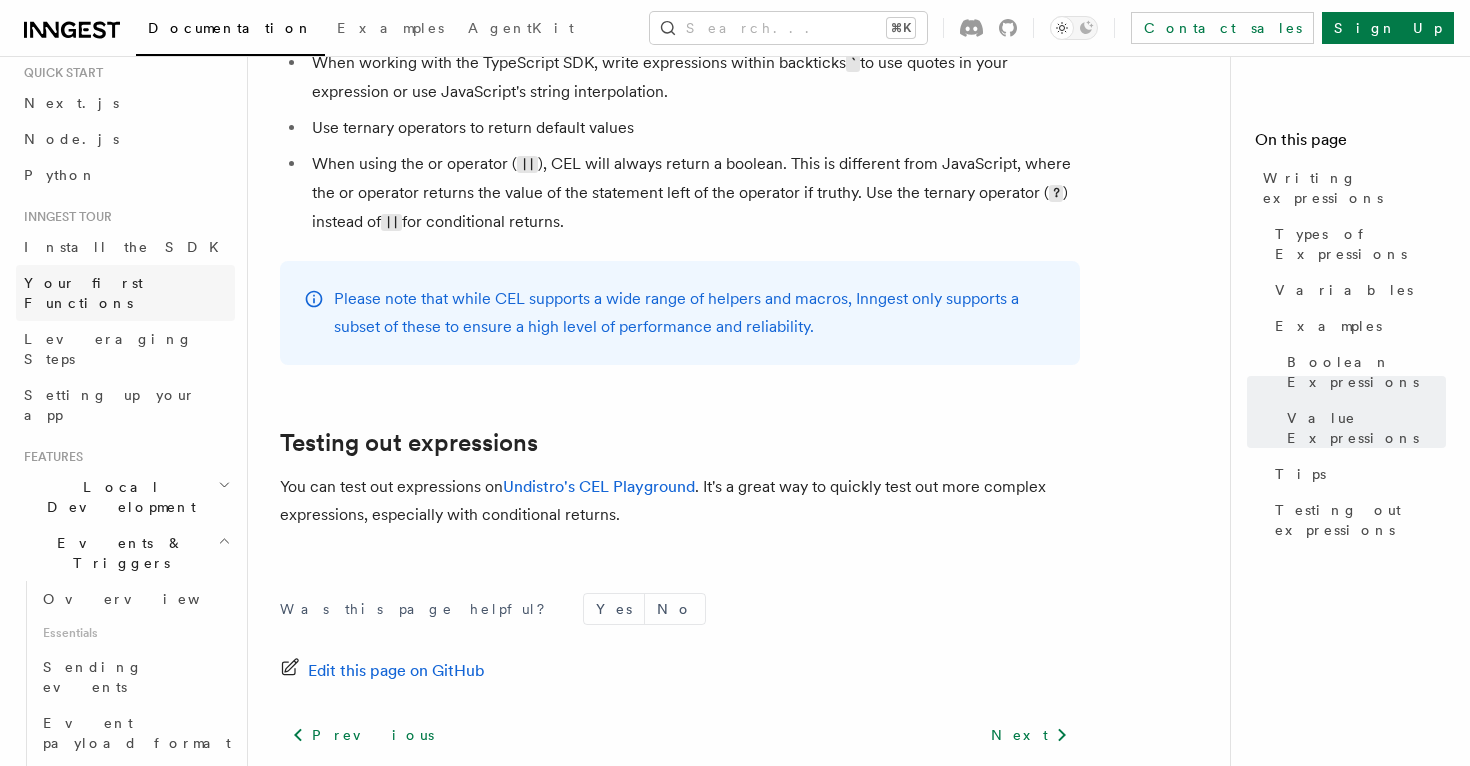 click on "Your first Functions" at bounding box center (125, 293) 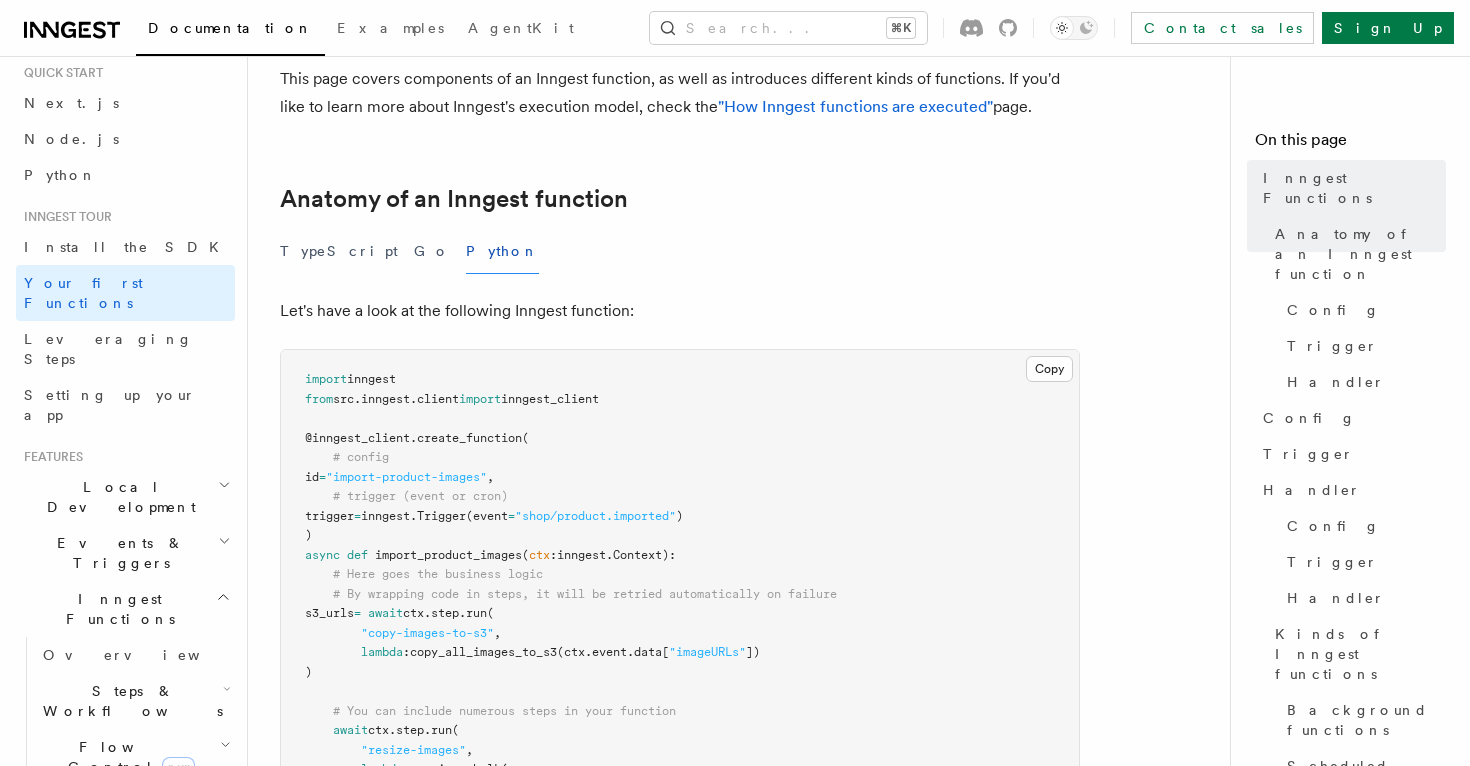 scroll, scrollTop: 232, scrollLeft: 0, axis: vertical 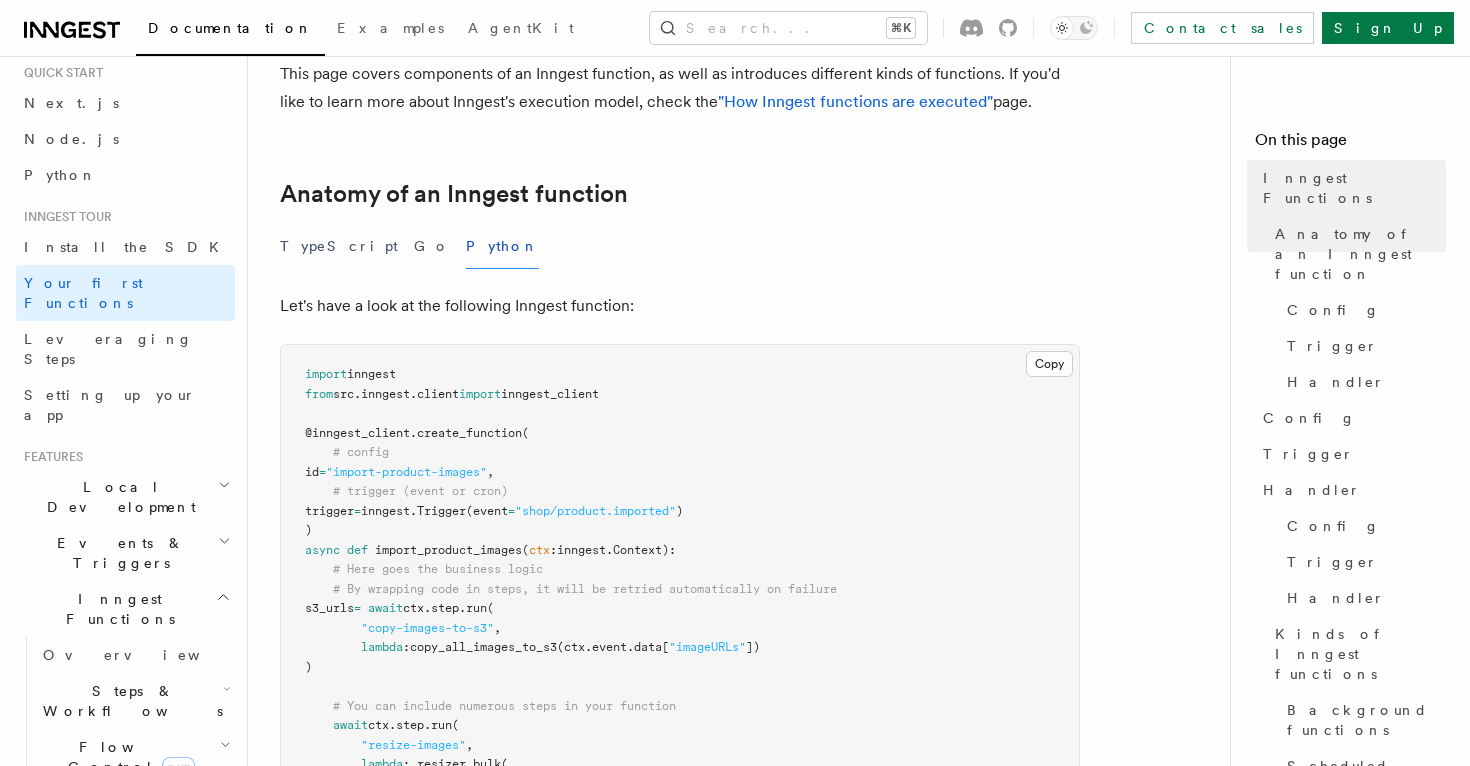 click on "This page covers components of an Inngest function, as well as introduces different kinds of functions. If you'd like to learn more about Inngest's execution model, check the  "How Inngest functions are executed"  page." at bounding box center [680, 88] 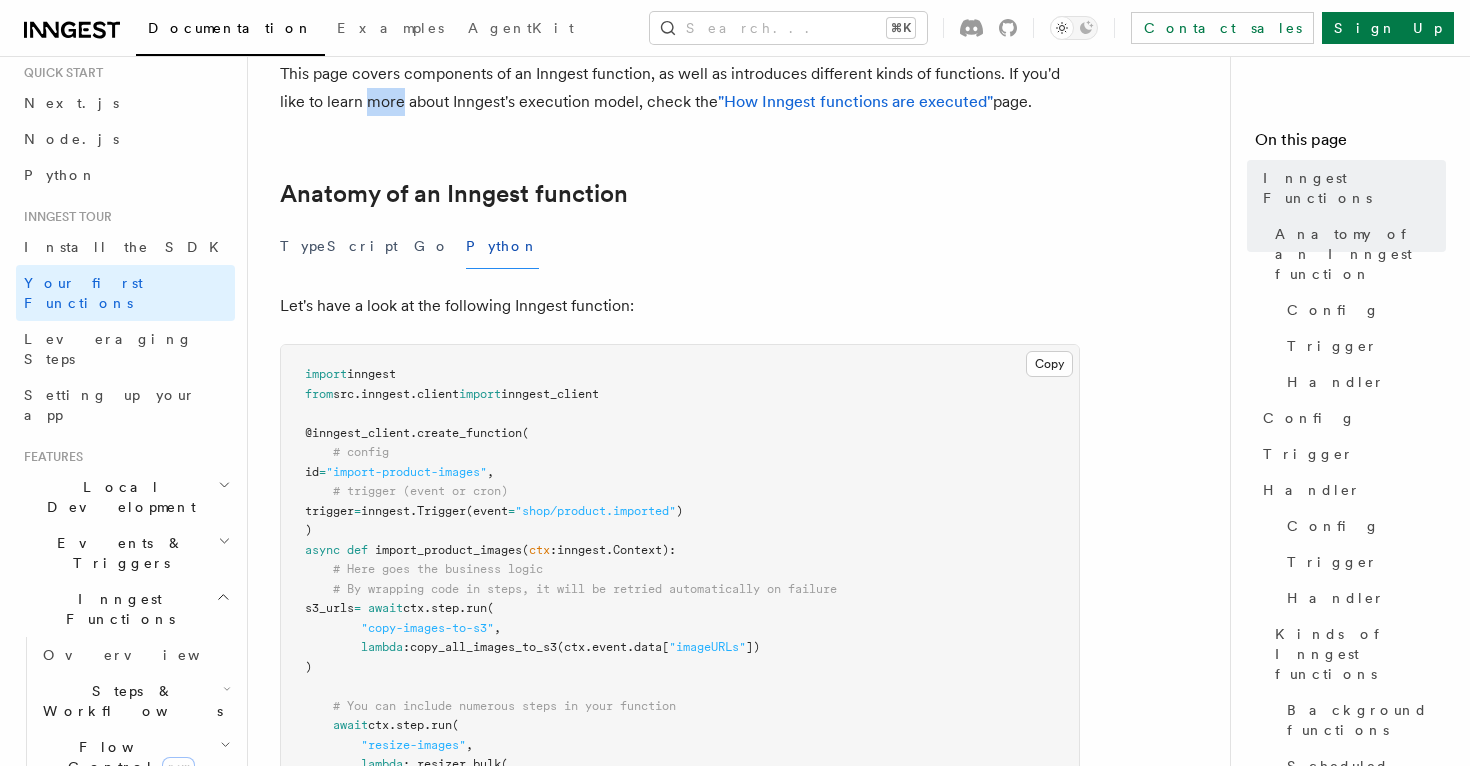 click on "This page covers components of an Inngest function, as well as introduces different kinds of functions. If you'd like to learn more about Inngest's execution model, check the  "How Inngest functions are executed"  page." at bounding box center (680, 88) 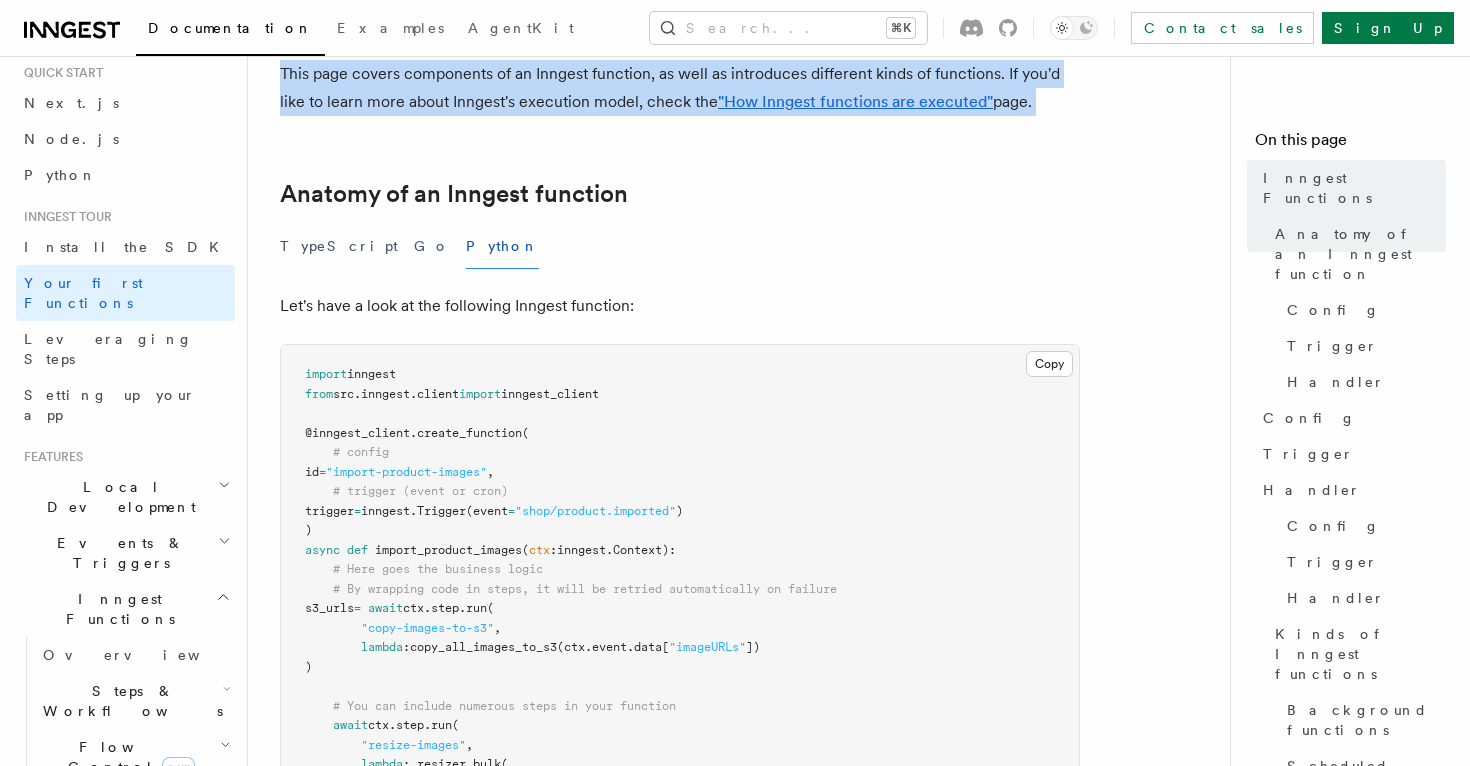 click on "This page covers components of an Inngest function, as well as introduces different kinds of functions. If you'd like to learn more about Inngest's execution model, check the  "How Inngest functions are executed"  page." at bounding box center [680, 88] 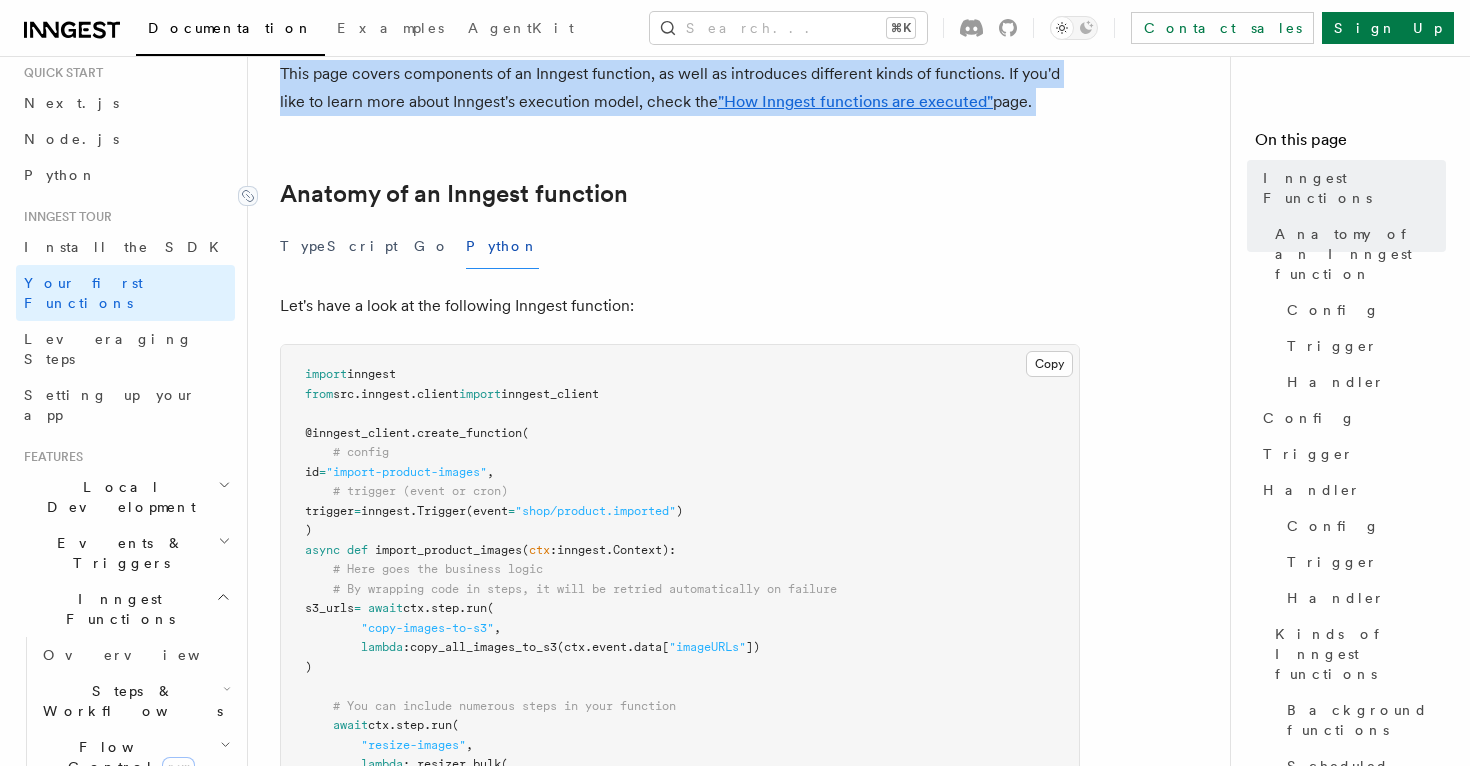 click on "Anatomy of an Inngest function" at bounding box center (454, 194) 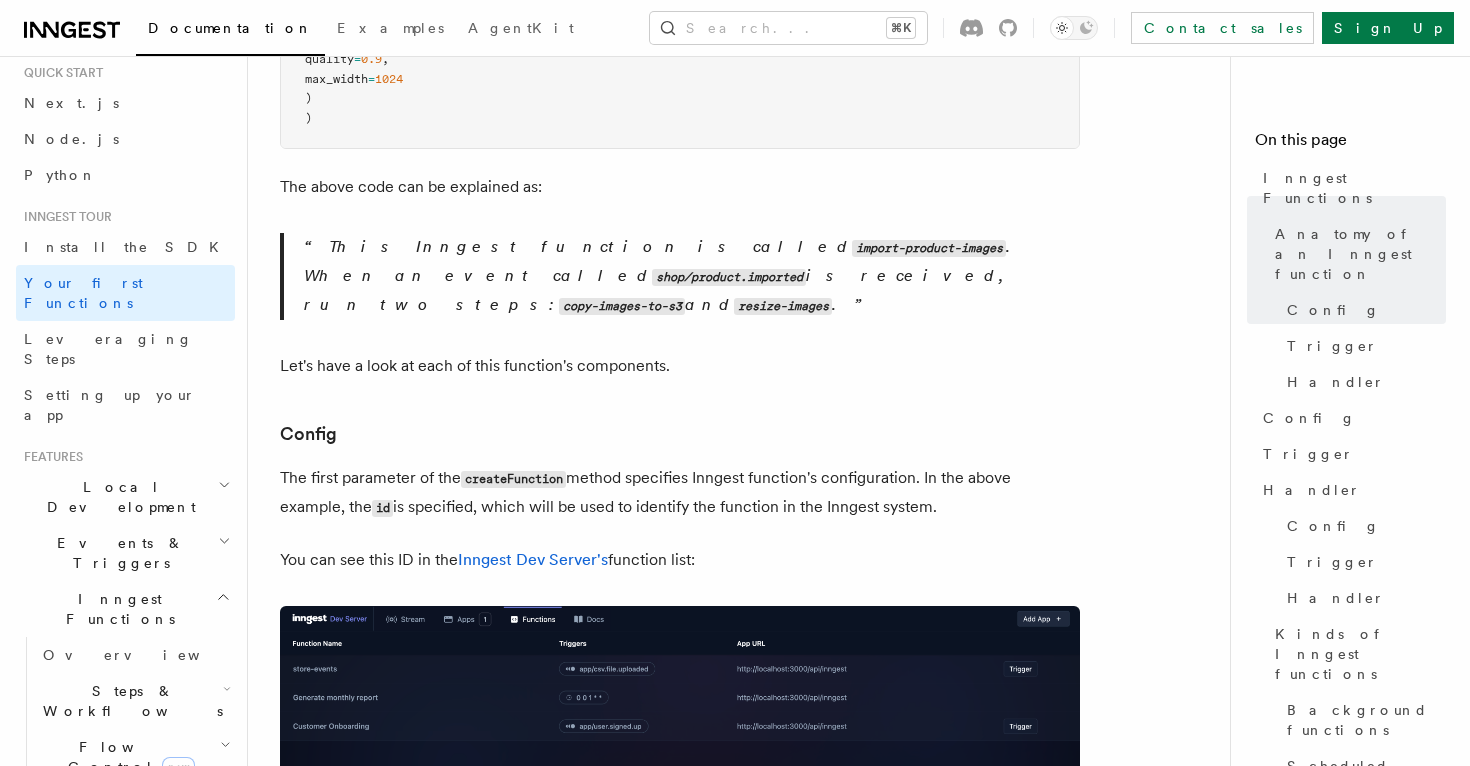 scroll, scrollTop: 1192, scrollLeft: 0, axis: vertical 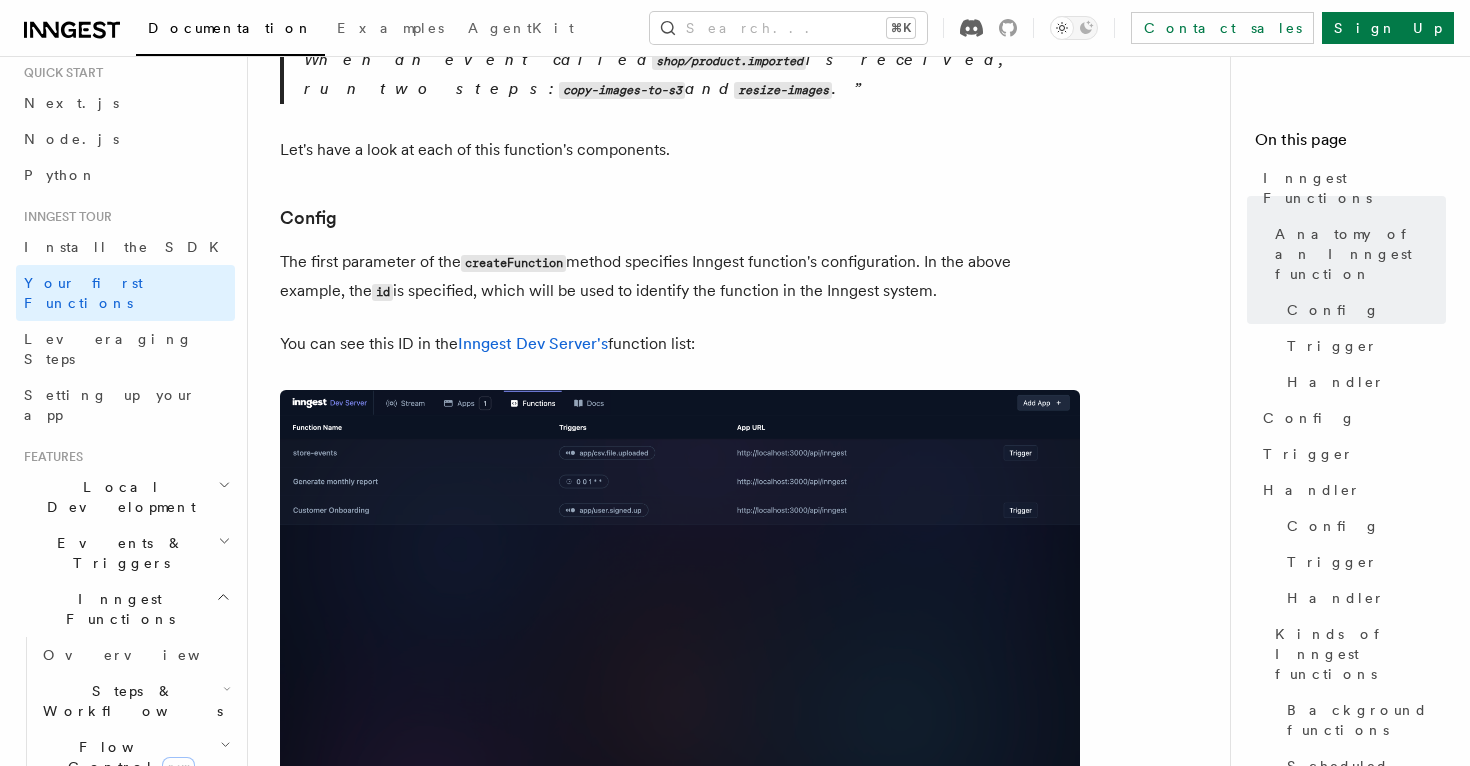 click 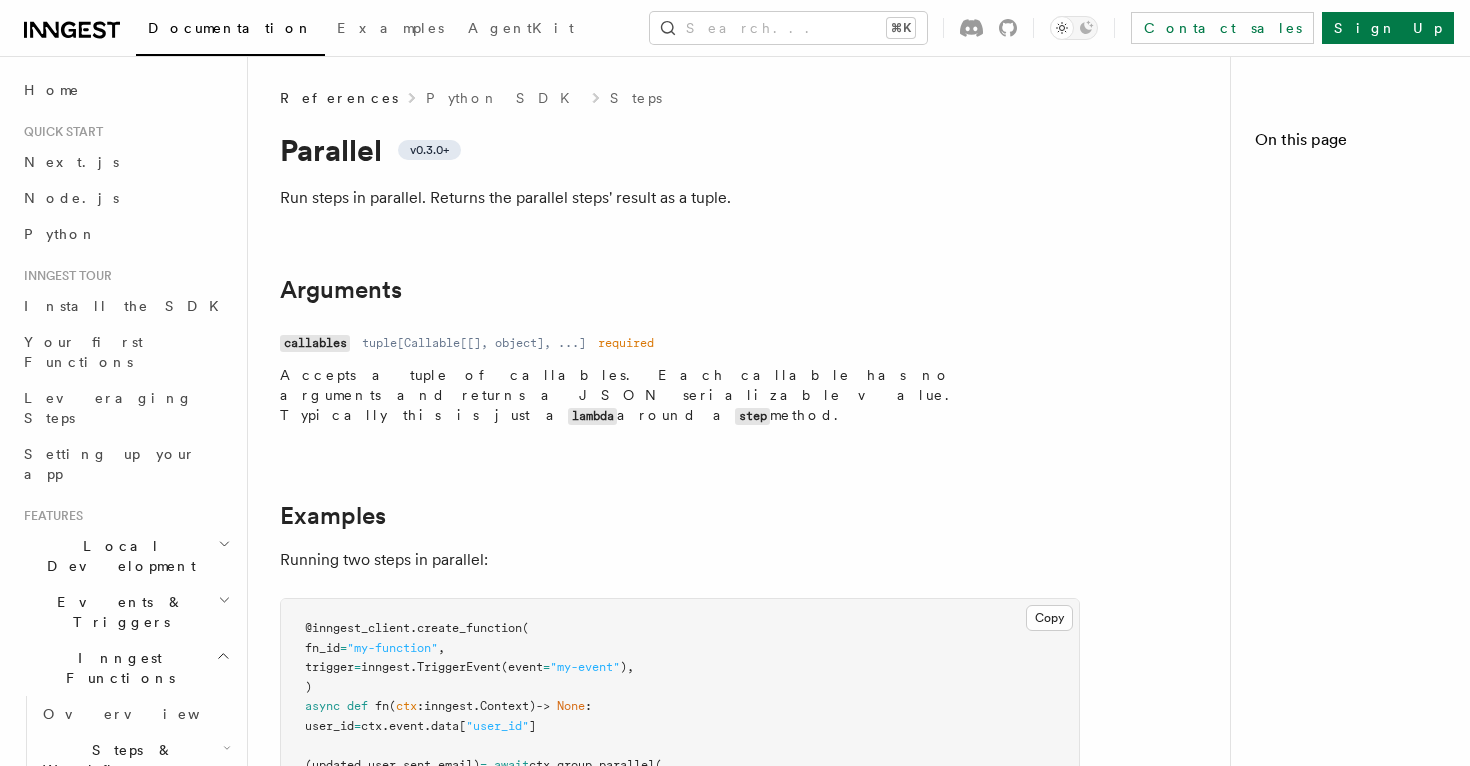 scroll, scrollTop: 0, scrollLeft: 0, axis: both 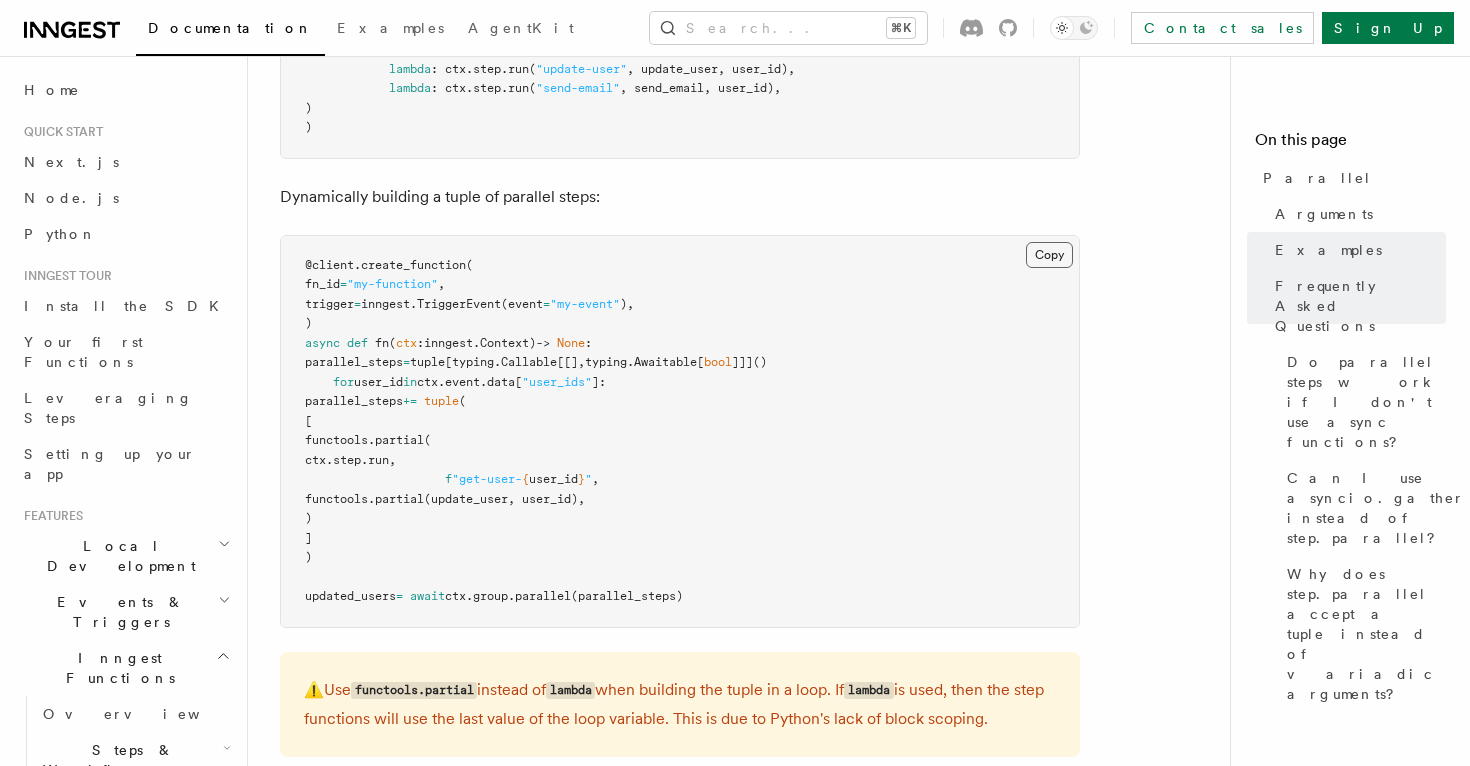 click on "Copy Copied" at bounding box center [1049, 255] 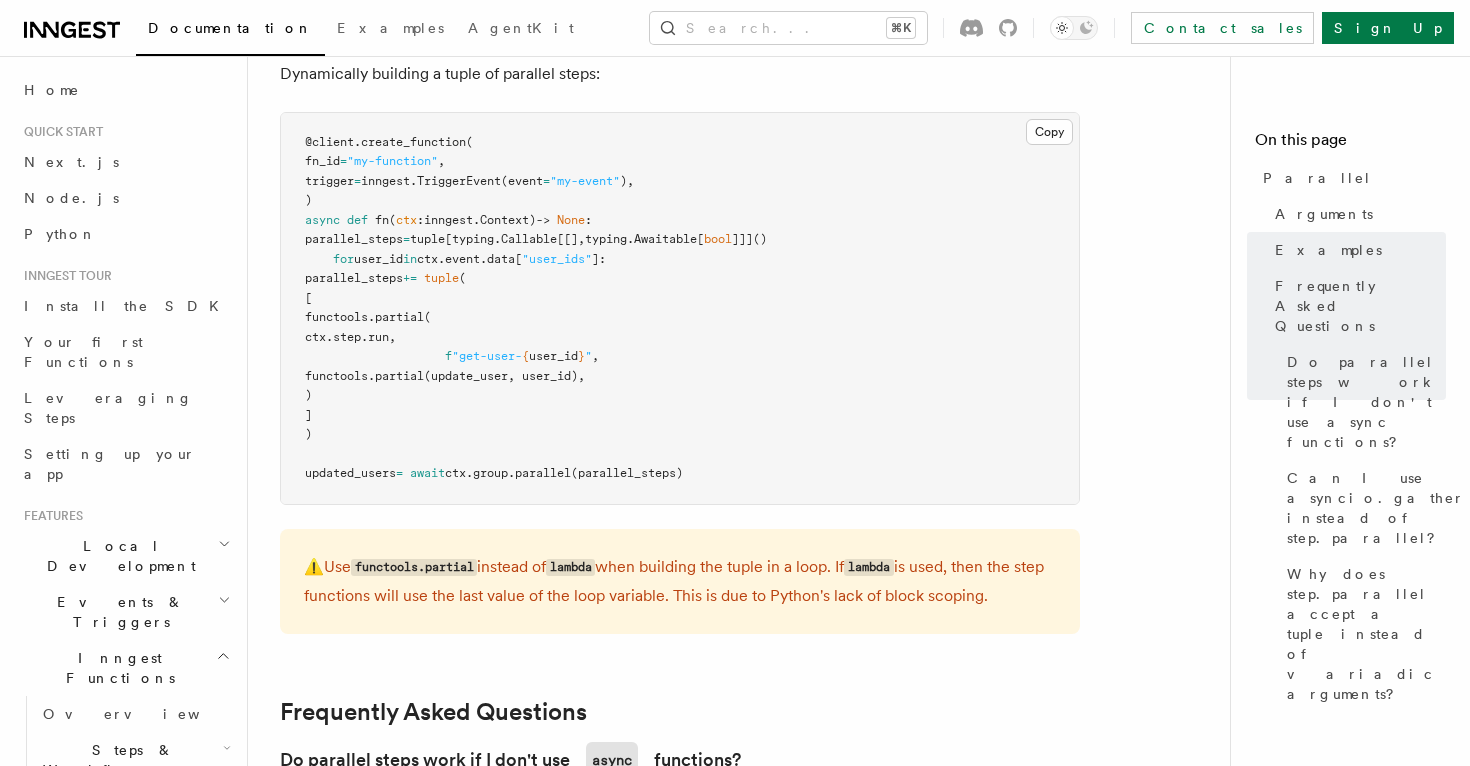 scroll, scrollTop: 834, scrollLeft: 0, axis: vertical 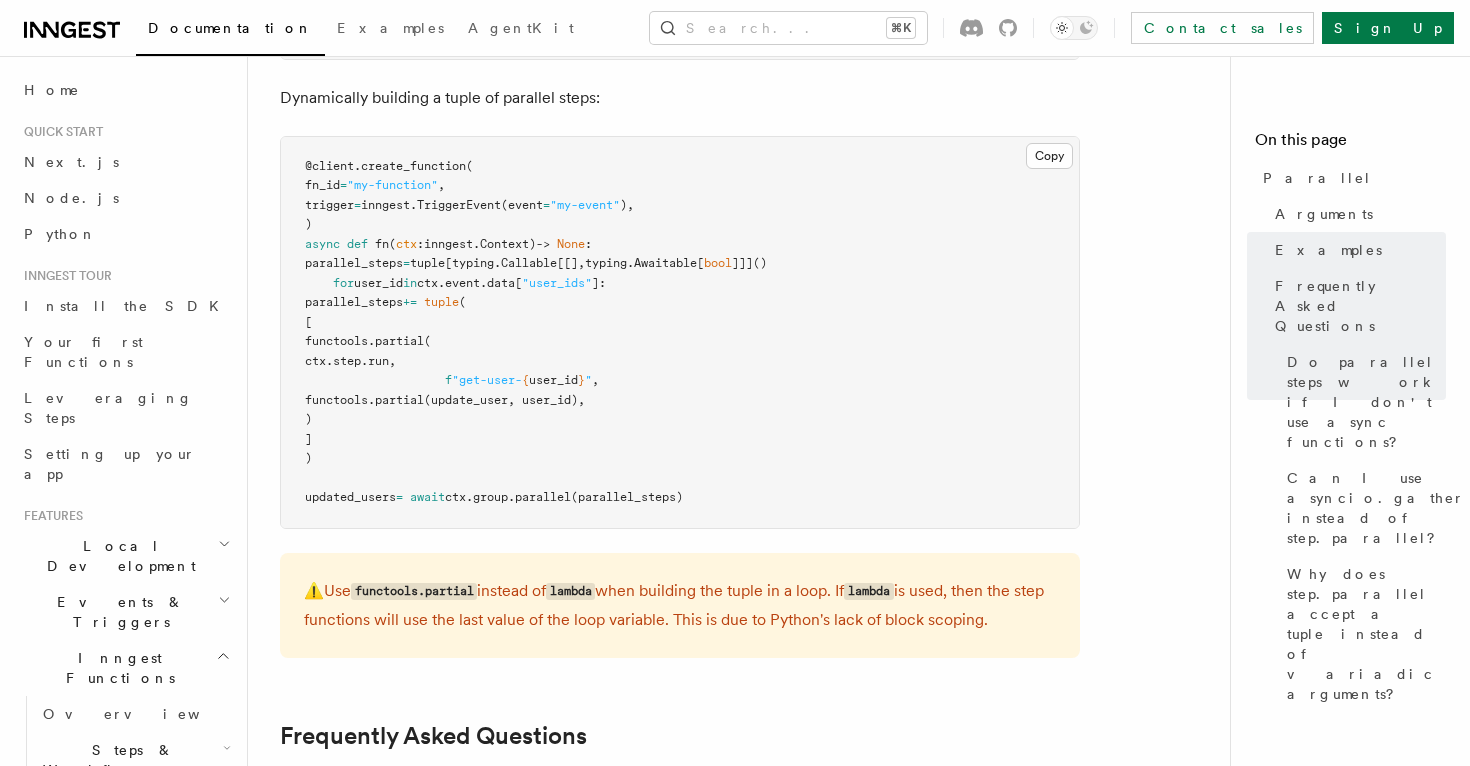 type 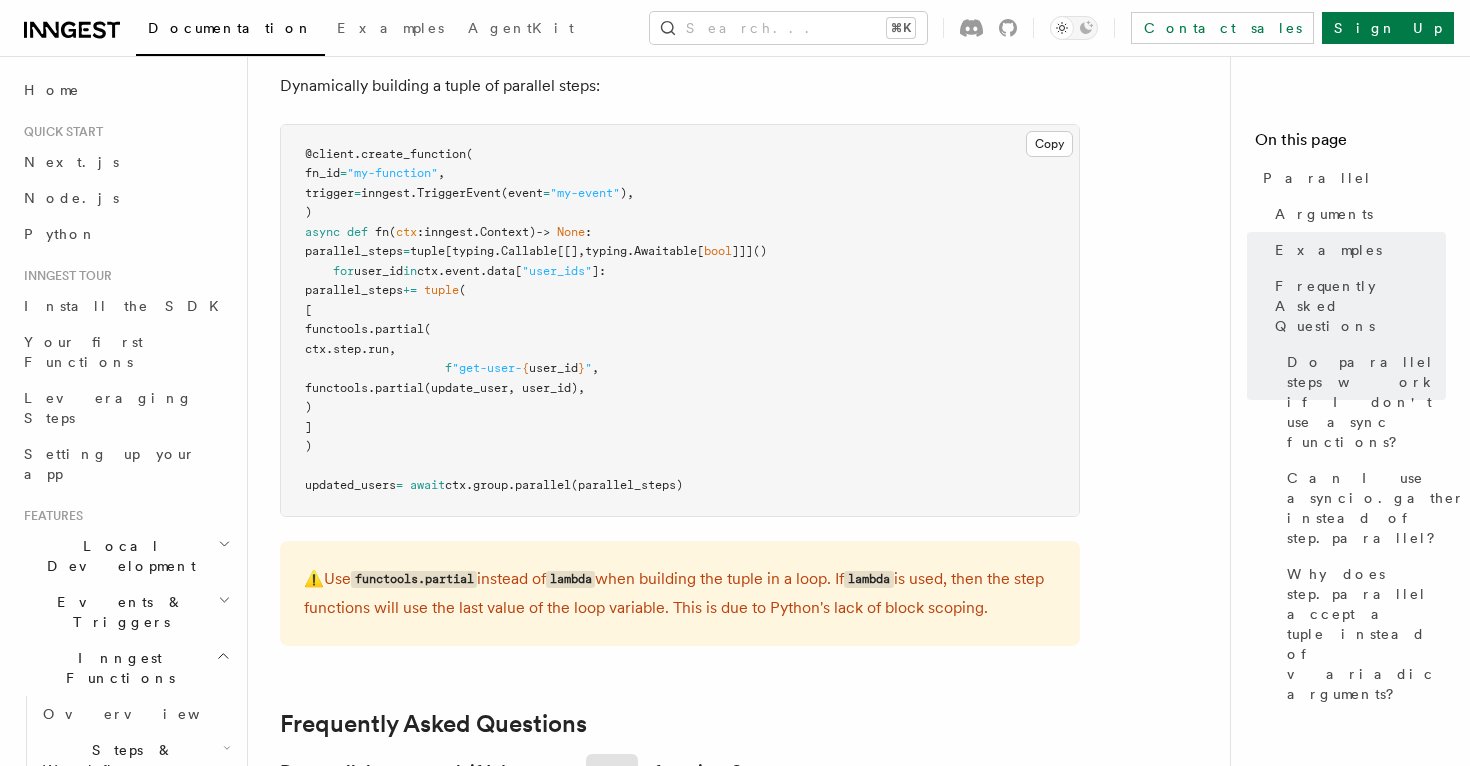 click on "⚠️  Use  functools.partial  instead of  lambda  when building the tuple in a loop. If  lambda  is used, then the step functions will use the last value of the loop variable. This is due to Python's lack of block scoping." at bounding box center [680, 593] 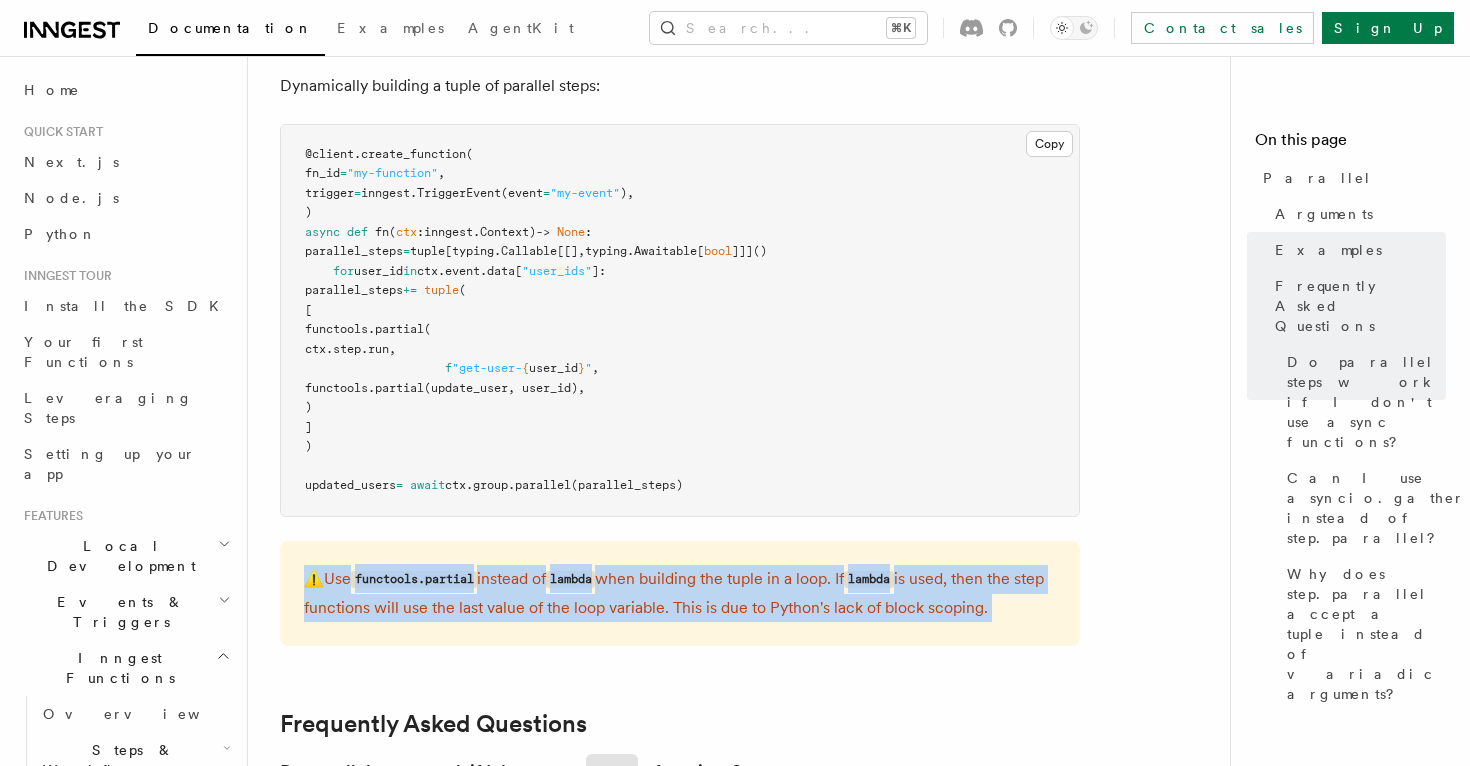 drag, startPoint x: 336, startPoint y: 559, endPoint x: 999, endPoint y: 559, distance: 663 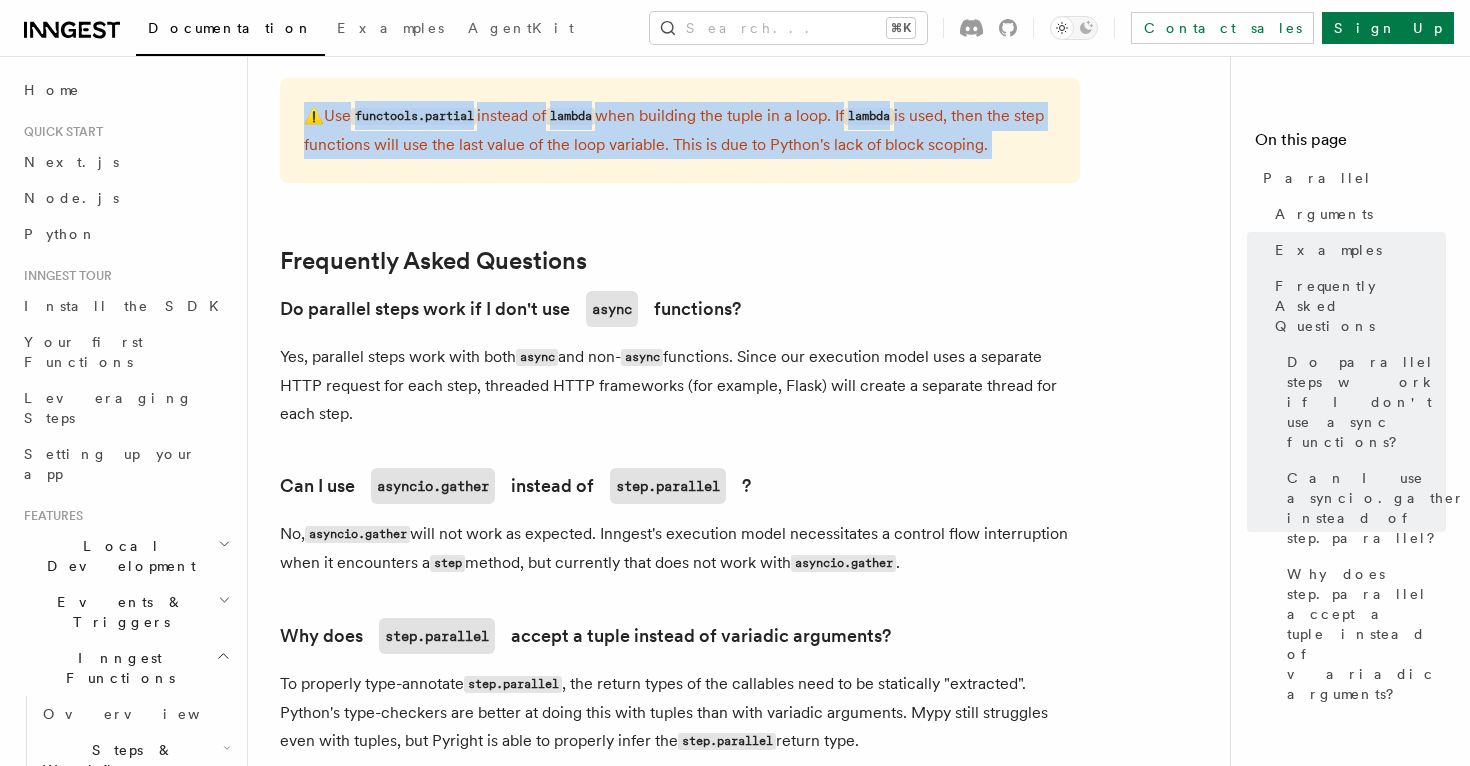 scroll, scrollTop: 1420, scrollLeft: 0, axis: vertical 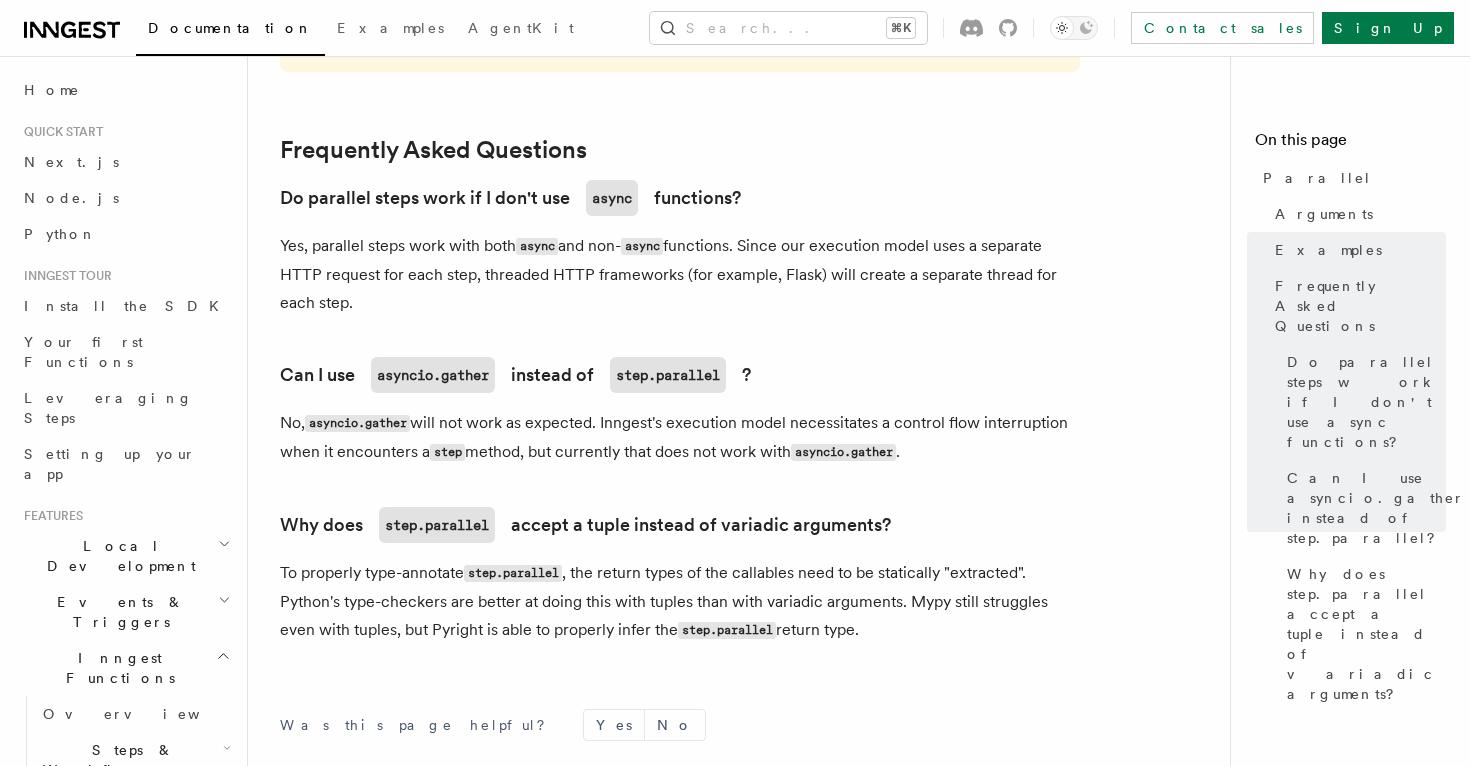 click on "References Python SDK Steps Parallel  v0.3.0+
Run steps in parallel. Returns the parallel steps' result as a tuple.
Arguments
Name callables Type tuple[Callable[[], object], ...] Required required Description Accepts a tuple of callables. Each callable has no arguments and returns a JSON serializable value. Typically this is just a  lambda  around a  step  method.
Examples
Running two steps in parallel:
Copy Copied @inngest_client . create_function (
fn_id = "my-function" ,
trigger = inngest. TriggerEvent (event = "my-event" ),
)
async   def   fn ( ctx :  inngest . Context)  ->   None :
user_id  =  ctx . event . data [ "user_id" ]
(updated_user ,  sent_email)  =   await  ctx . group . parallel (
(
lambda : ctx.step. run ( "update-user" , update_user, user_id),
lambda : ctx.step. run ( "send-email" , send_email, user_id),
)
)
Dynamically building a tuple of parallel steps:
Copy Copied @client . (
fn_id" at bounding box center (747, -145) 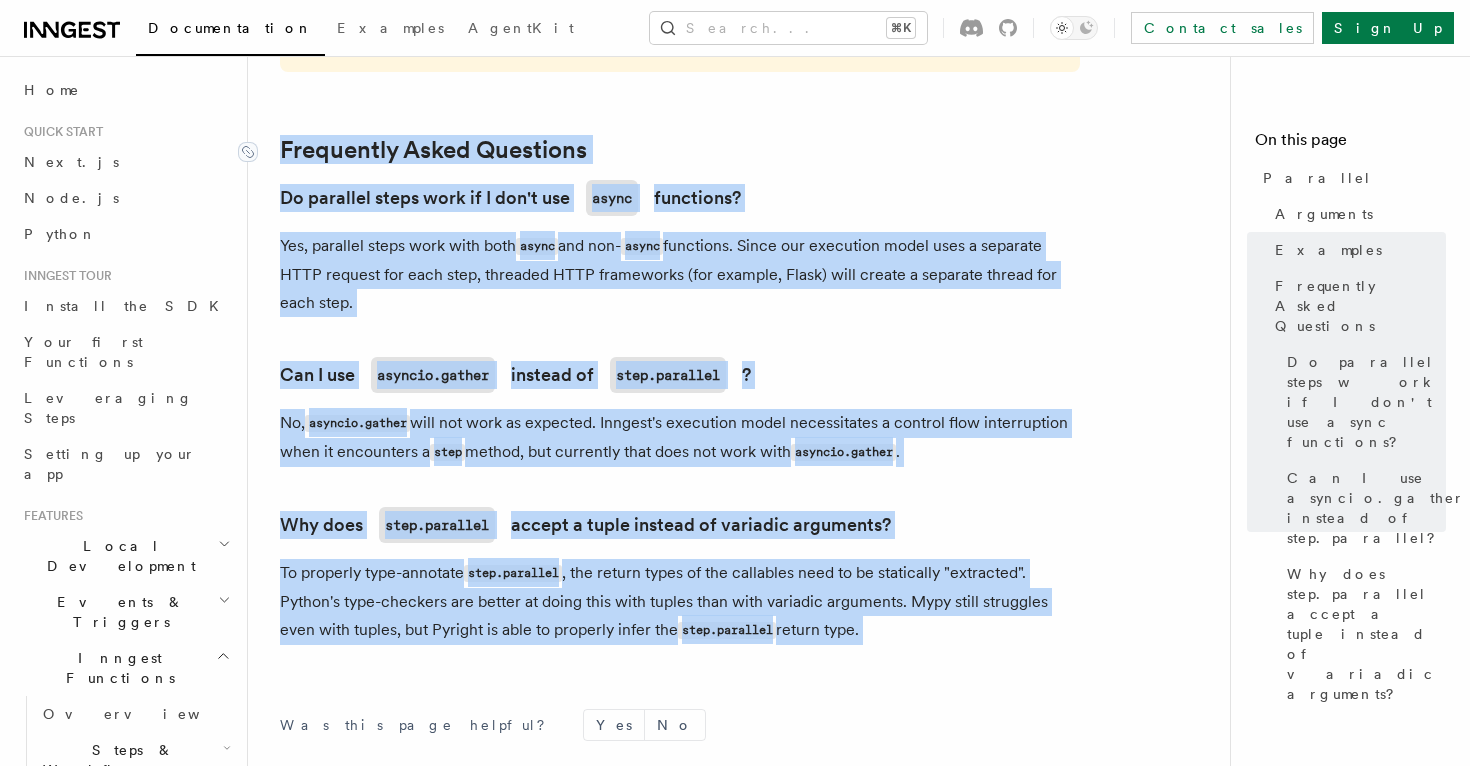 drag, startPoint x: 877, startPoint y: 633, endPoint x: 282, endPoint y: 135, distance: 775.9053 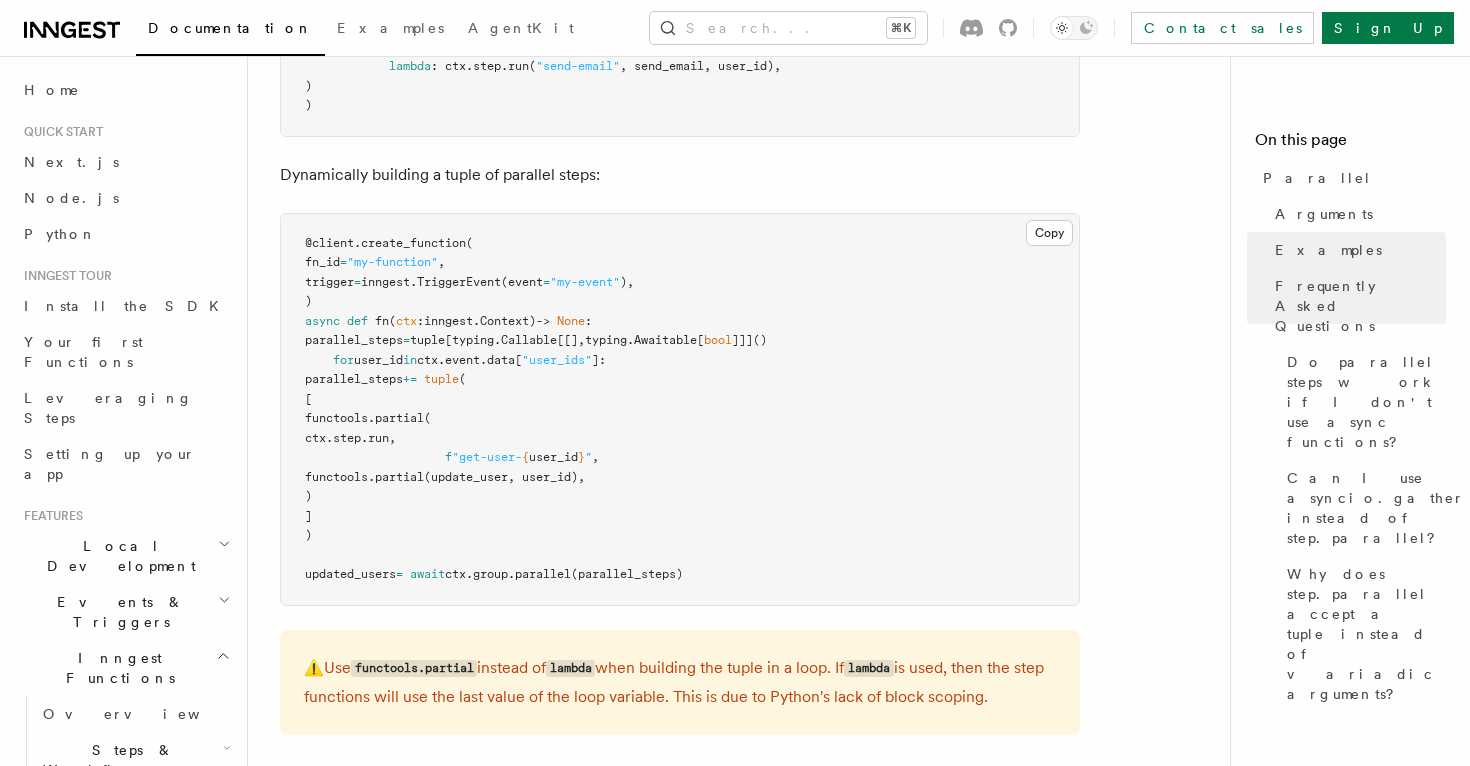 scroll, scrollTop: 758, scrollLeft: 0, axis: vertical 